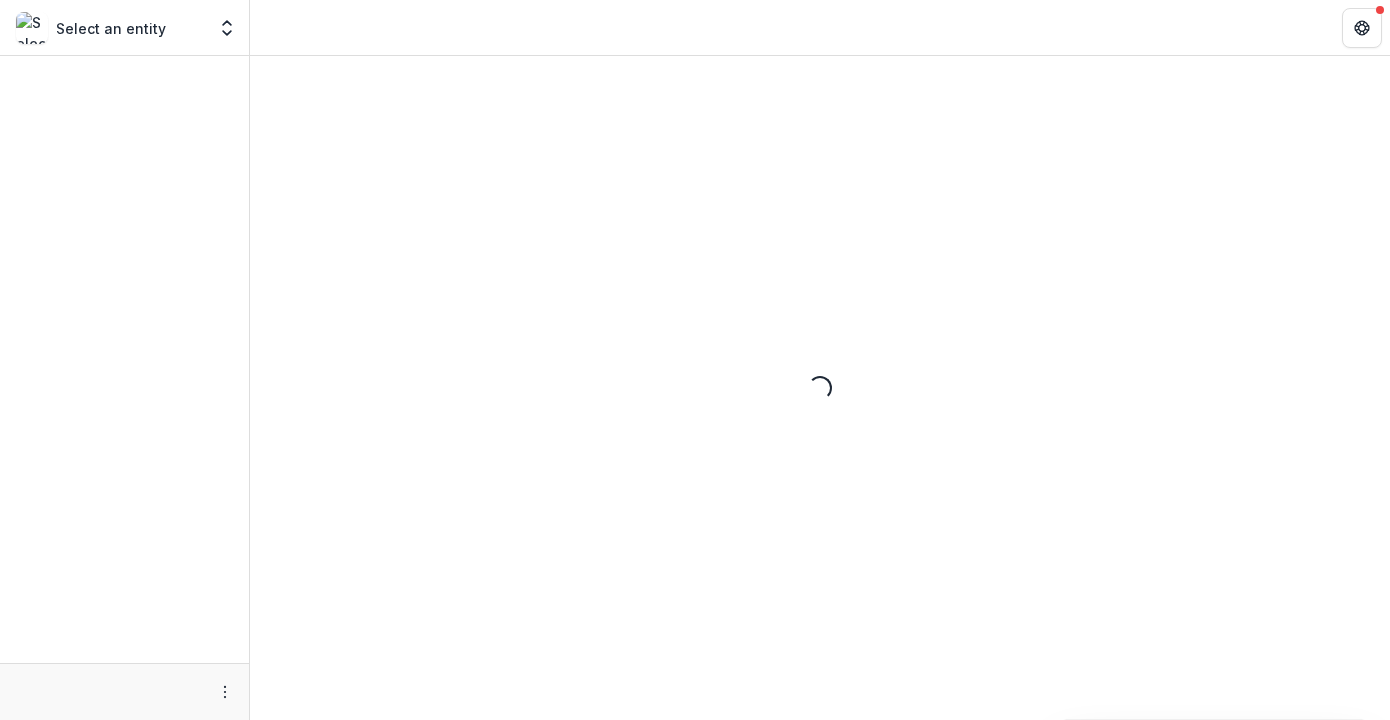 scroll, scrollTop: 0, scrollLeft: 0, axis: both 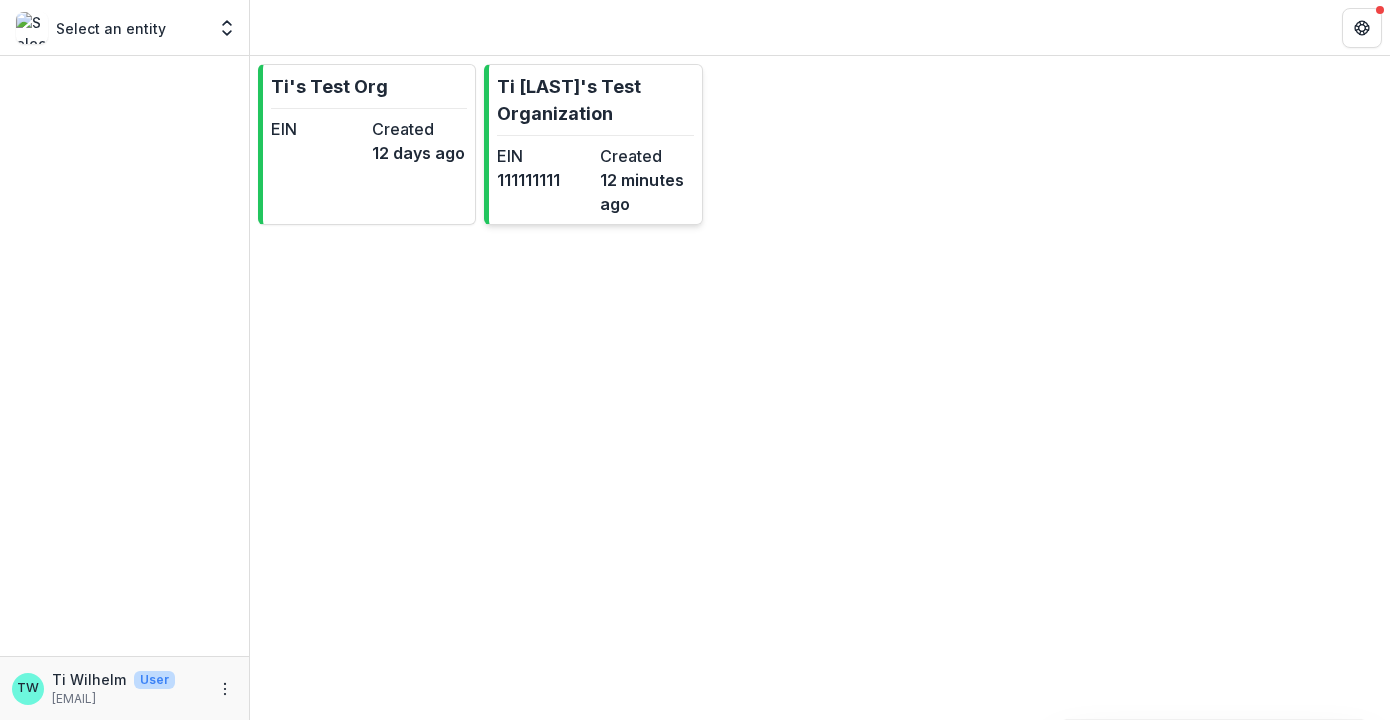 click on "Ti [LAST]'s Test Organization" at bounding box center (595, 100) 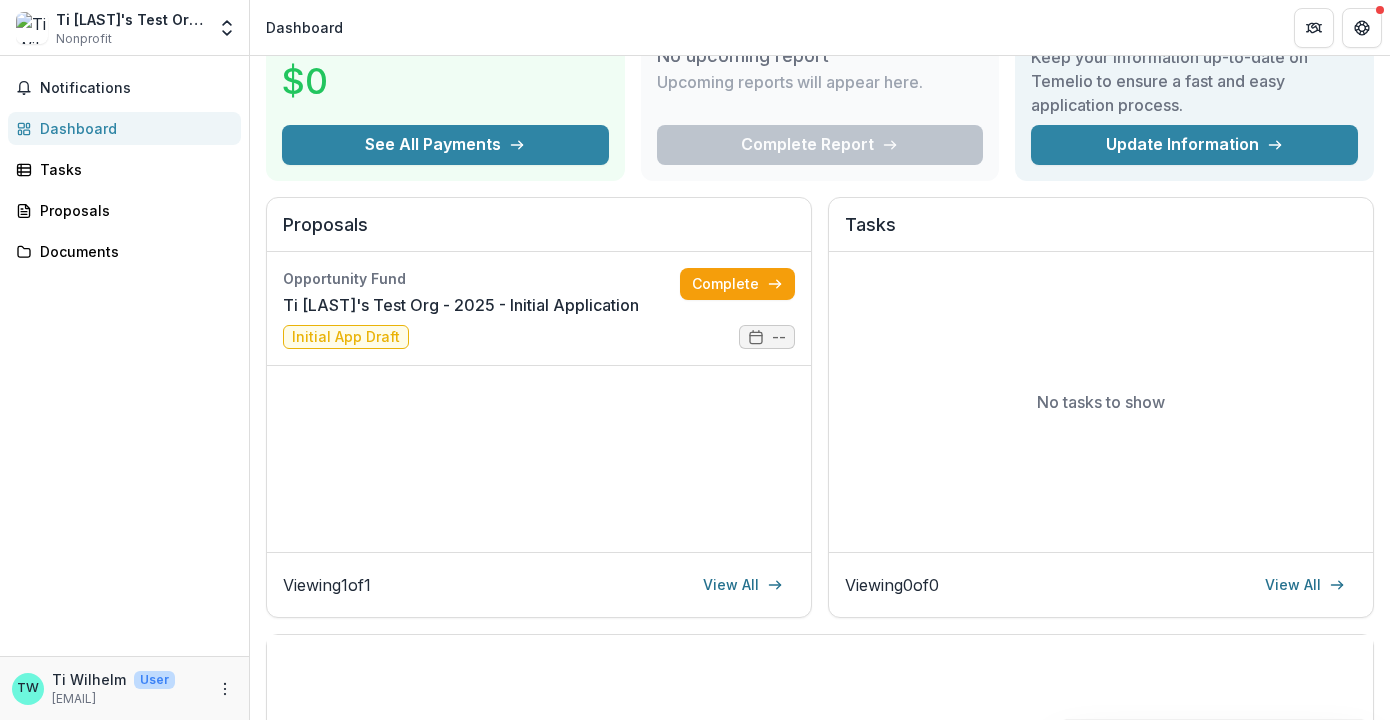 scroll, scrollTop: 136, scrollLeft: 0, axis: vertical 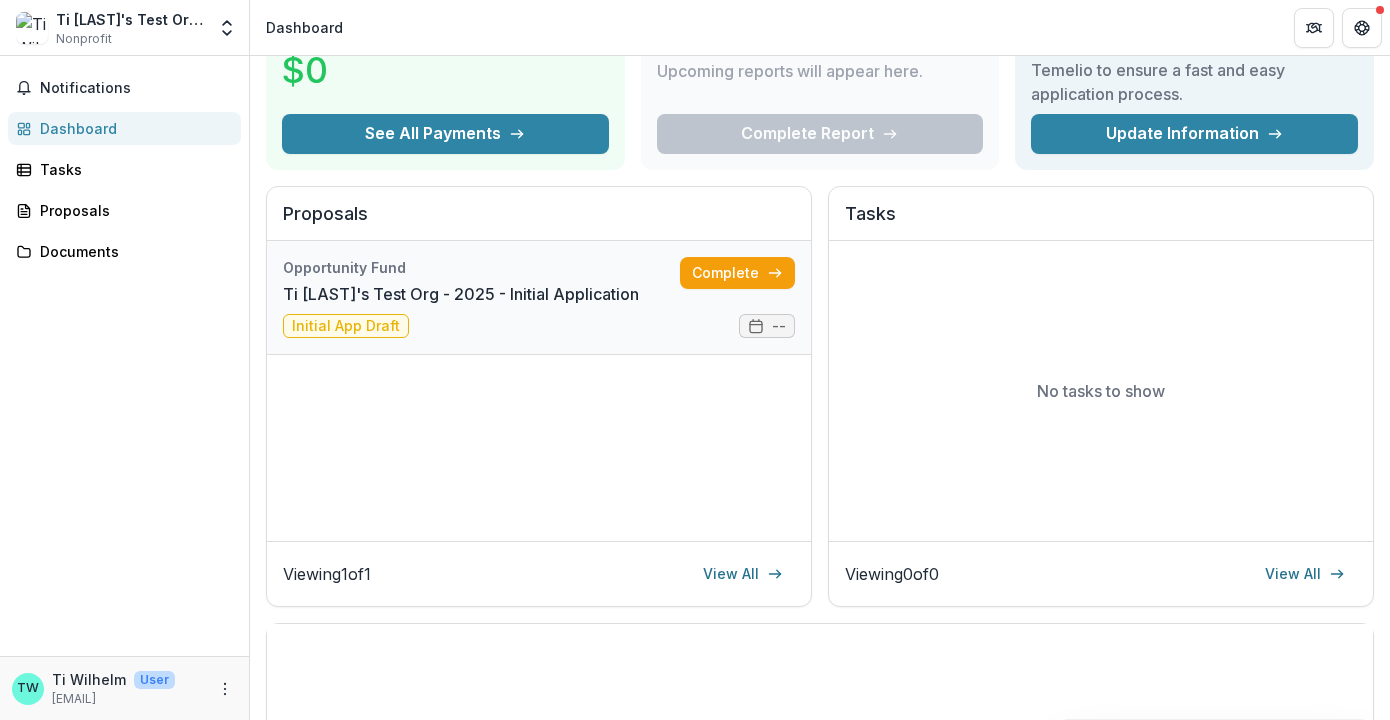 click on "Ti [LAST]'s Test Org - 2025 - Initial Application" at bounding box center (461, 294) 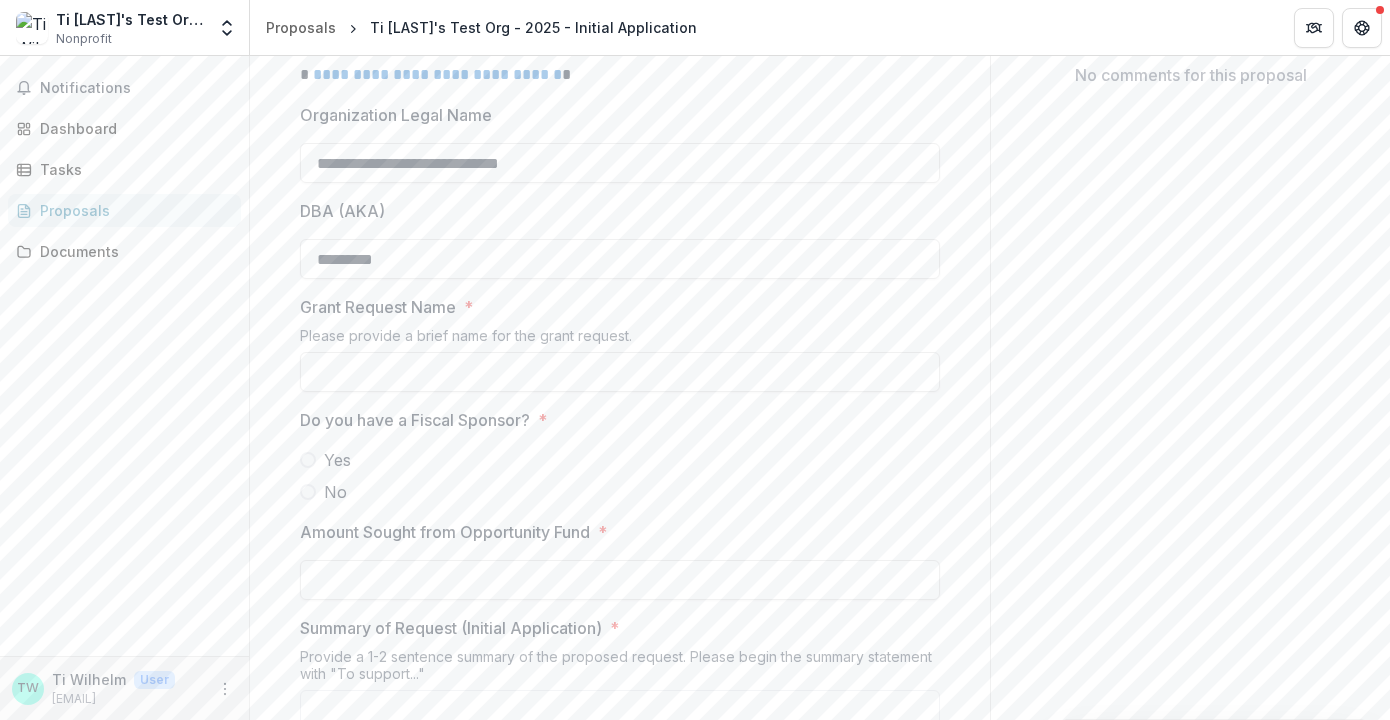 scroll, scrollTop: 438, scrollLeft: 0, axis: vertical 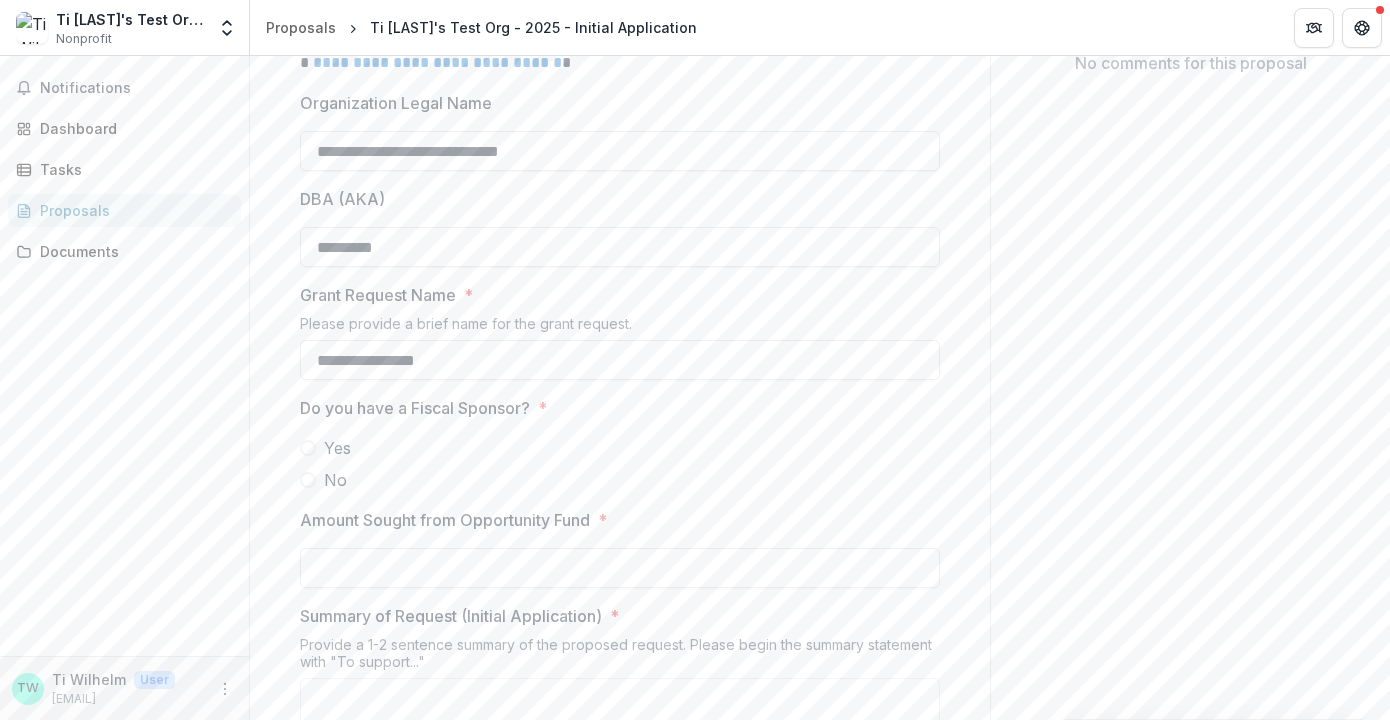 type on "**********" 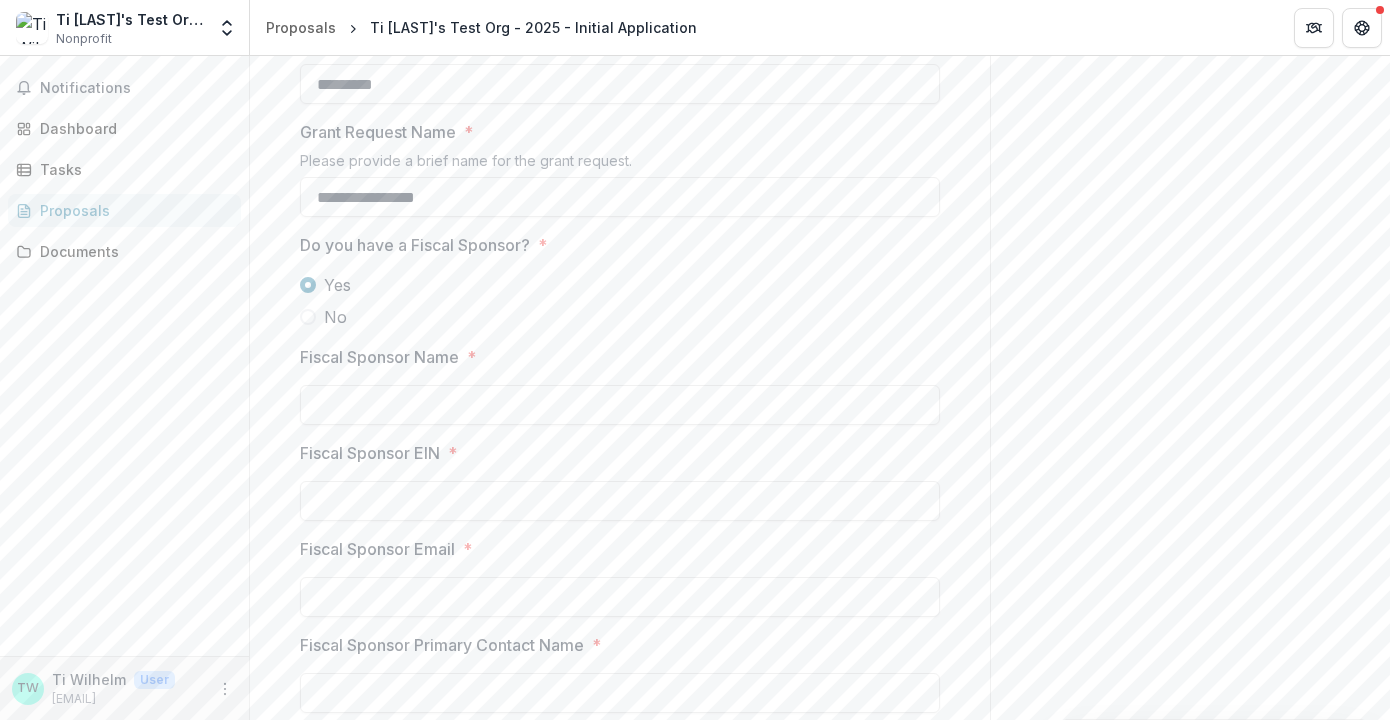 scroll, scrollTop: 610, scrollLeft: 0, axis: vertical 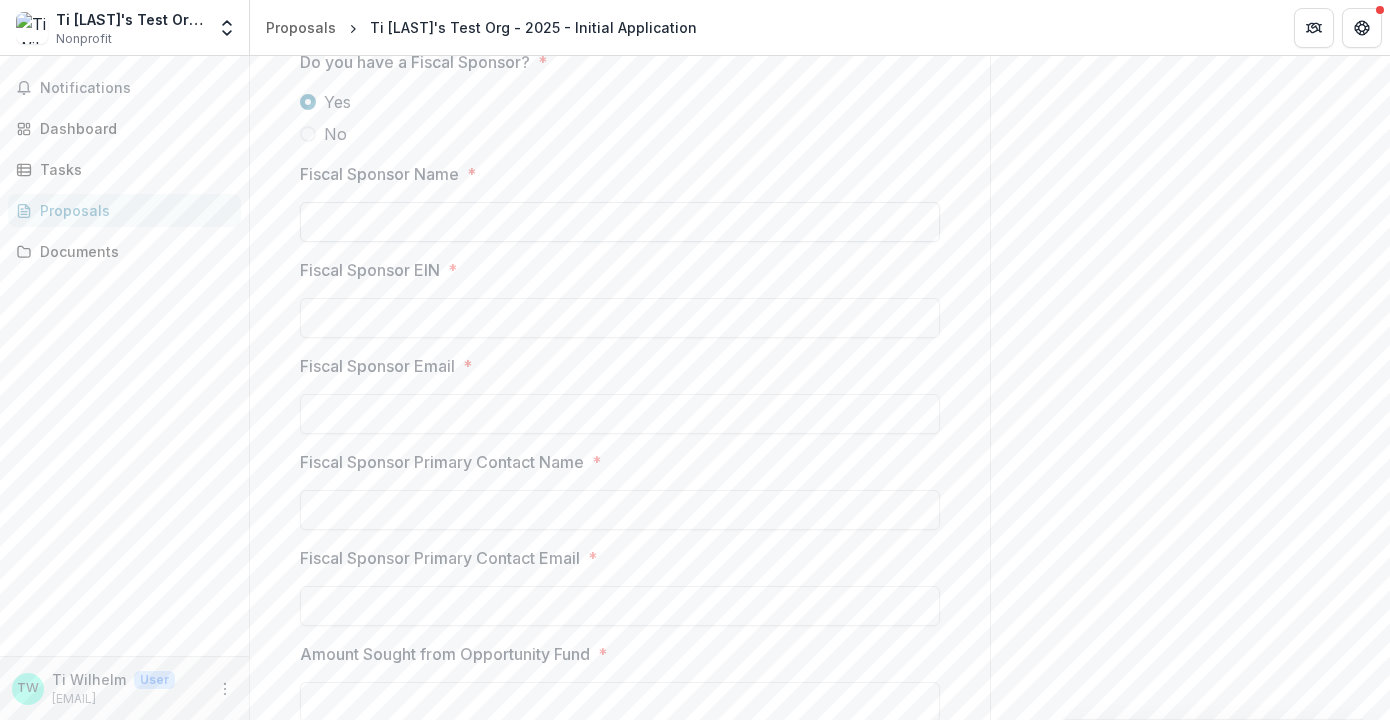 click on "Fiscal Sponsor Name *" at bounding box center [620, 222] 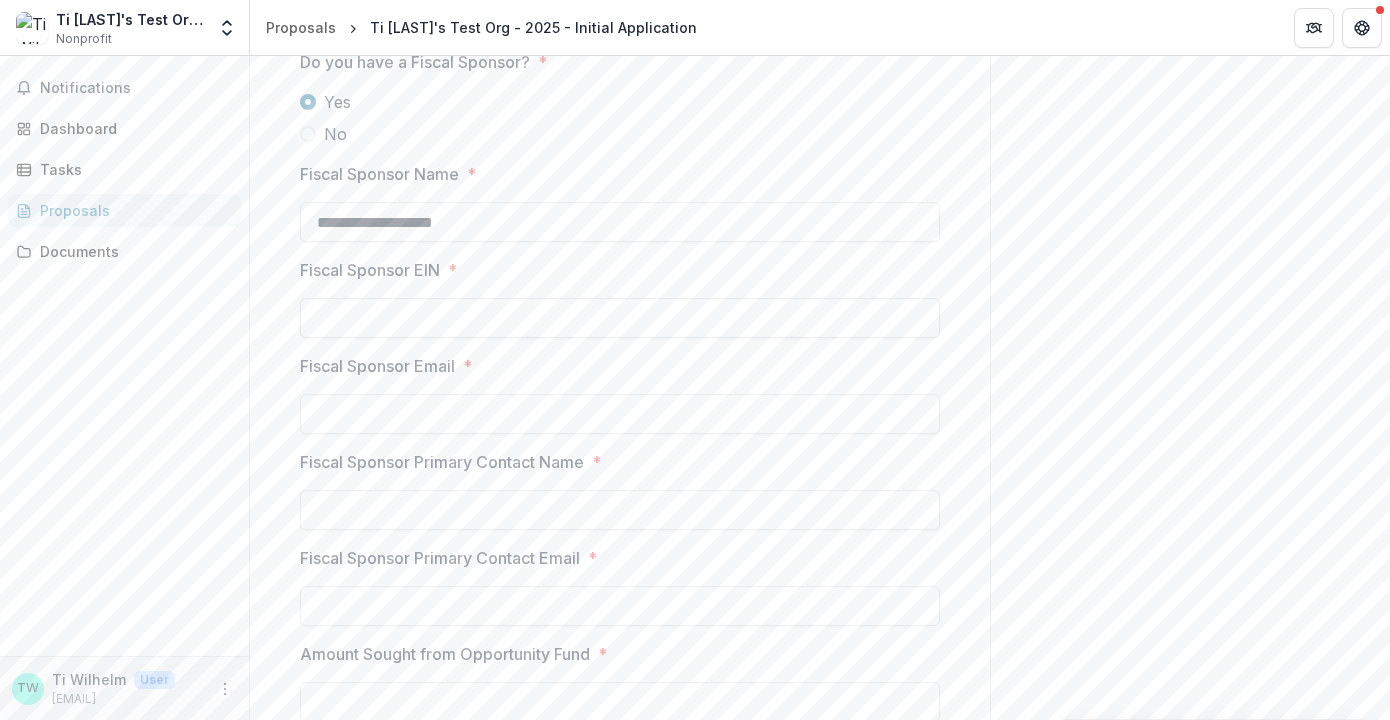 type on "**********" 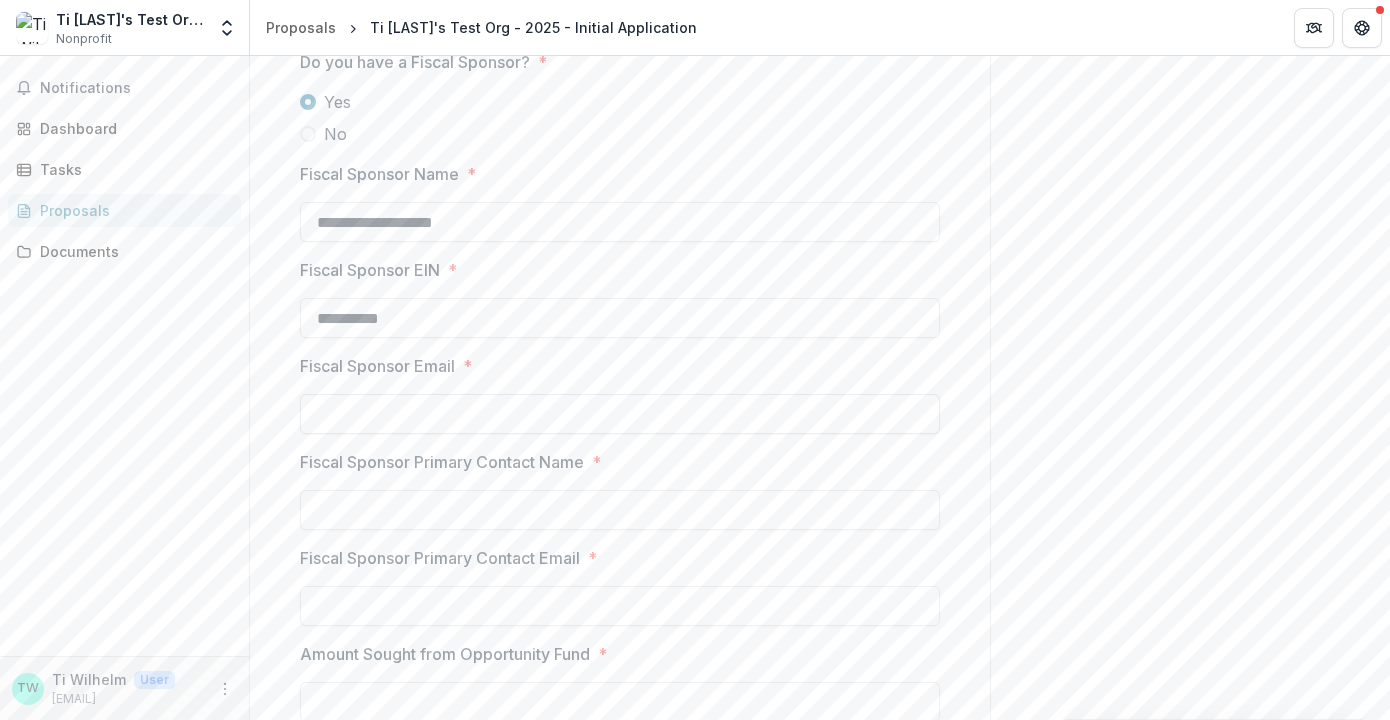 type on "**********" 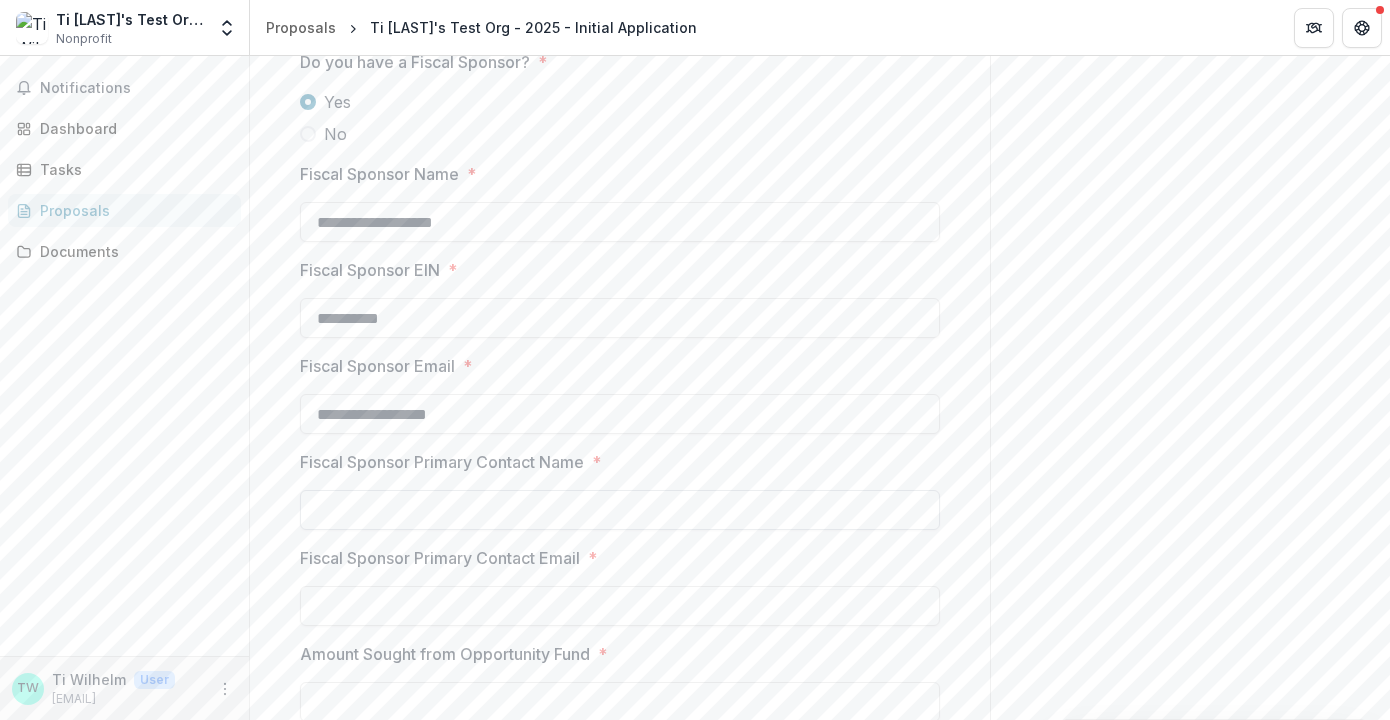 type on "**********" 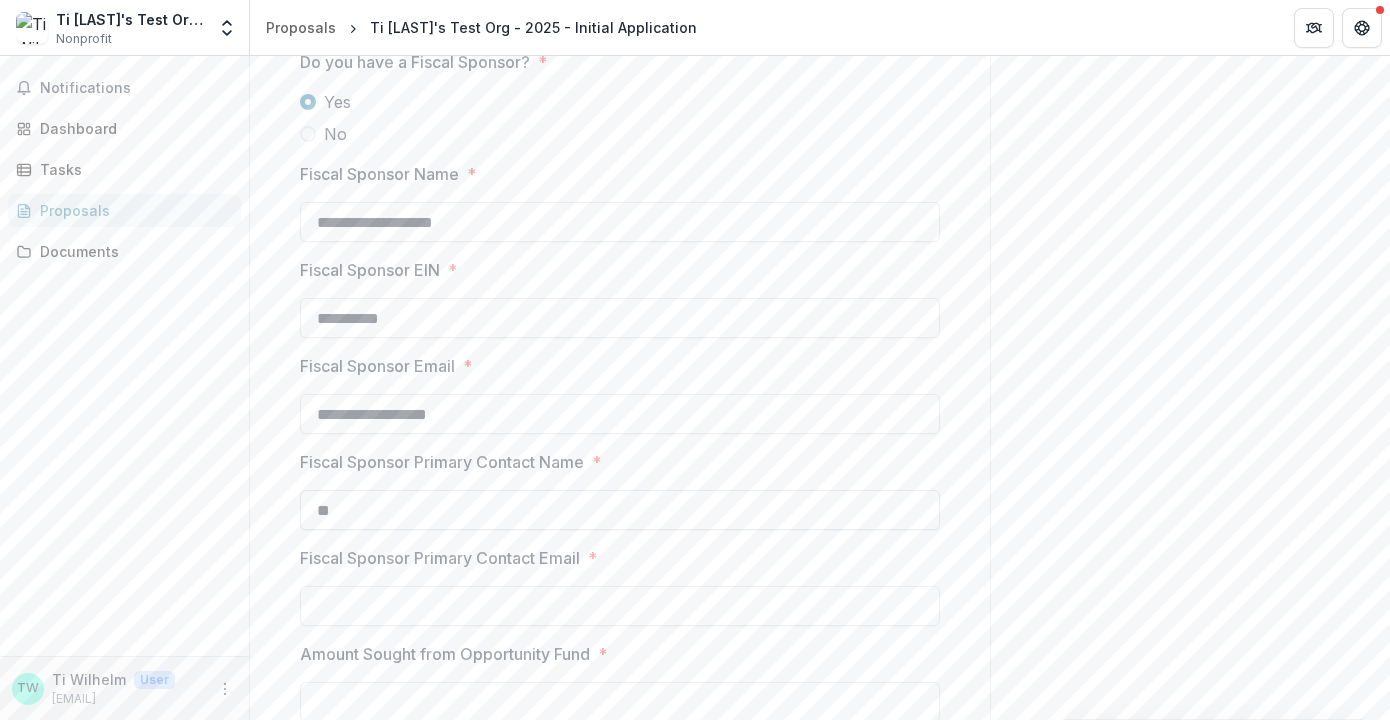 click on "**" at bounding box center [620, 510] 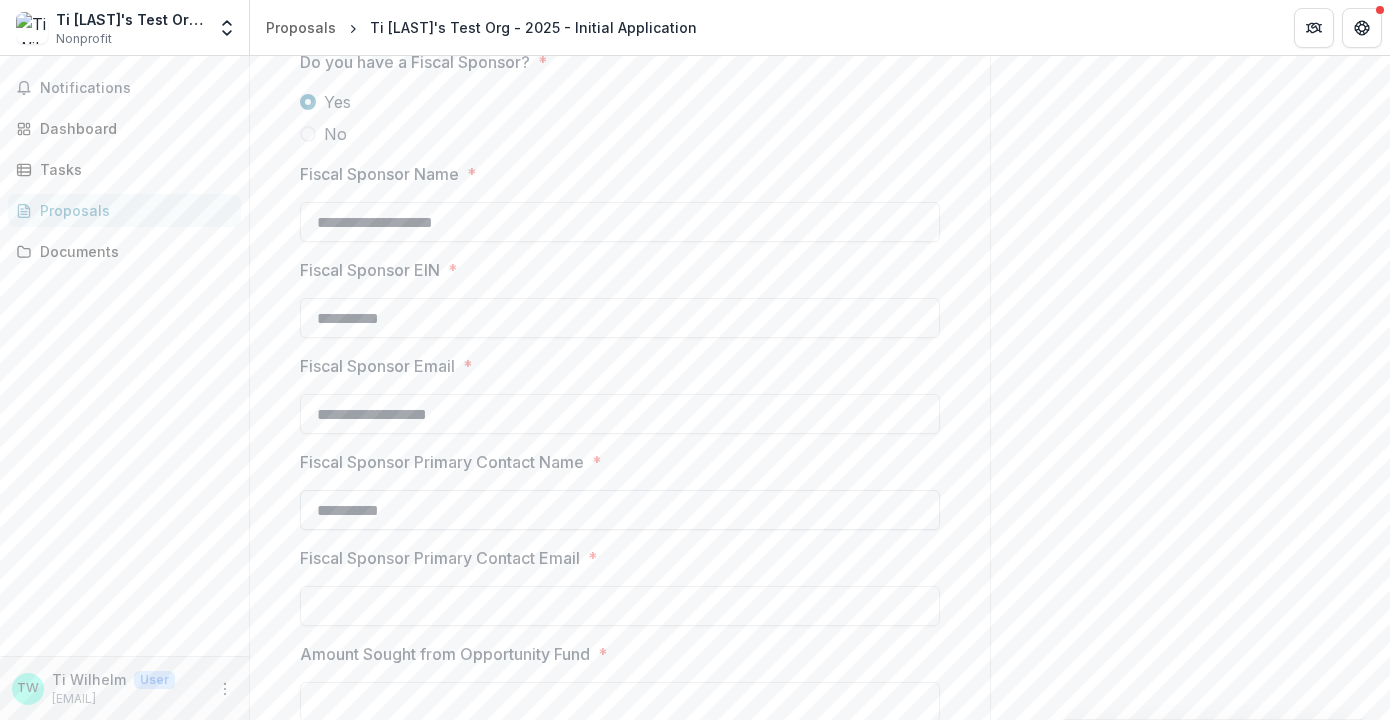 type on "**********" 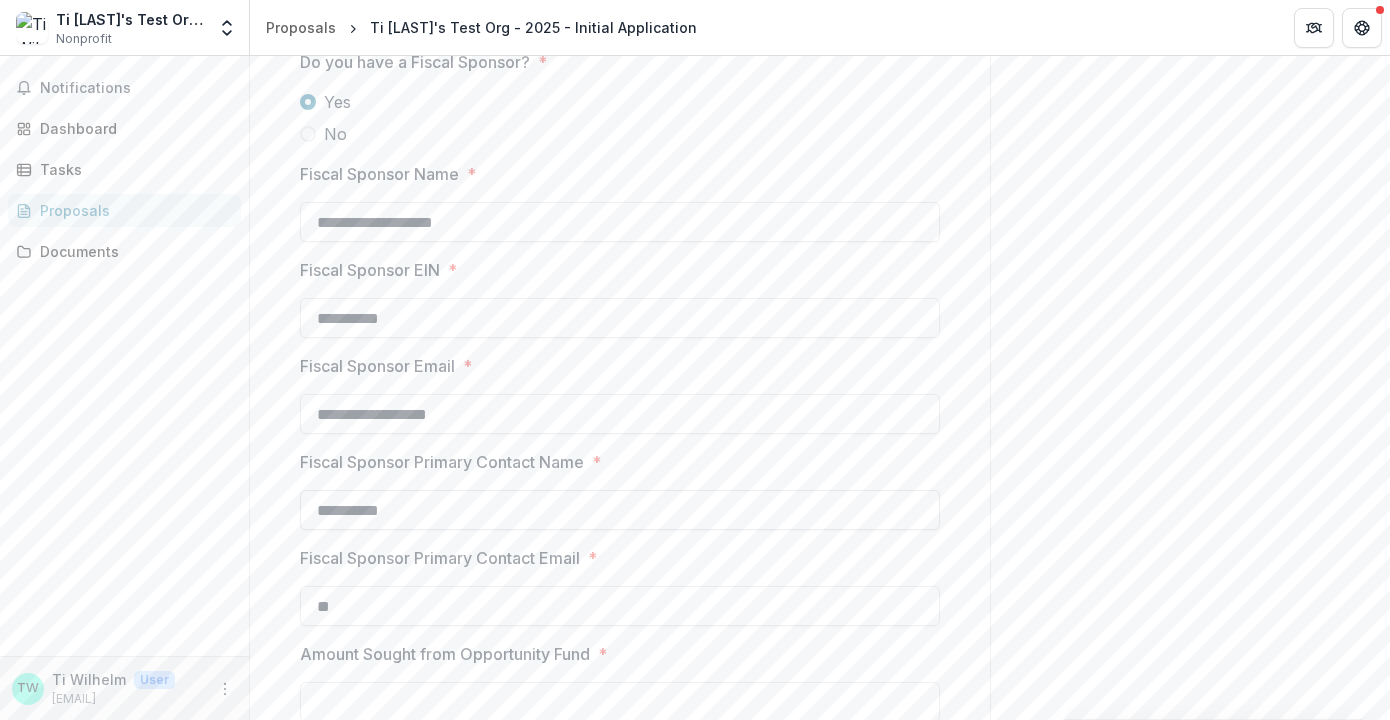type on "*" 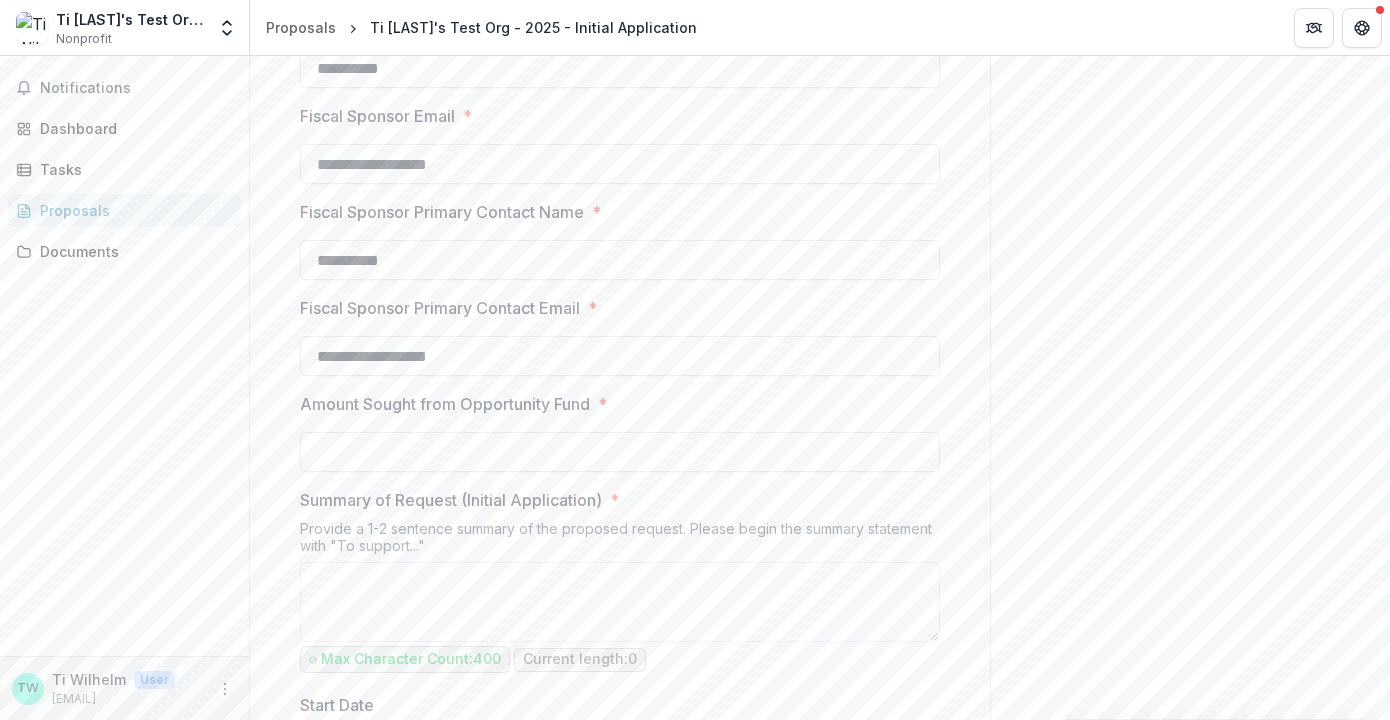 scroll, scrollTop: 1047, scrollLeft: 0, axis: vertical 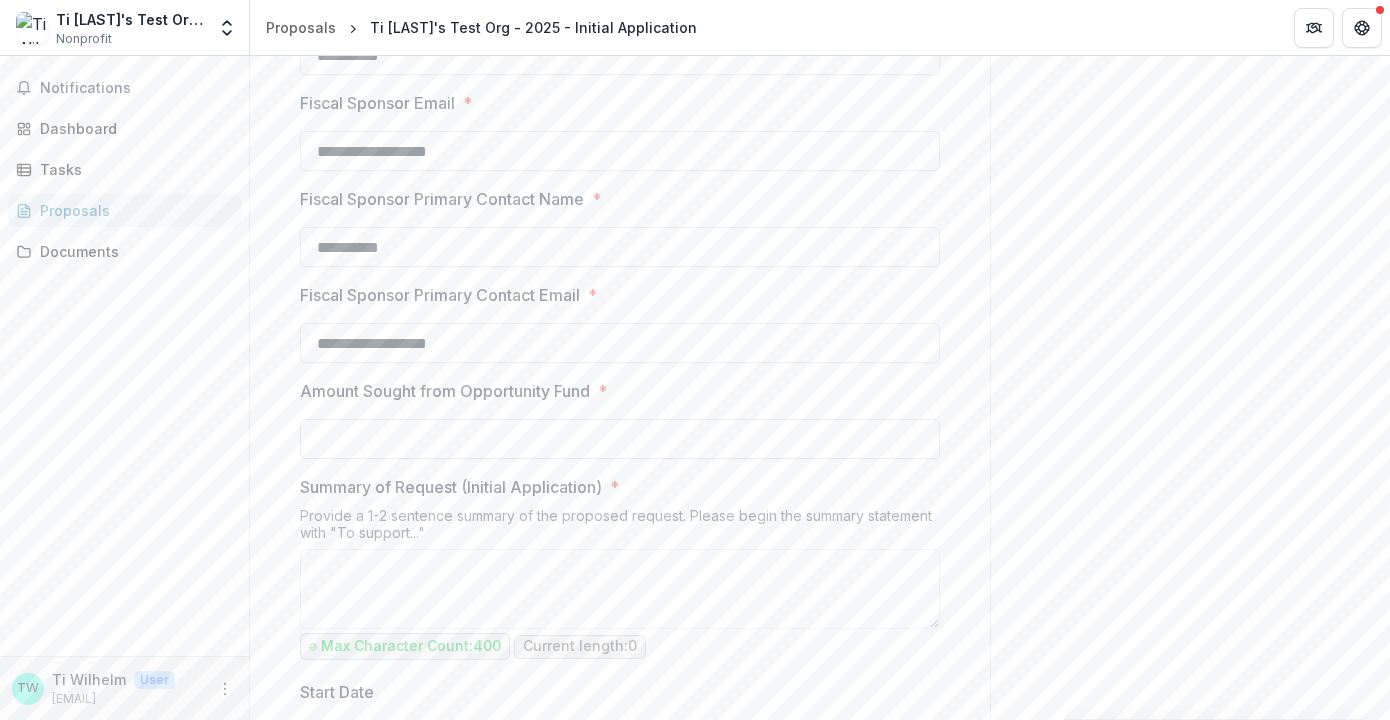 type on "**********" 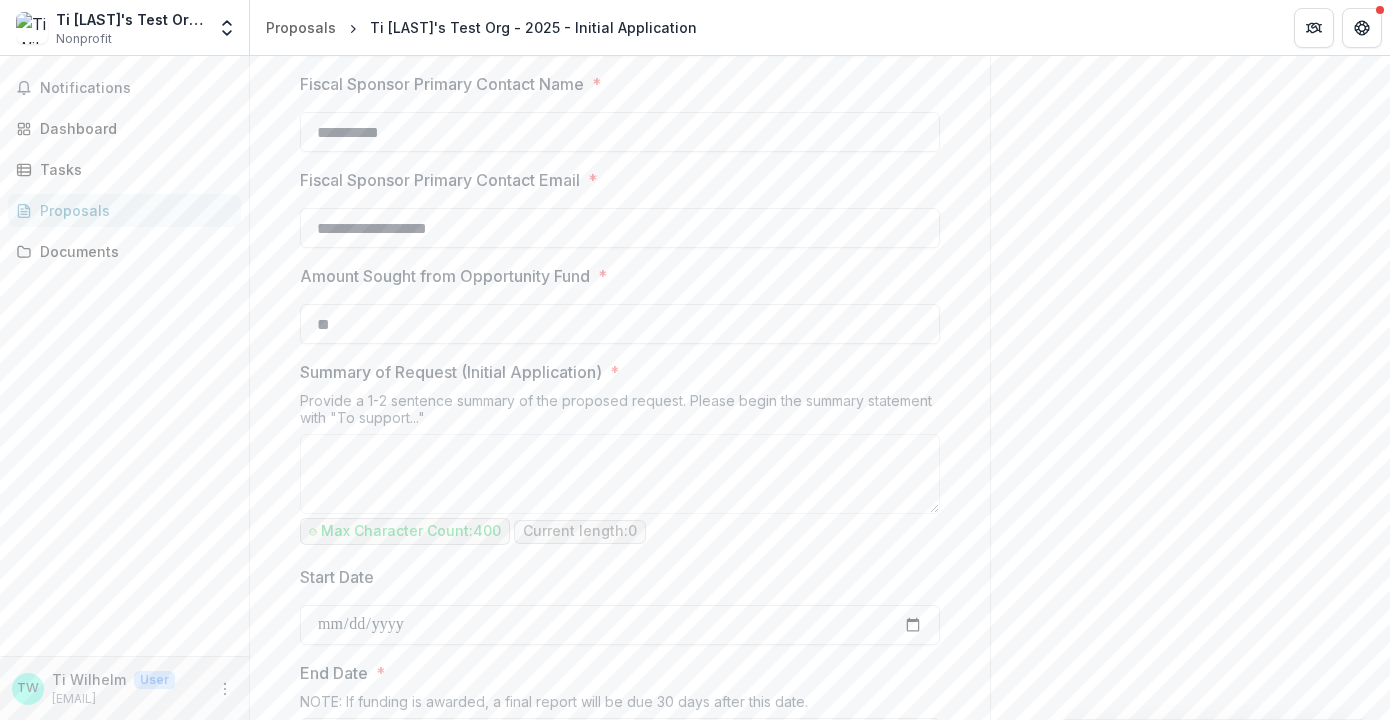scroll, scrollTop: 1166, scrollLeft: 0, axis: vertical 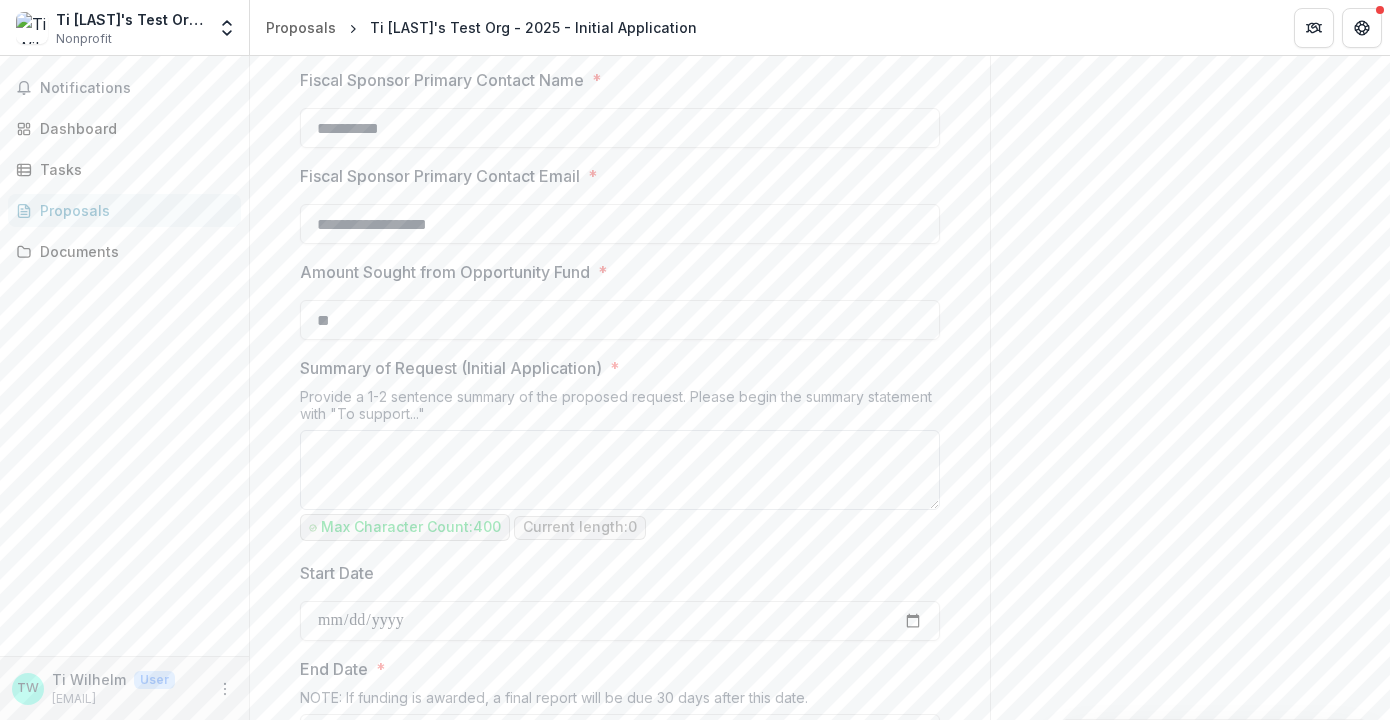 click on "Summary of Request (Initial Application) *" at bounding box center [620, 470] 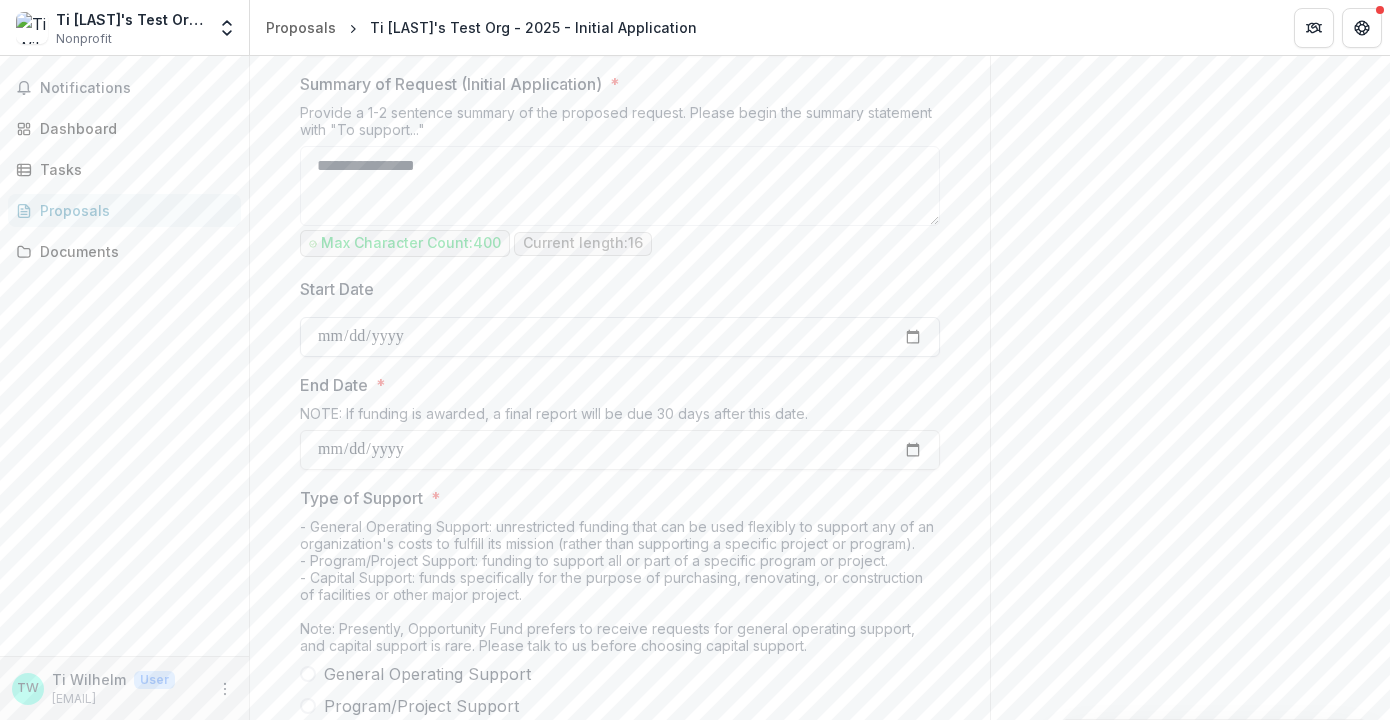 scroll, scrollTop: 1455, scrollLeft: 0, axis: vertical 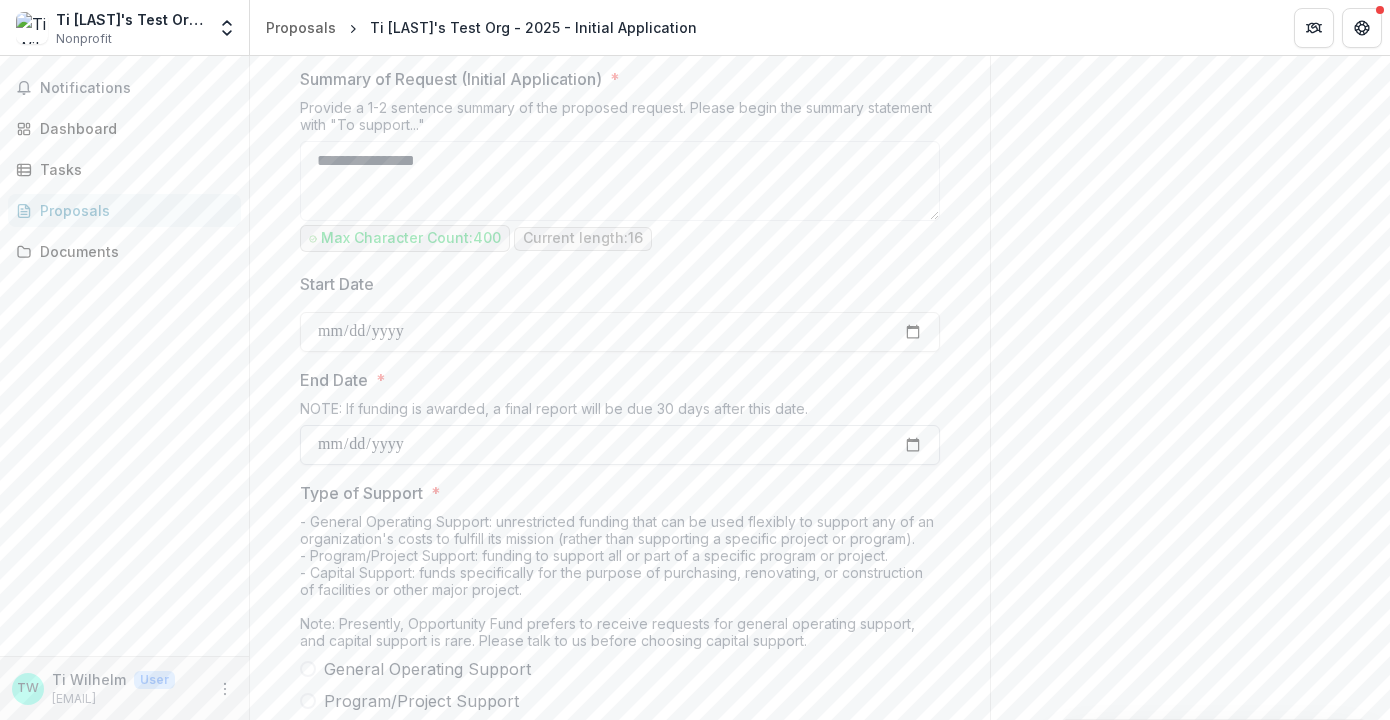 type on "**********" 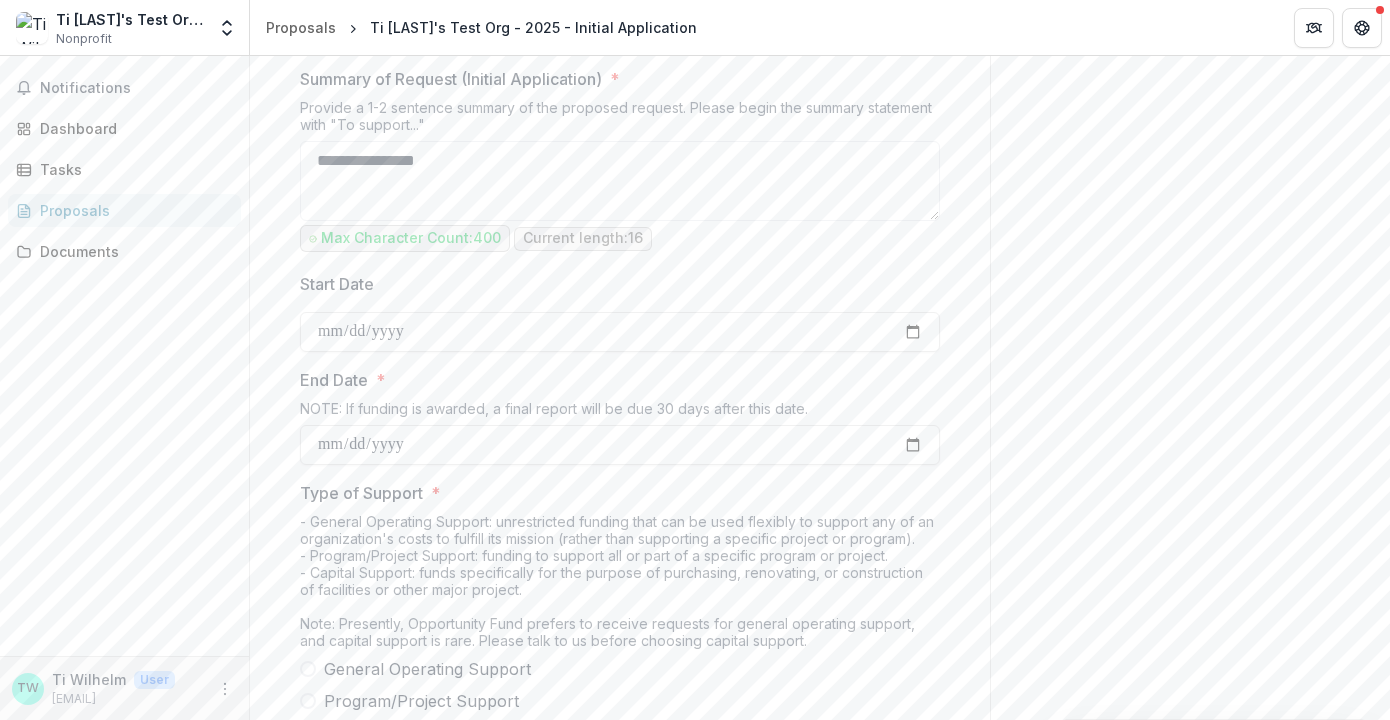 type on "**********" 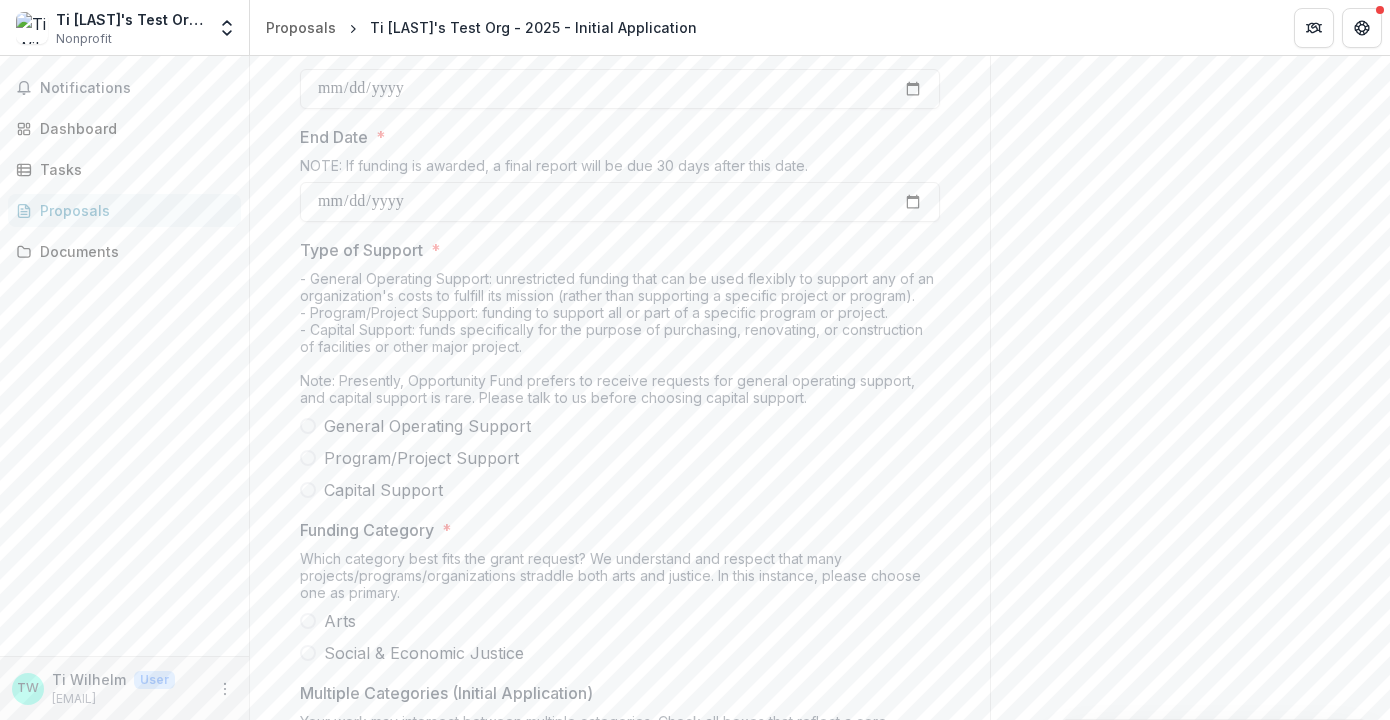 scroll, scrollTop: 1742, scrollLeft: 0, axis: vertical 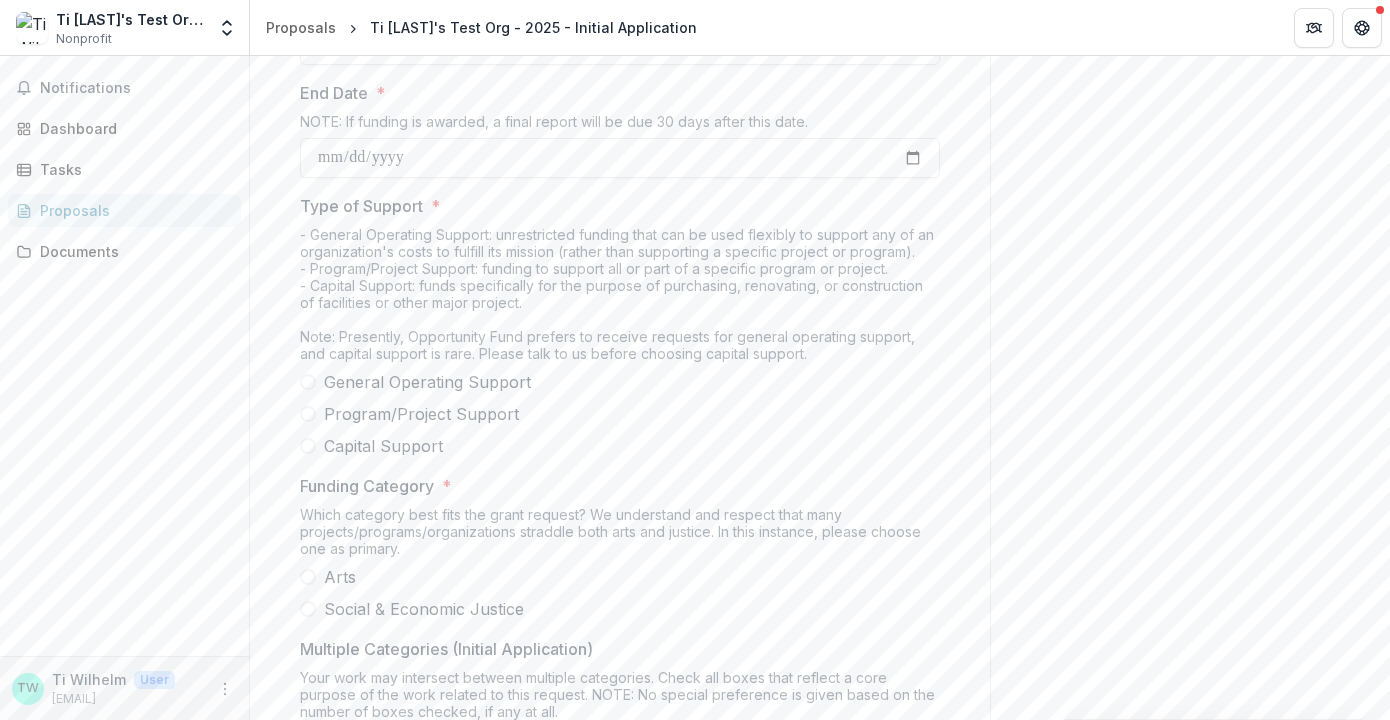 click at bounding box center [308, 414] 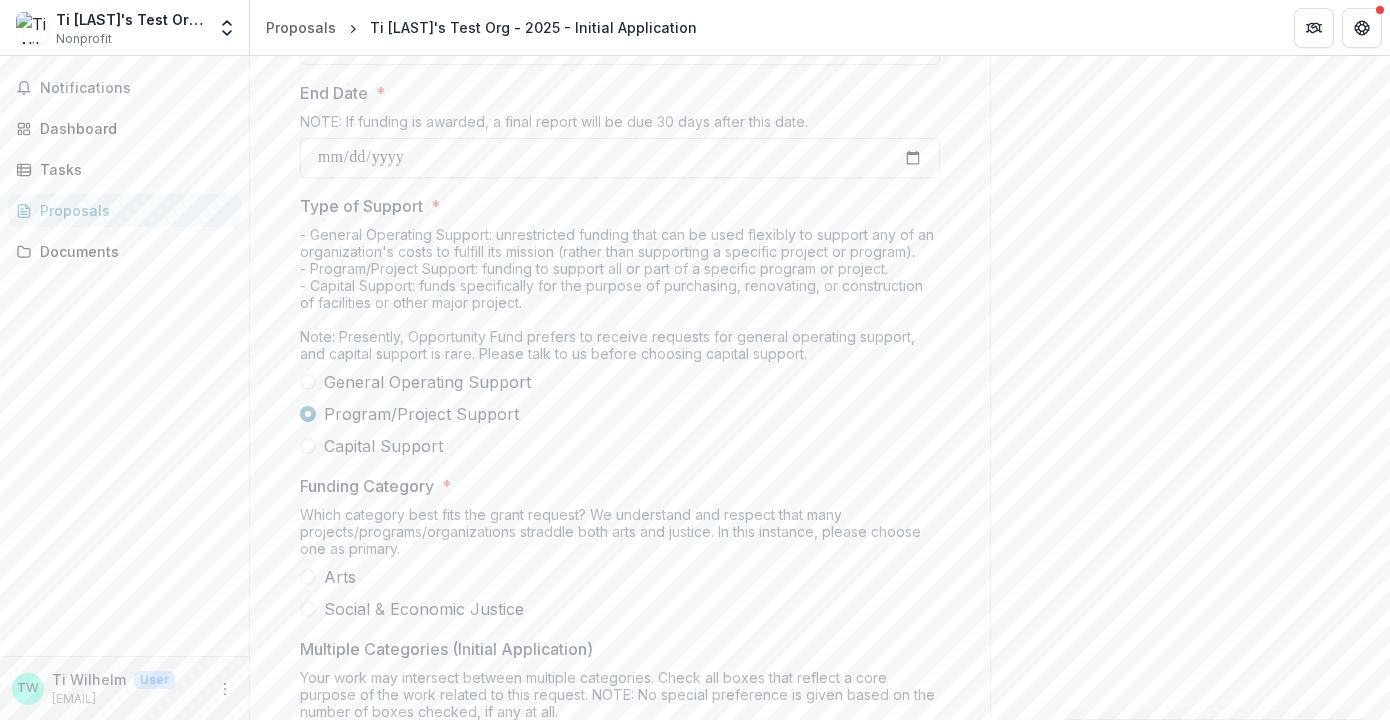 click at bounding box center [308, 577] 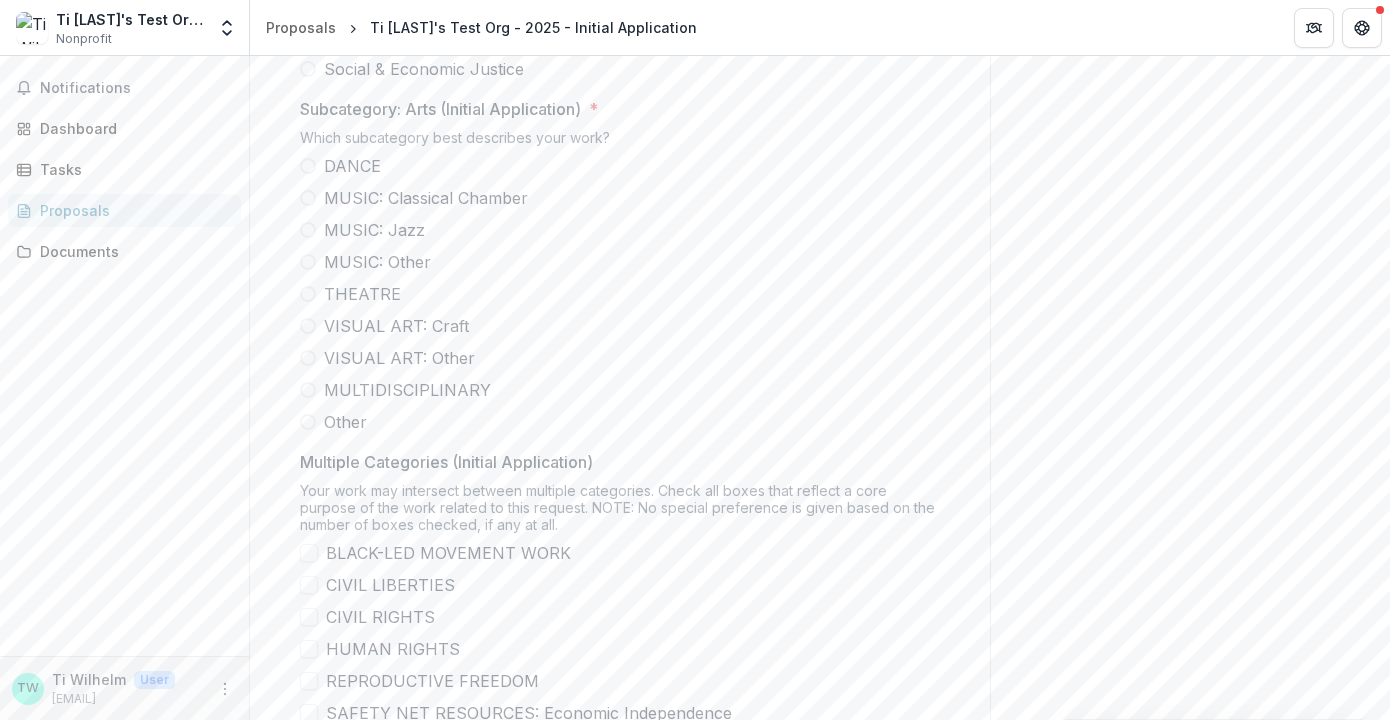 scroll, scrollTop: 2300, scrollLeft: 0, axis: vertical 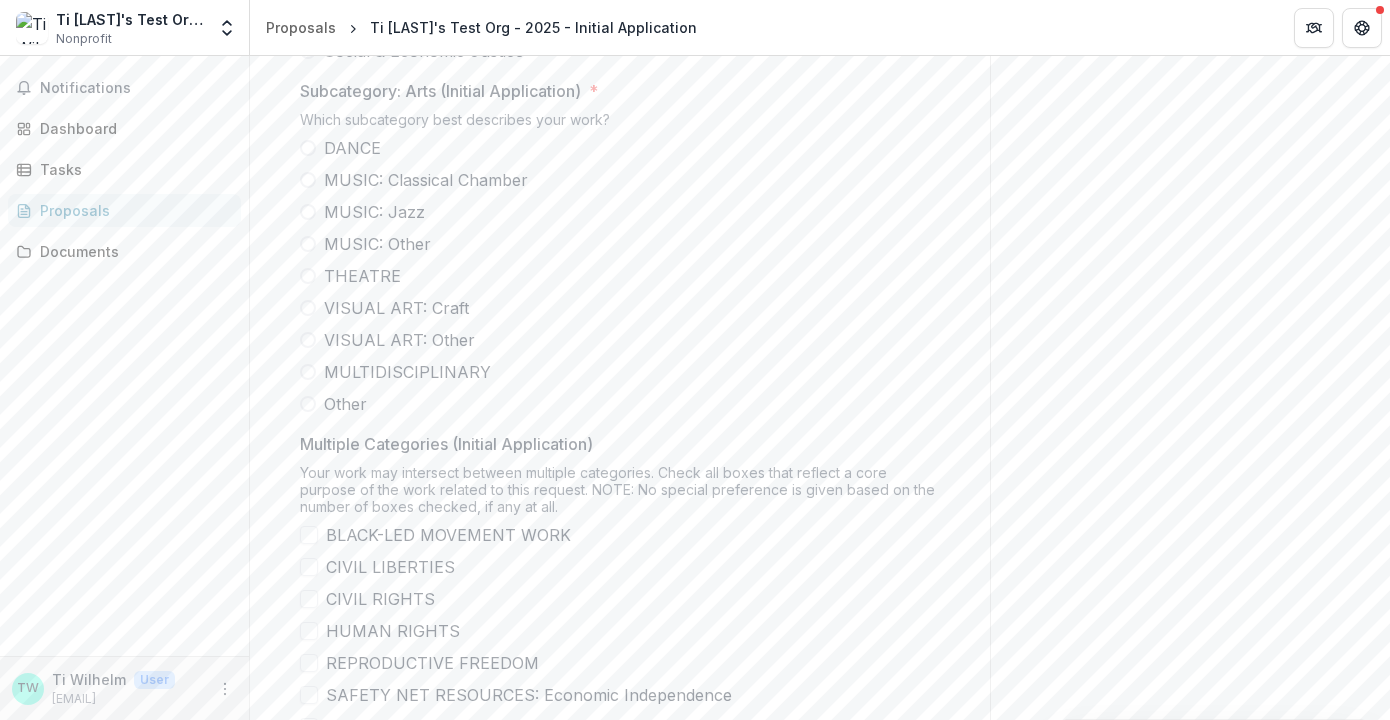 click at bounding box center (308, 276) 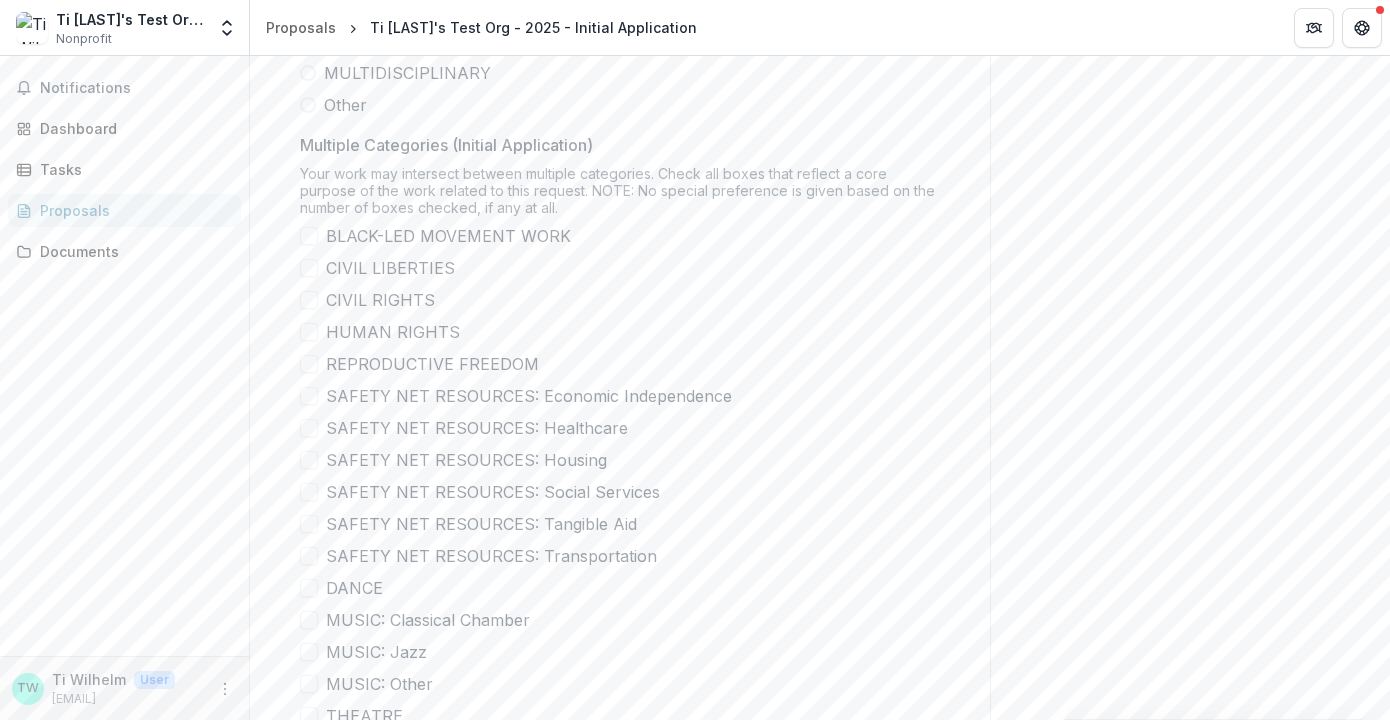 scroll, scrollTop: 2605, scrollLeft: 0, axis: vertical 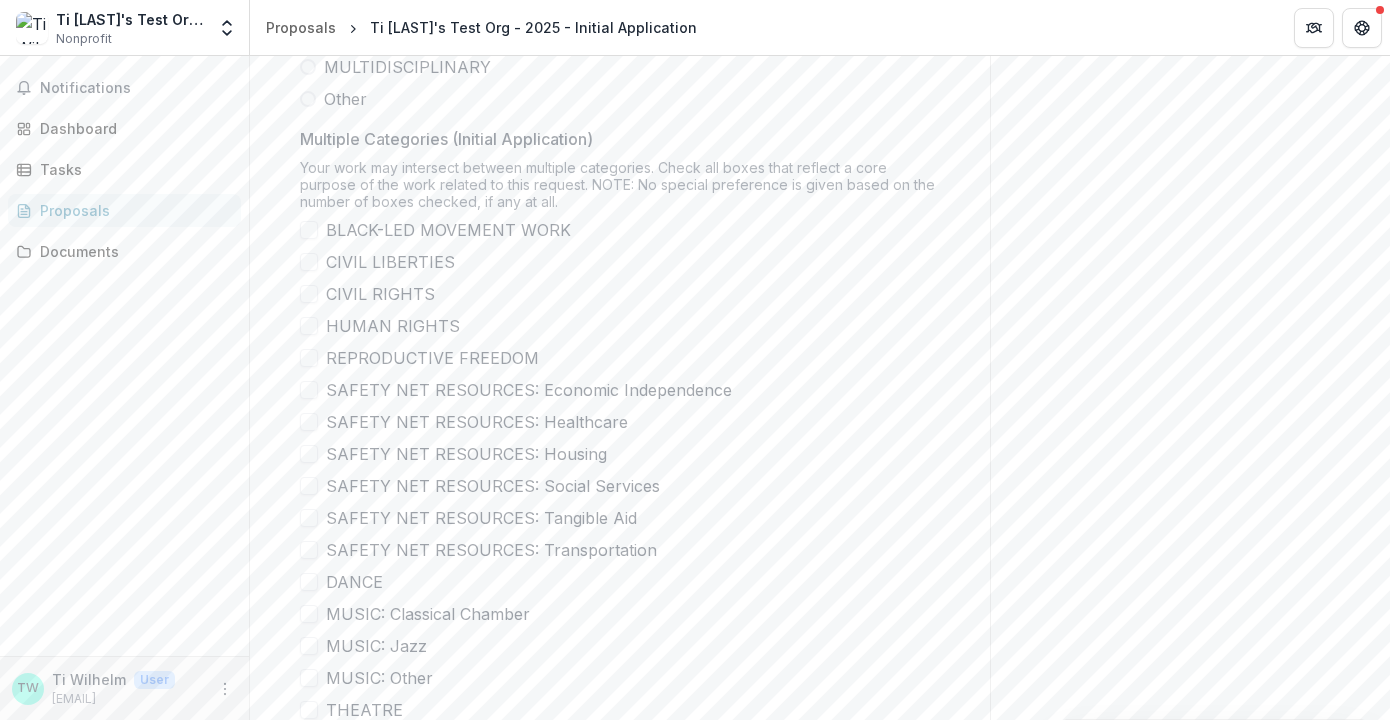 click at bounding box center (309, 294) 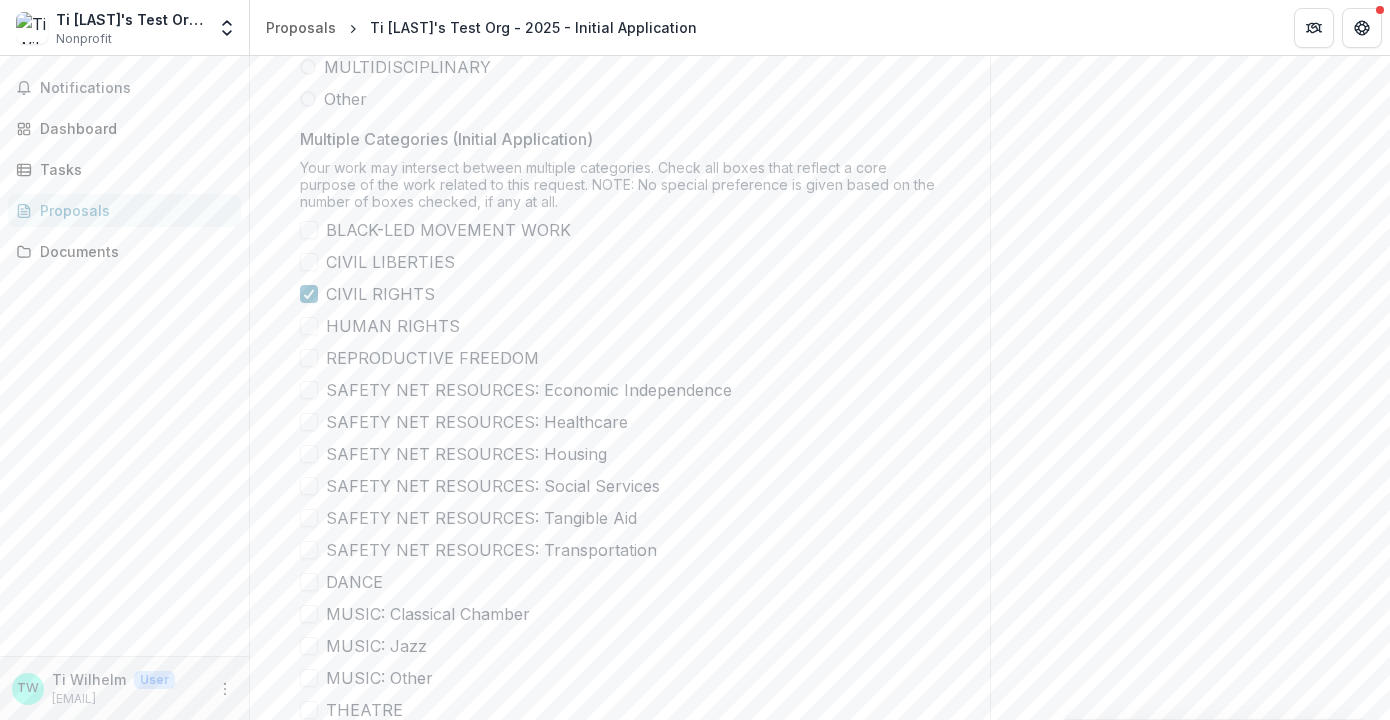 click at bounding box center [309, 326] 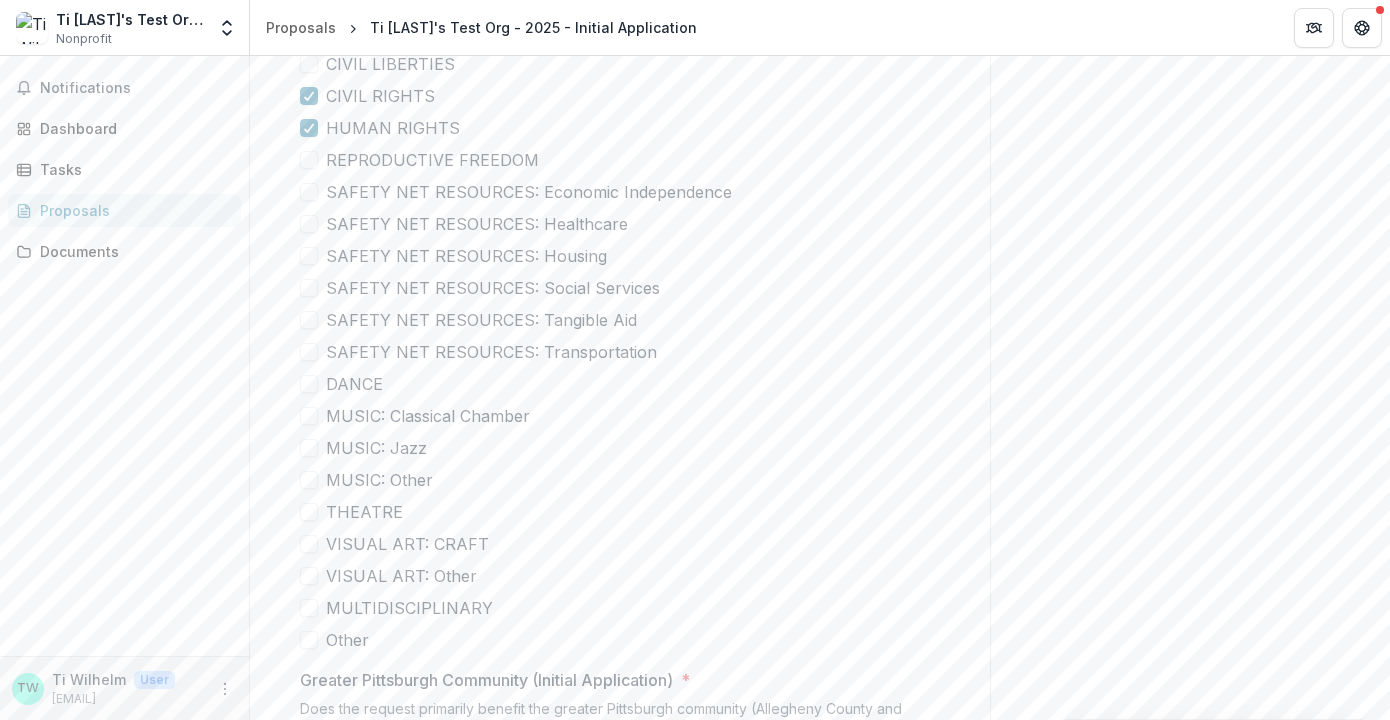 scroll, scrollTop: 2860, scrollLeft: 0, axis: vertical 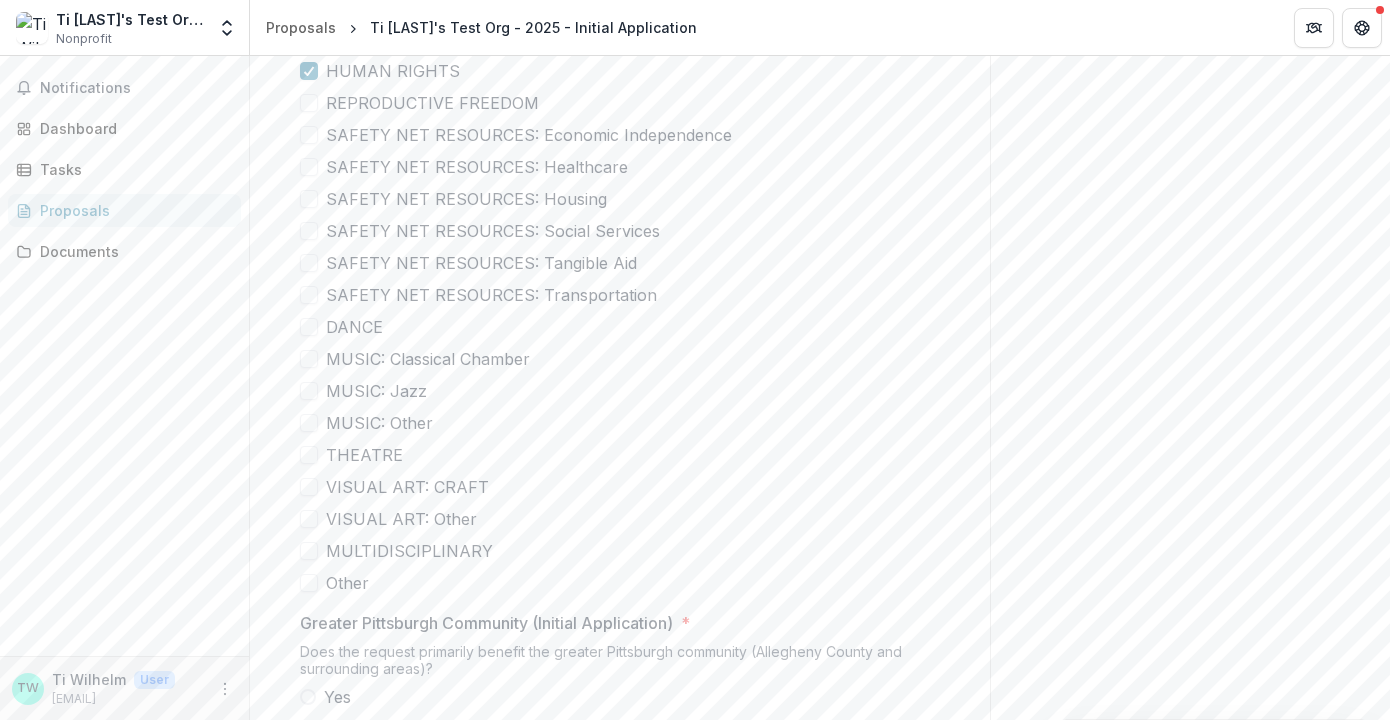 click at bounding box center [309, 455] 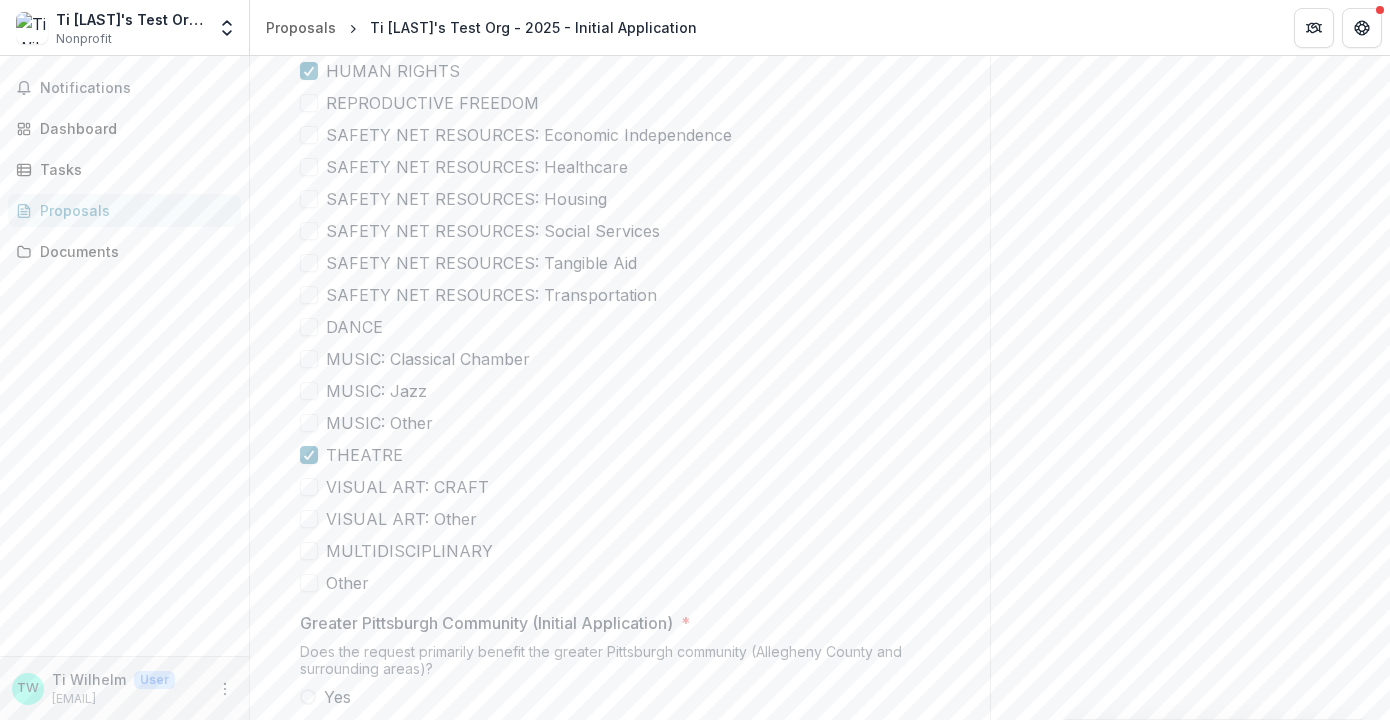 click at bounding box center (309, 551) 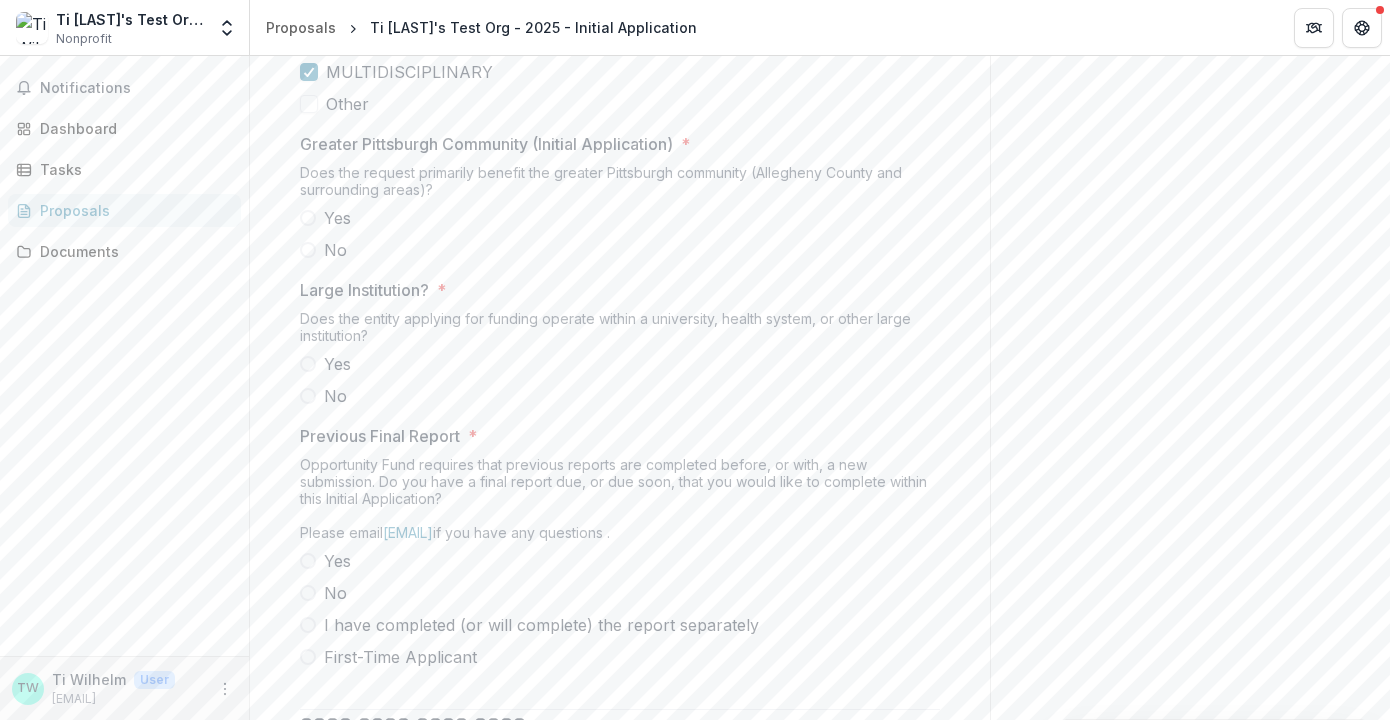 scroll, scrollTop: 3382, scrollLeft: 0, axis: vertical 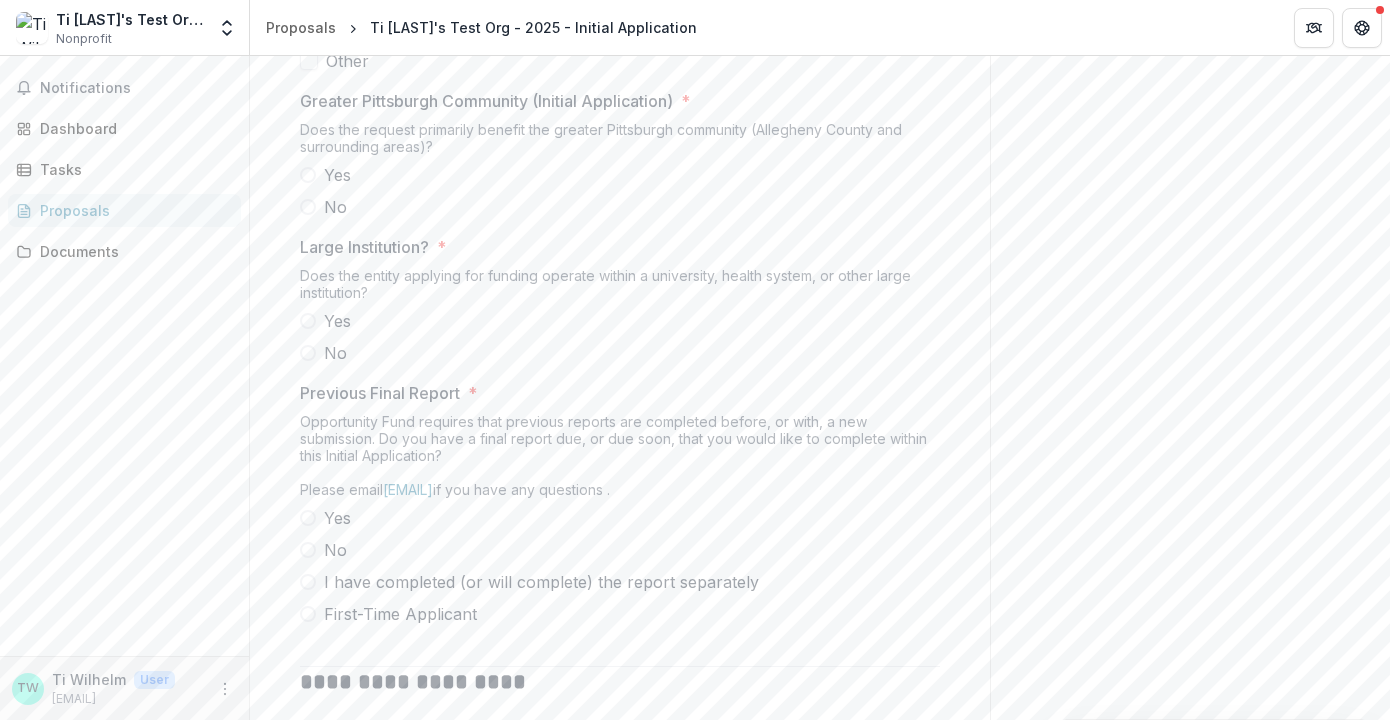 click at bounding box center (308, 175) 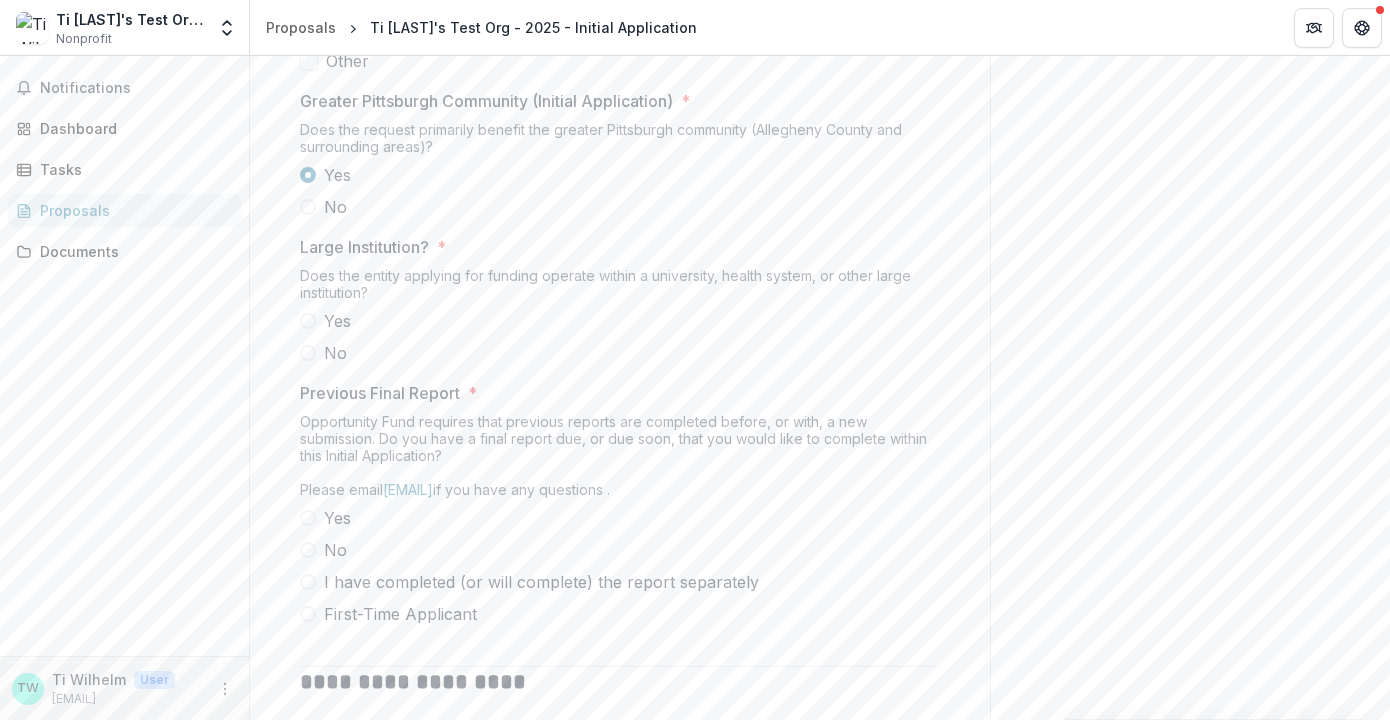 click at bounding box center (308, 321) 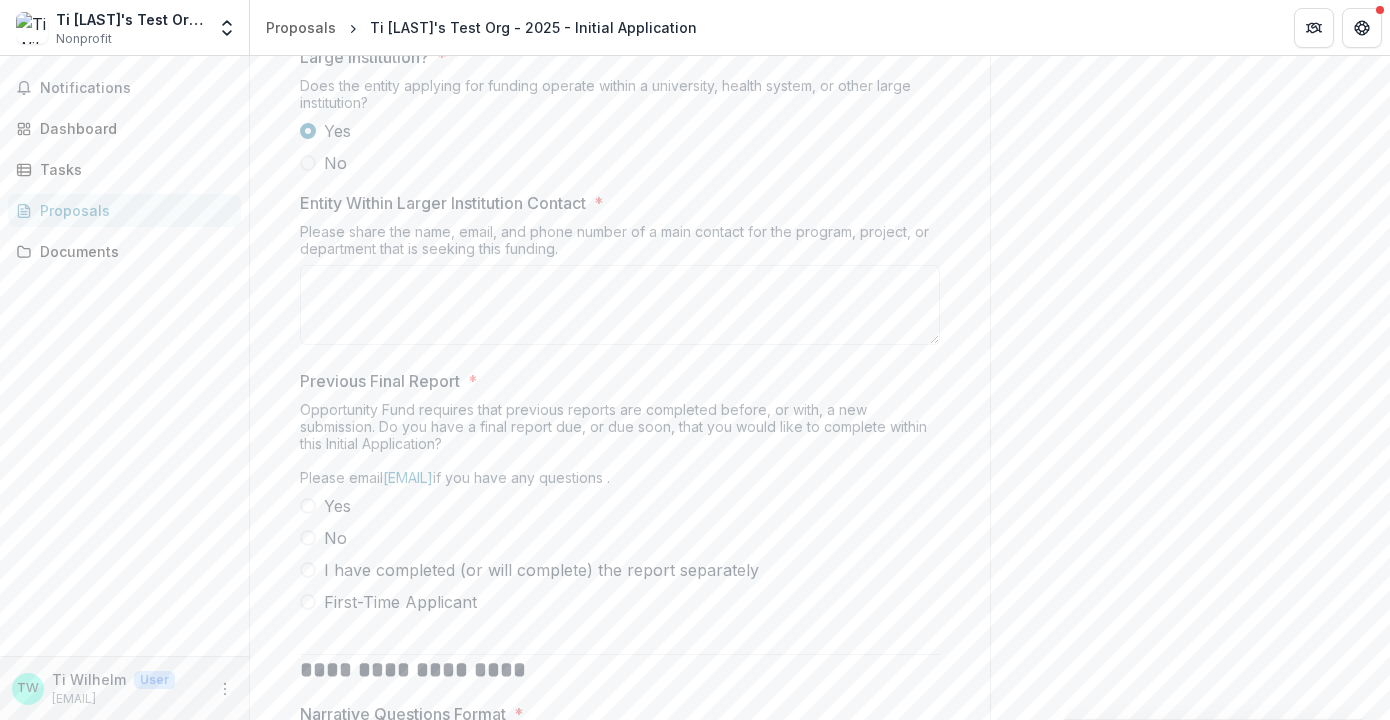 scroll, scrollTop: 3583, scrollLeft: 0, axis: vertical 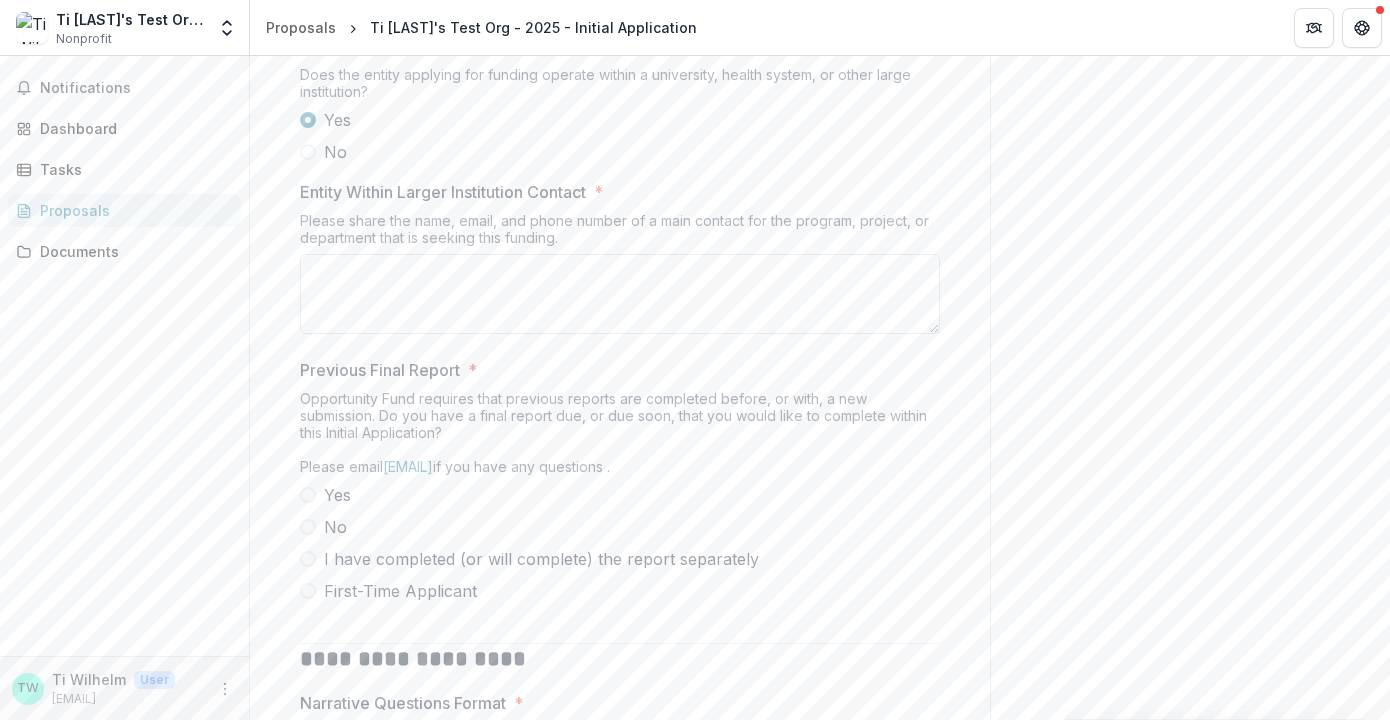 click on "Entity Within Larger Institution Contact *" at bounding box center [620, 294] 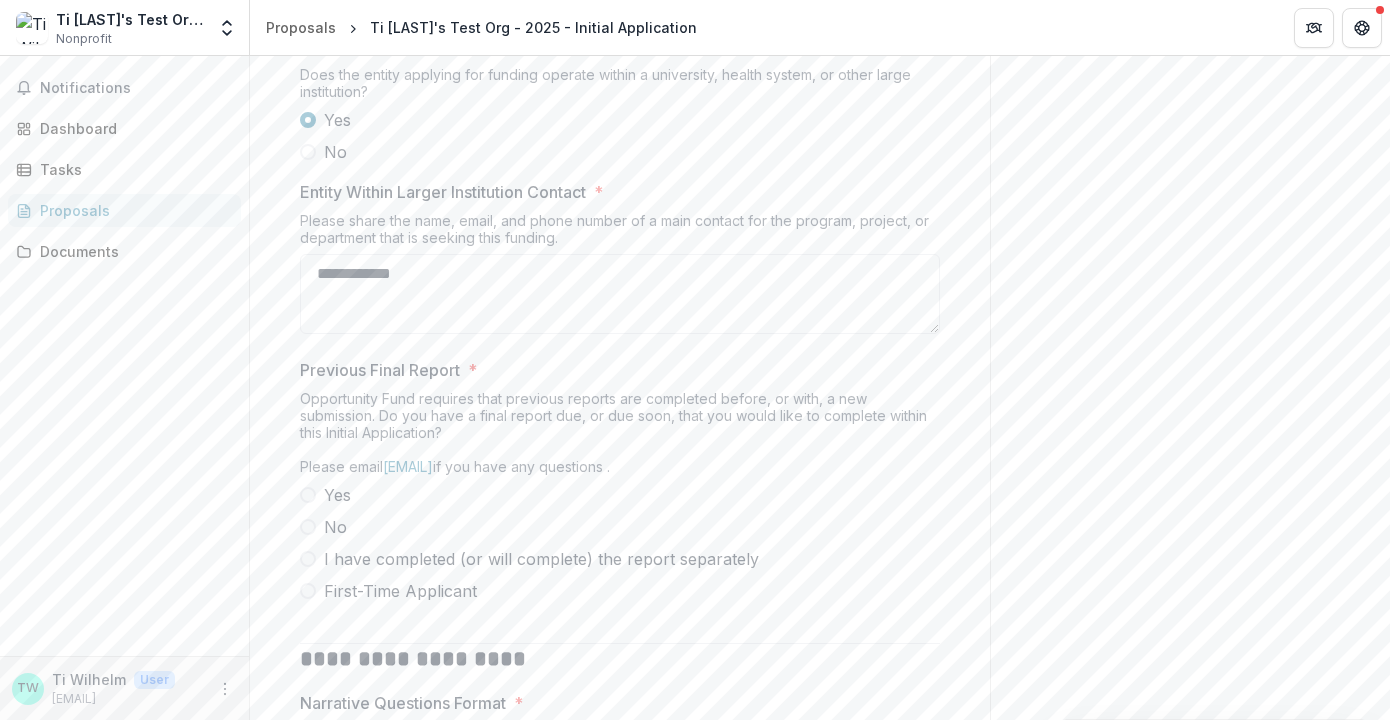 type on "**********" 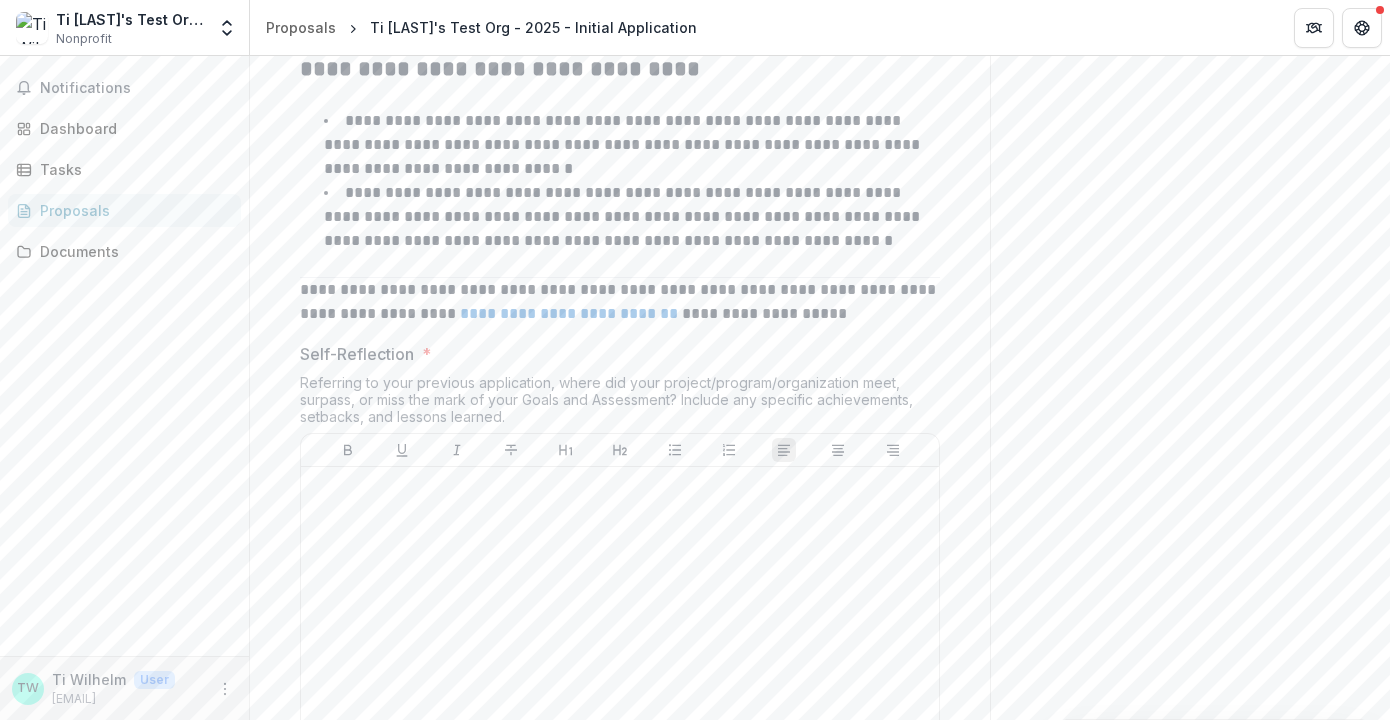 scroll, scrollTop: 4170, scrollLeft: 0, axis: vertical 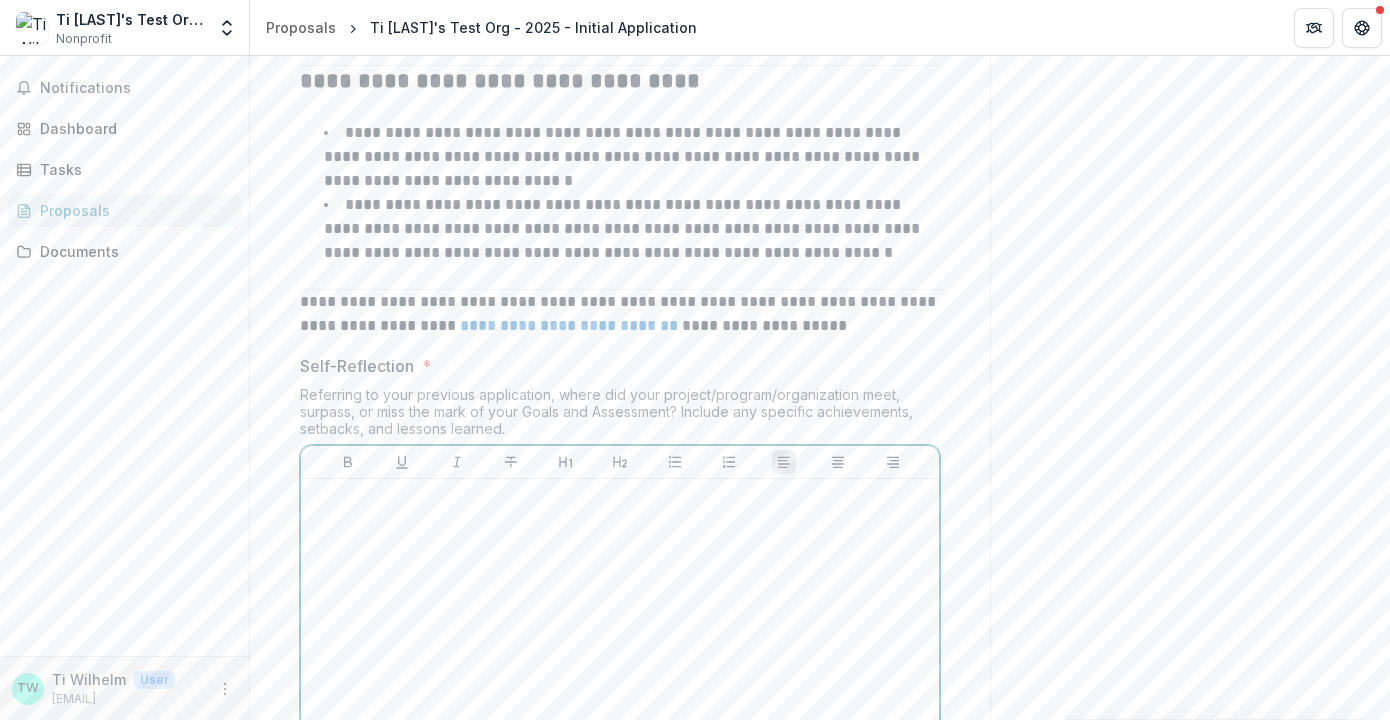 type 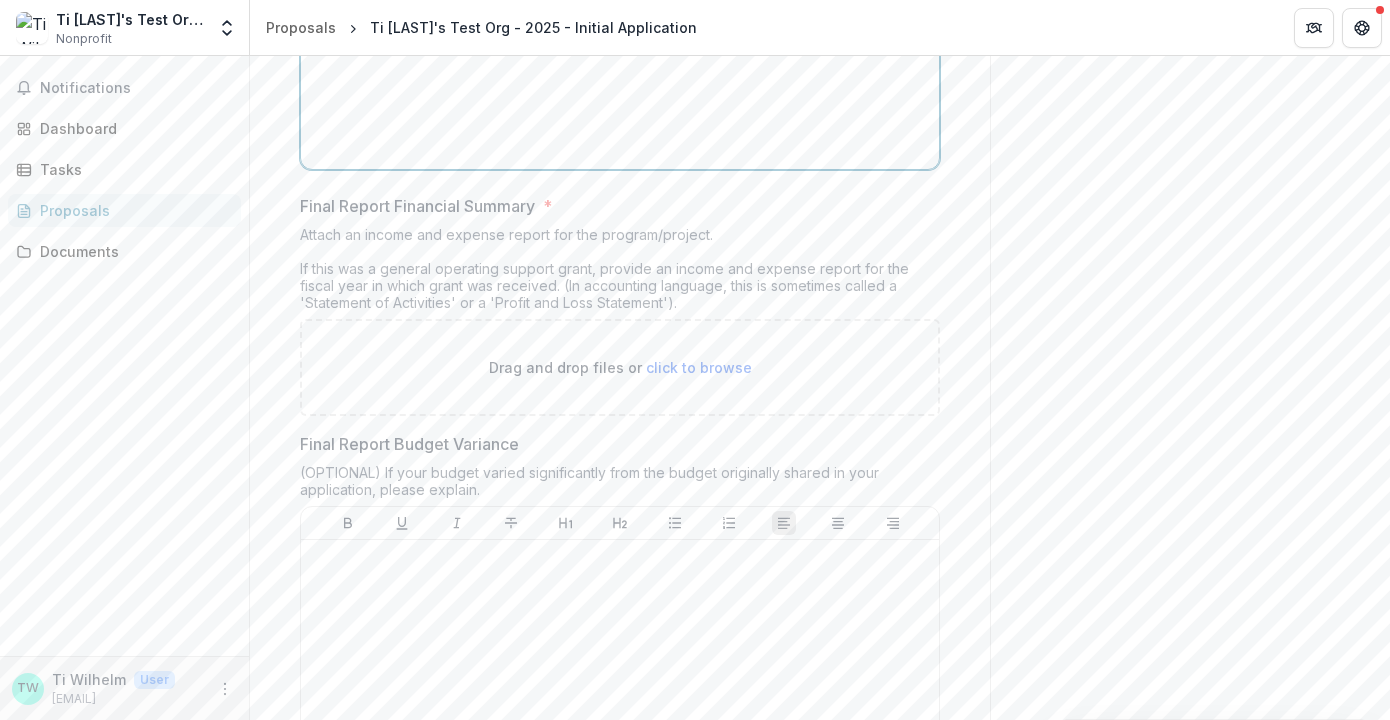 scroll, scrollTop: 4785, scrollLeft: 0, axis: vertical 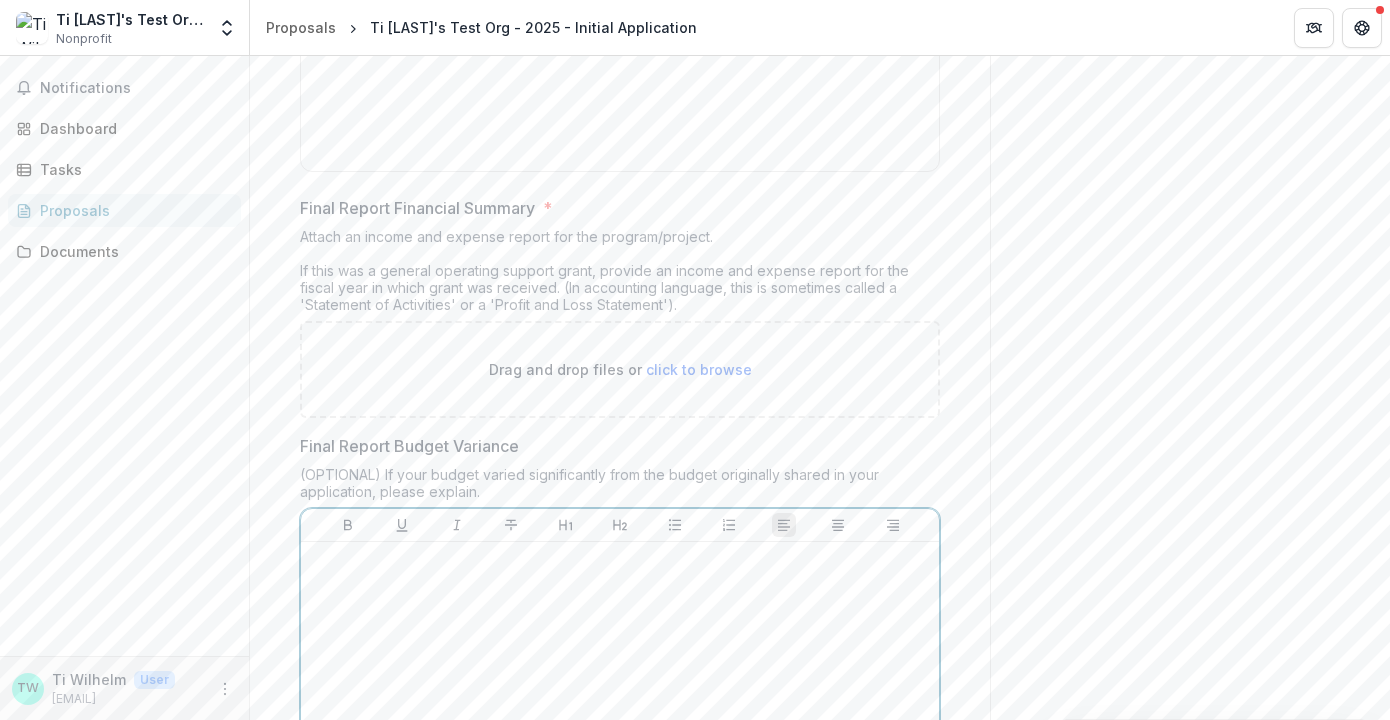click at bounding box center (620, 700) 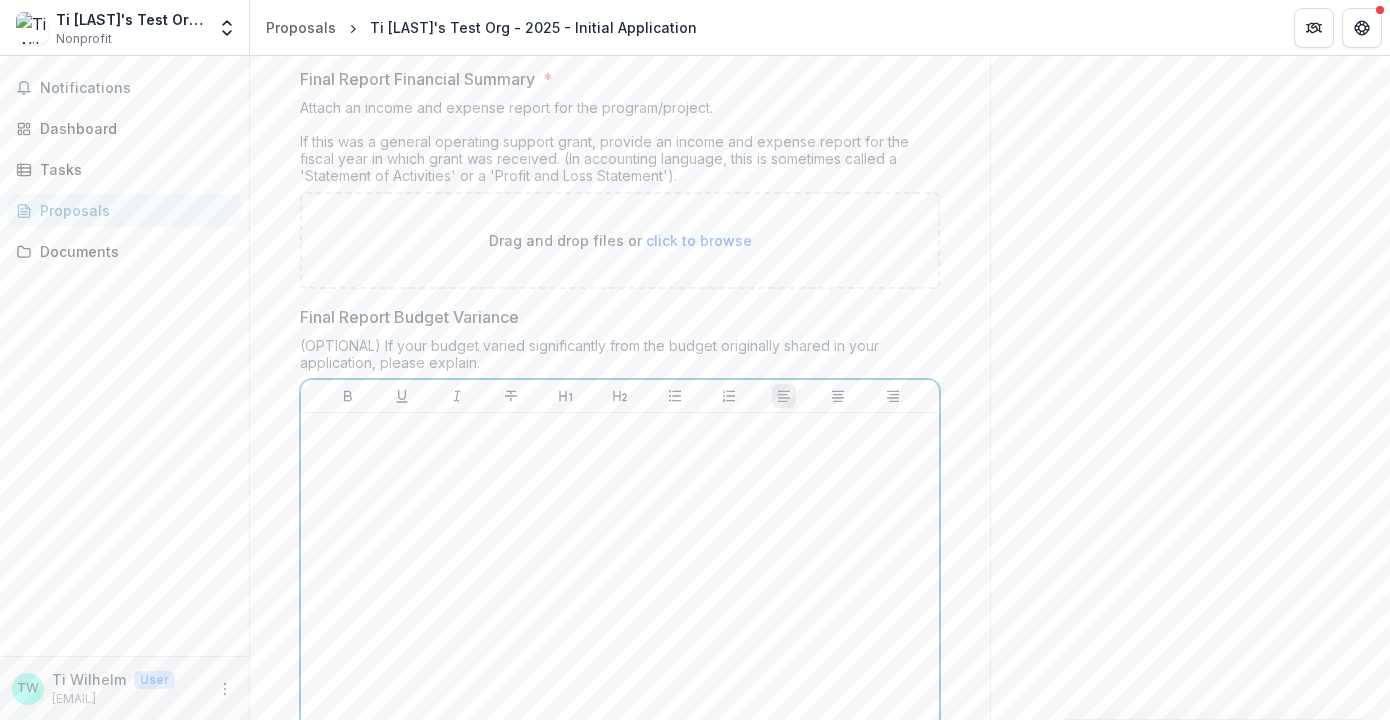 scroll, scrollTop: 4922, scrollLeft: 0, axis: vertical 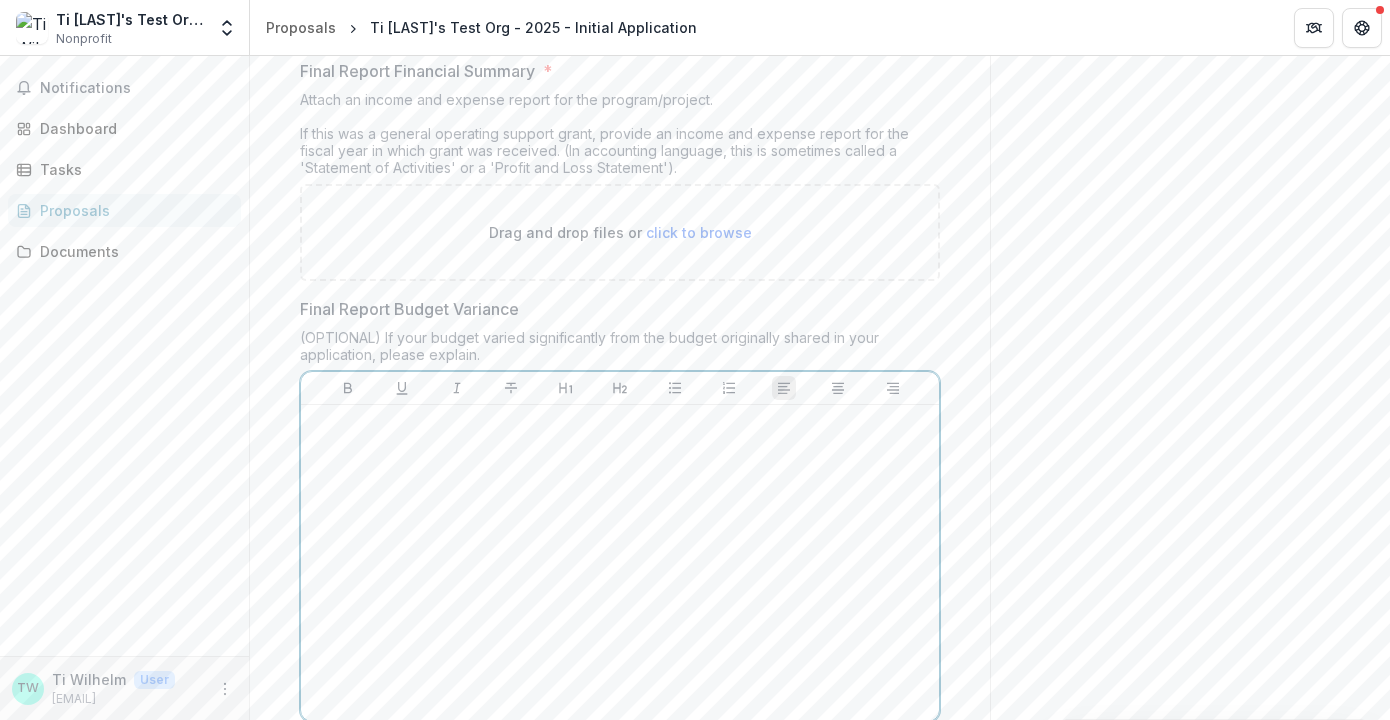 type 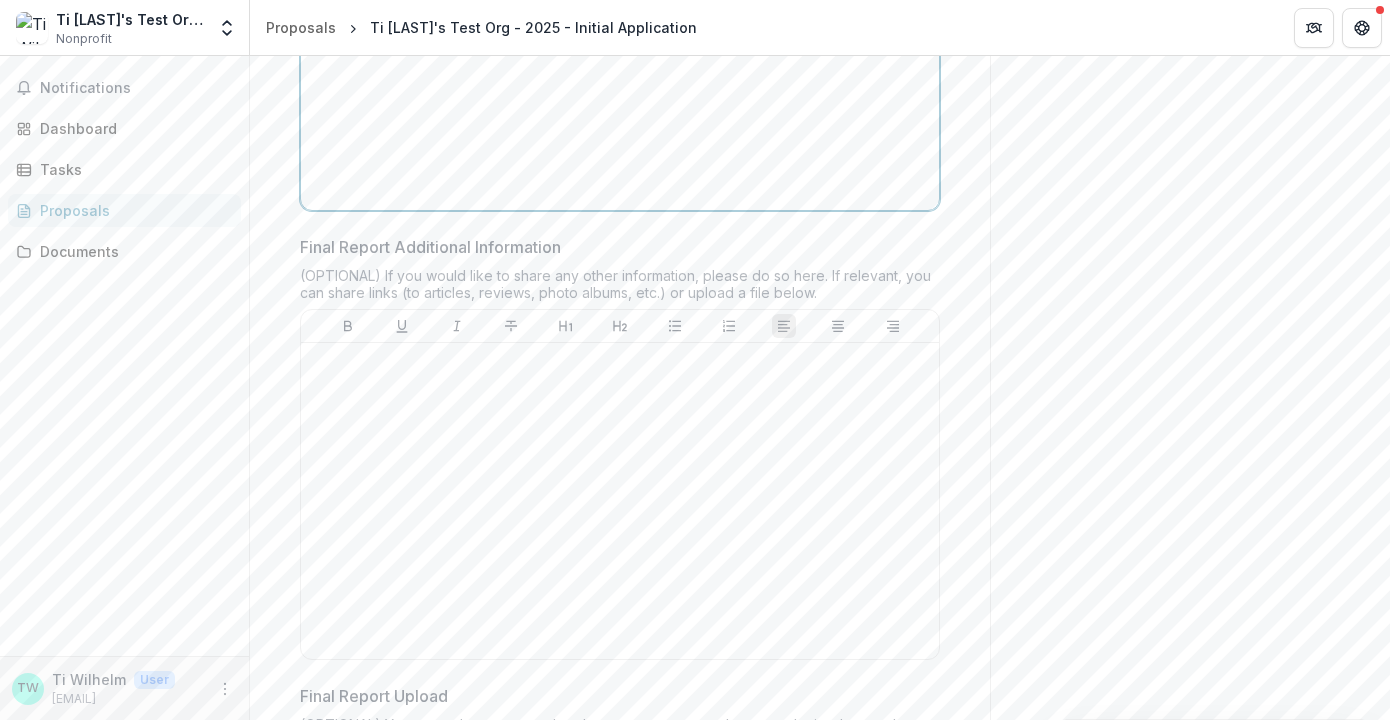 scroll, scrollTop: 5447, scrollLeft: 0, axis: vertical 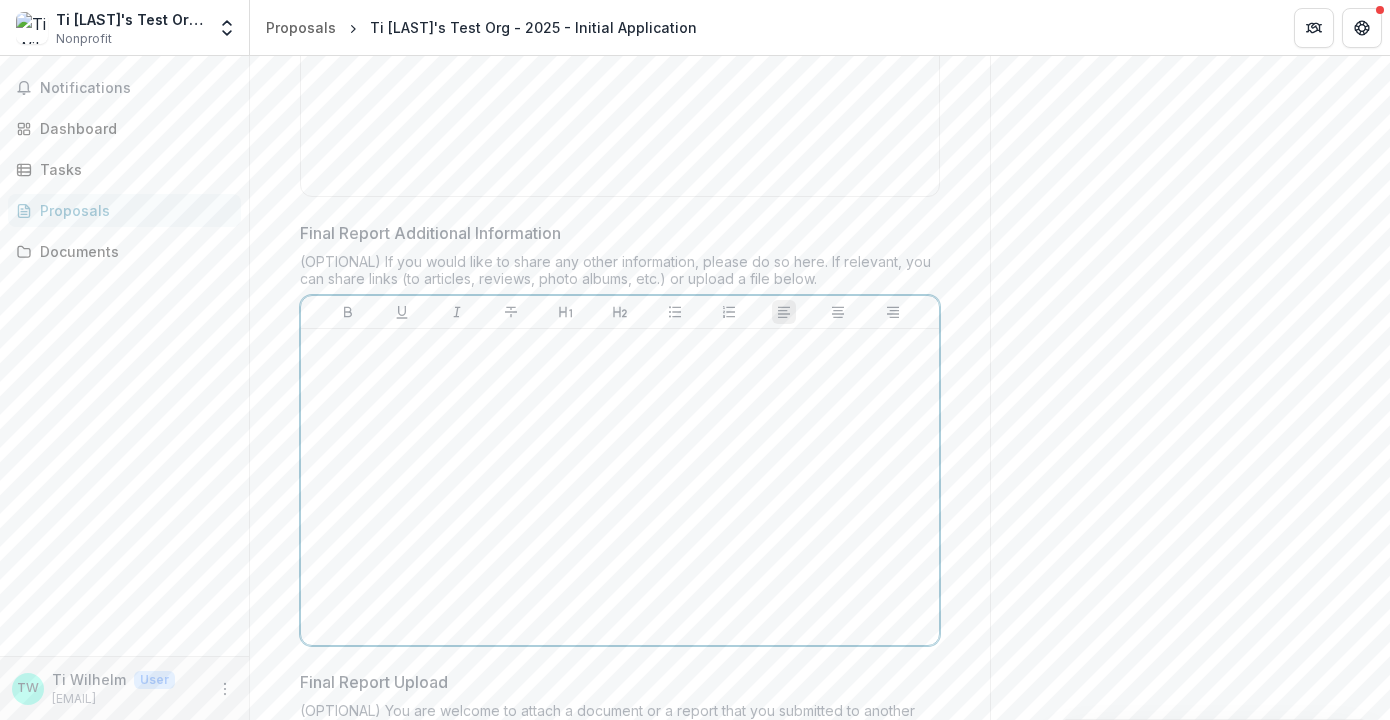 click at bounding box center [620, 487] 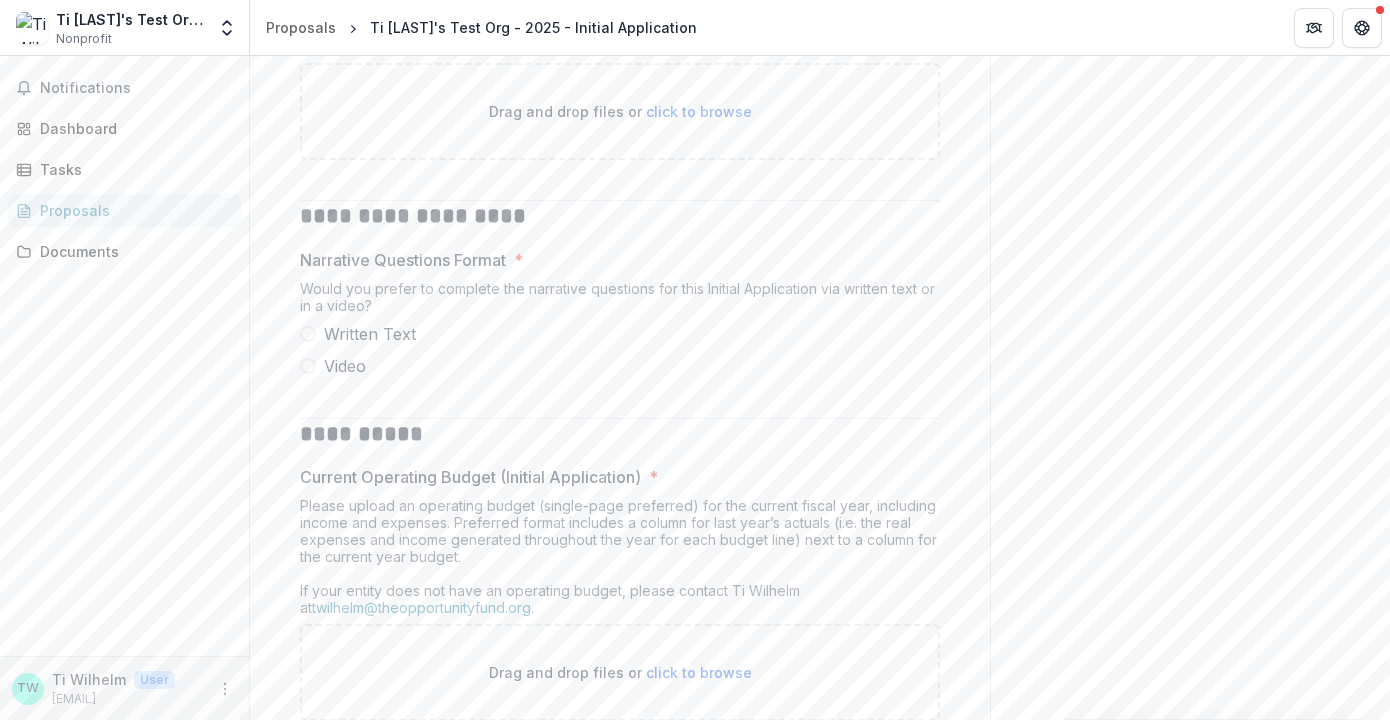 scroll, scrollTop: 6149, scrollLeft: 0, axis: vertical 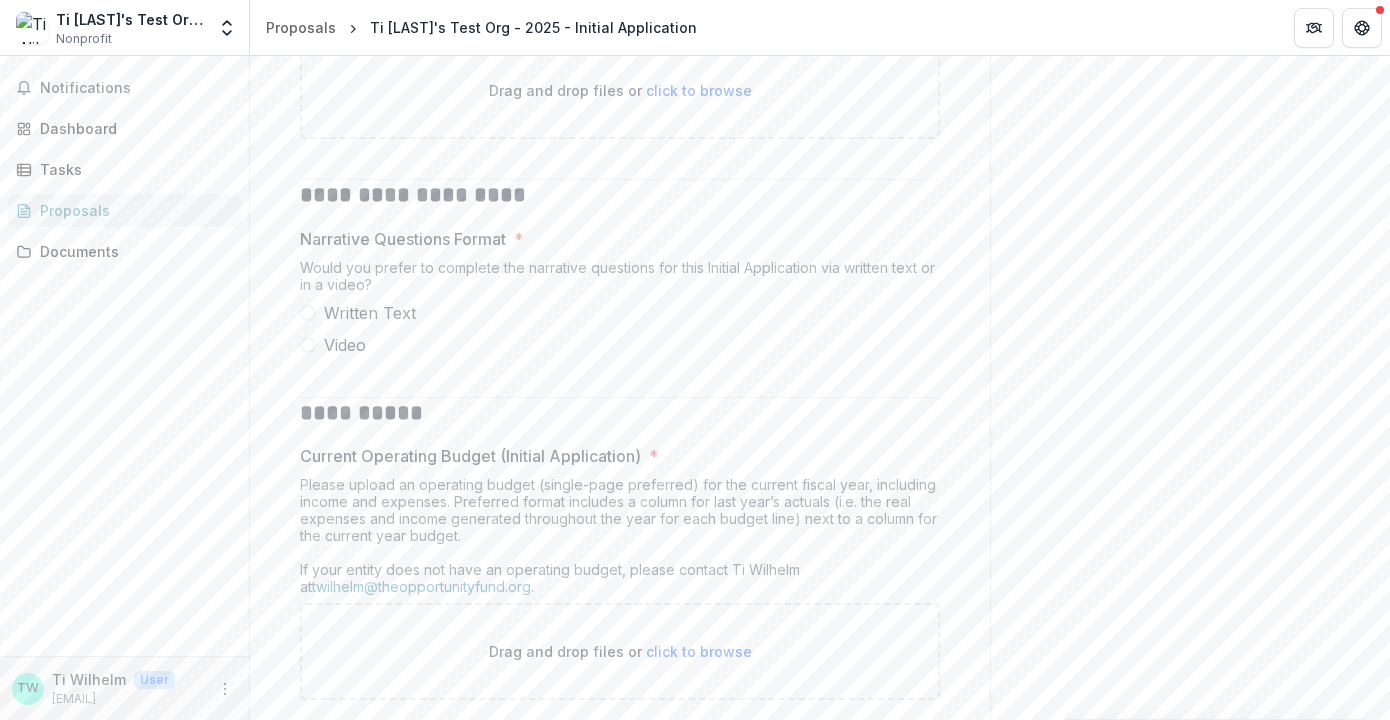 click at bounding box center [308, 313] 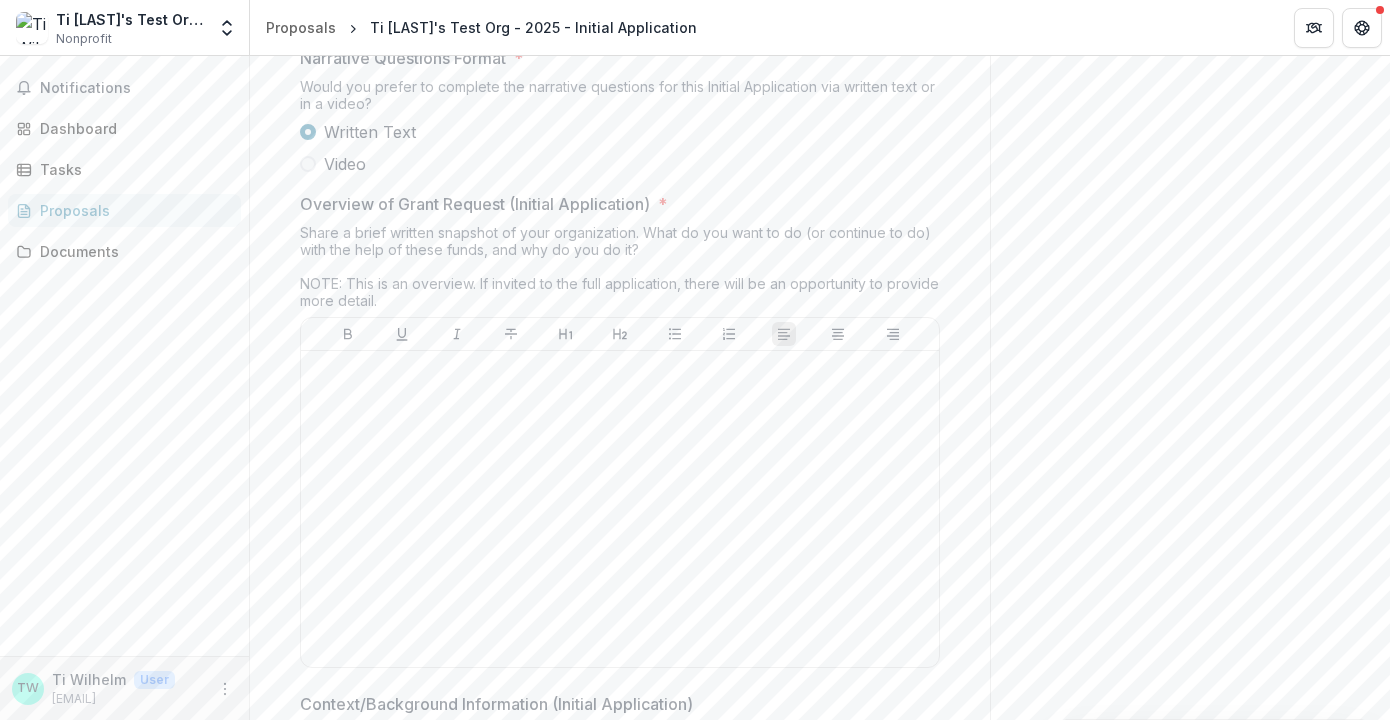 scroll, scrollTop: 6448, scrollLeft: 0, axis: vertical 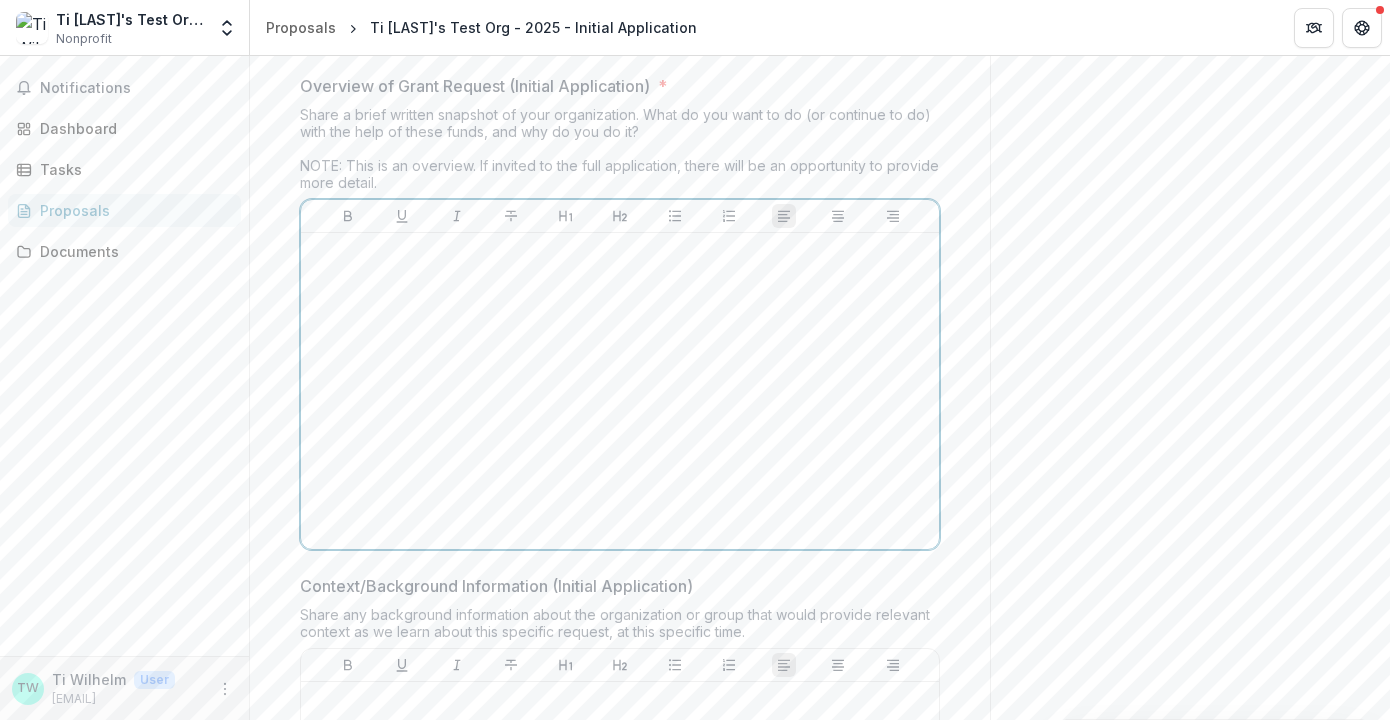 click at bounding box center [620, 391] 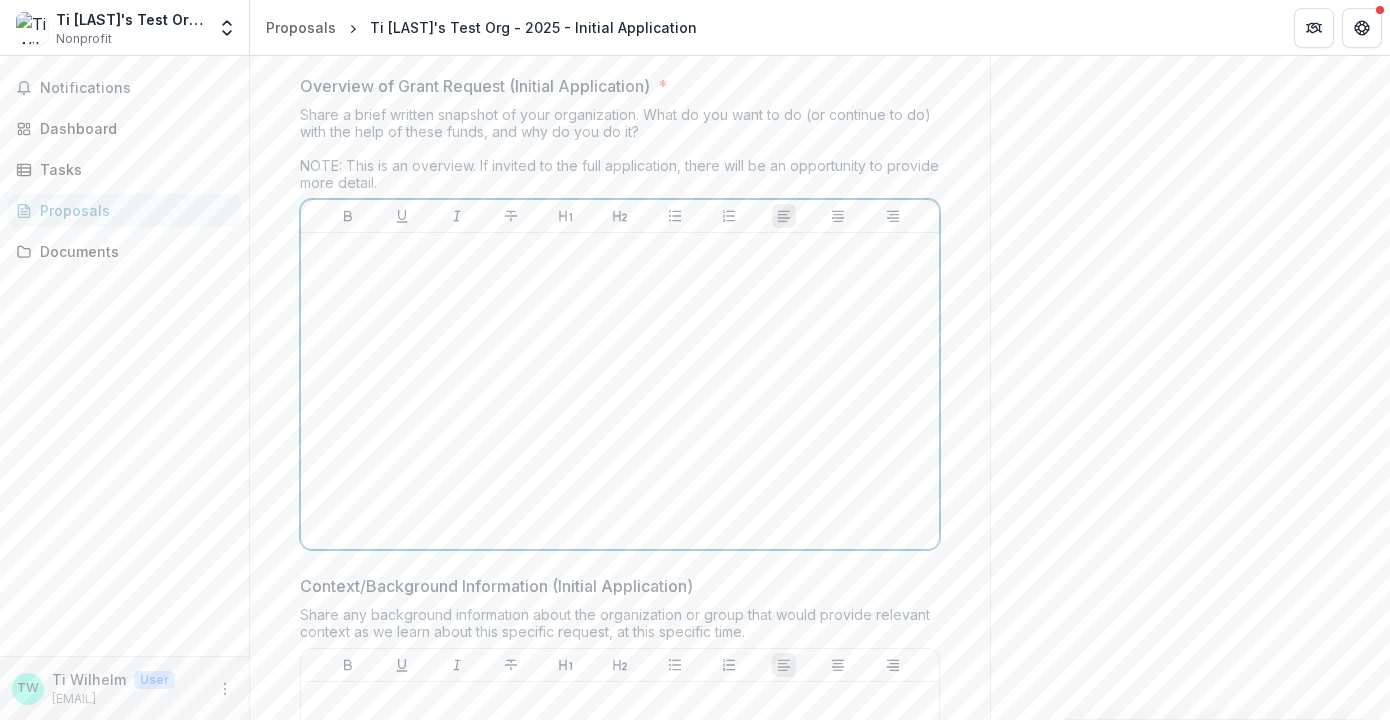 type 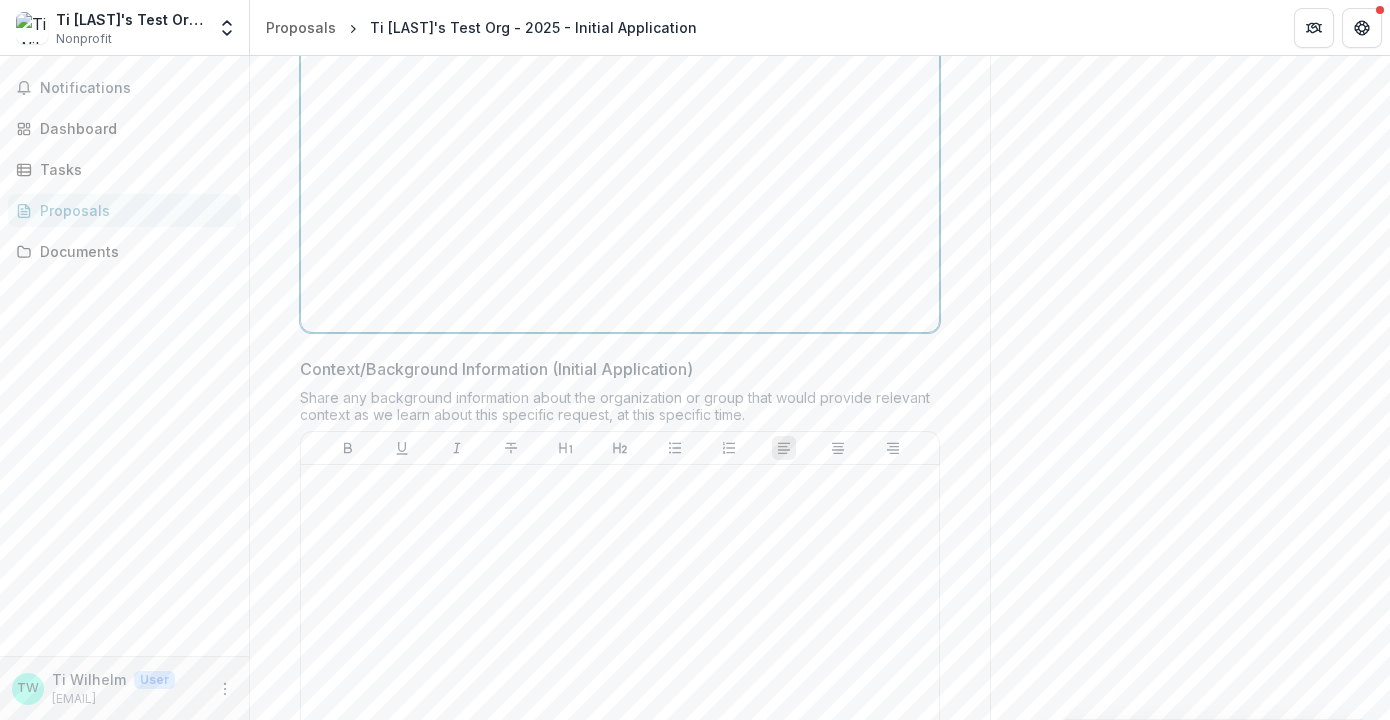 scroll, scrollTop: 6809, scrollLeft: 0, axis: vertical 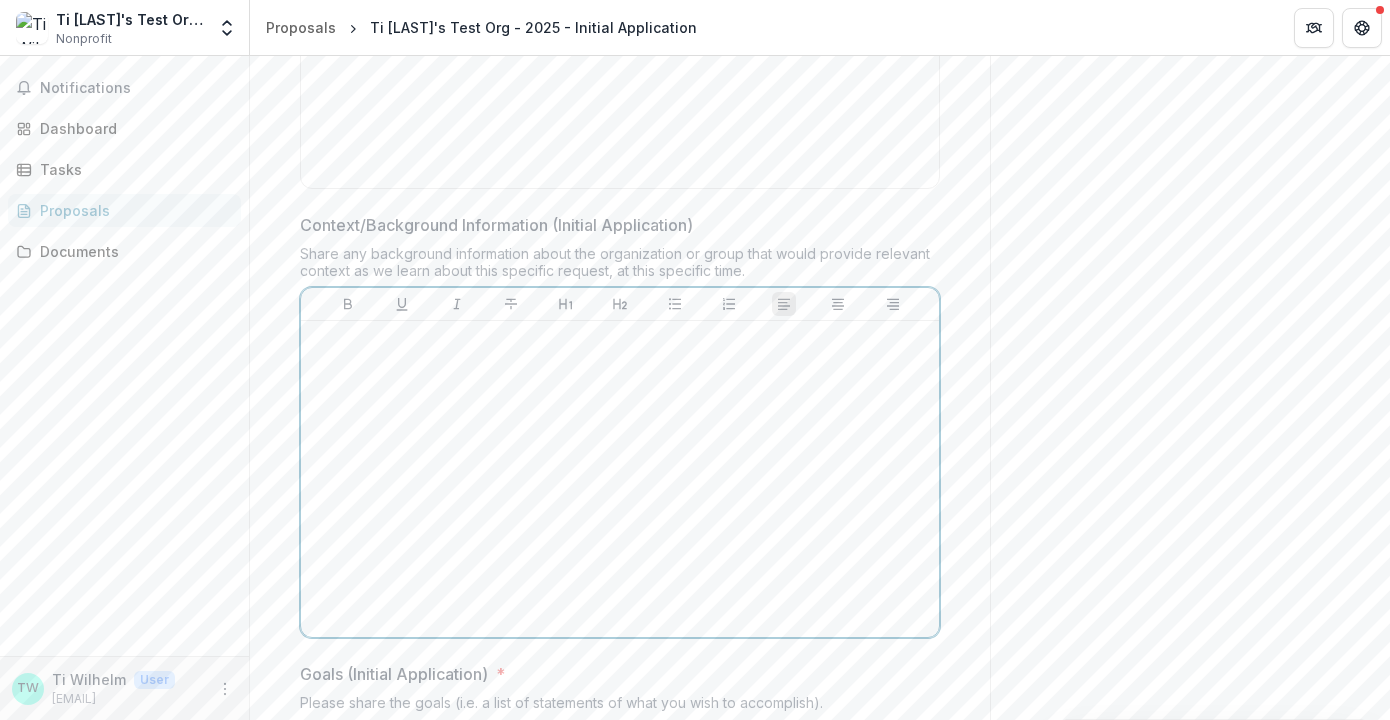 click at bounding box center (620, 479) 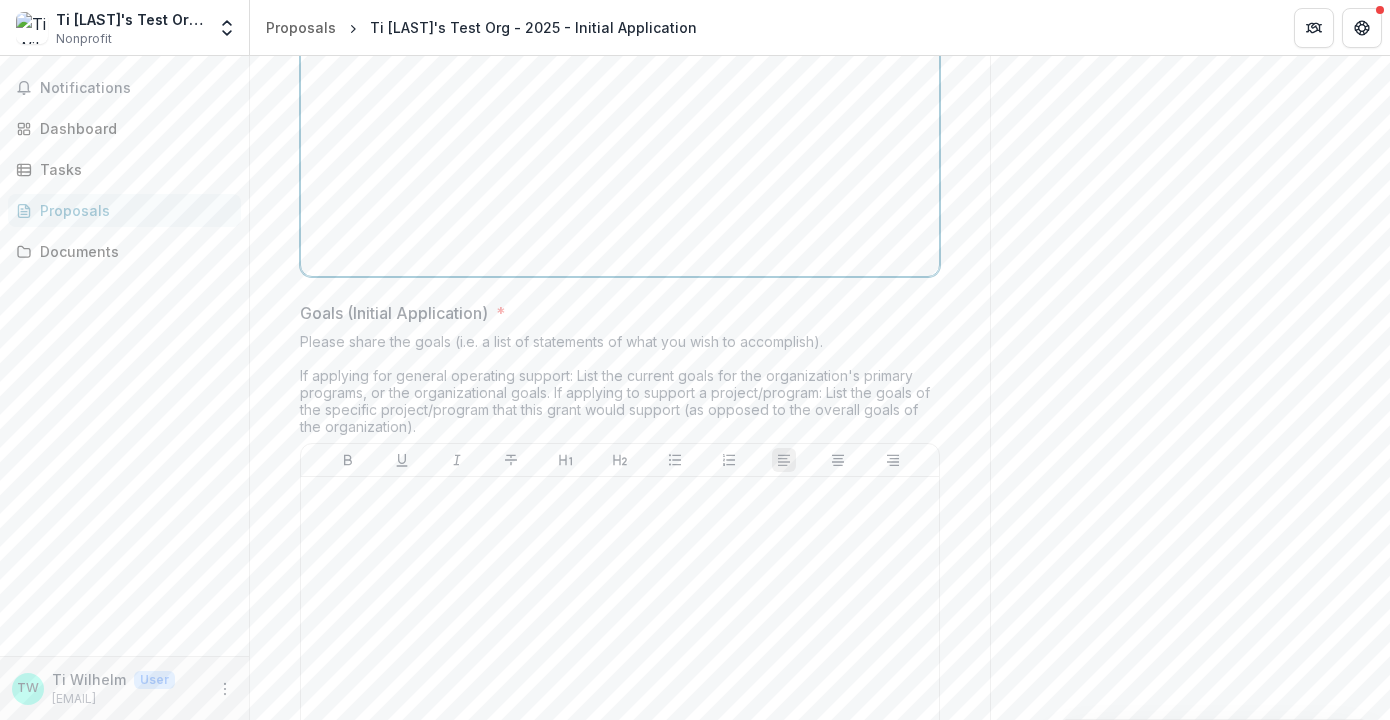 scroll, scrollTop: 7178, scrollLeft: 0, axis: vertical 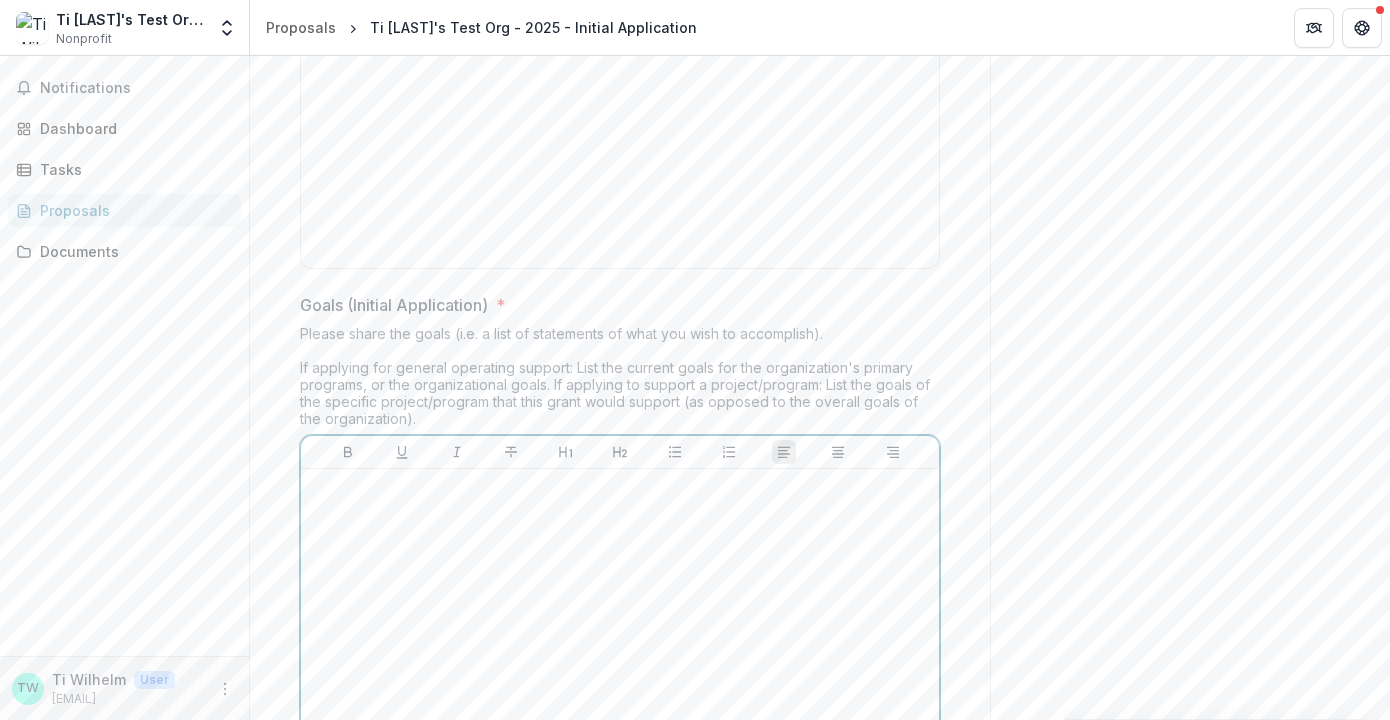 click at bounding box center (620, 627) 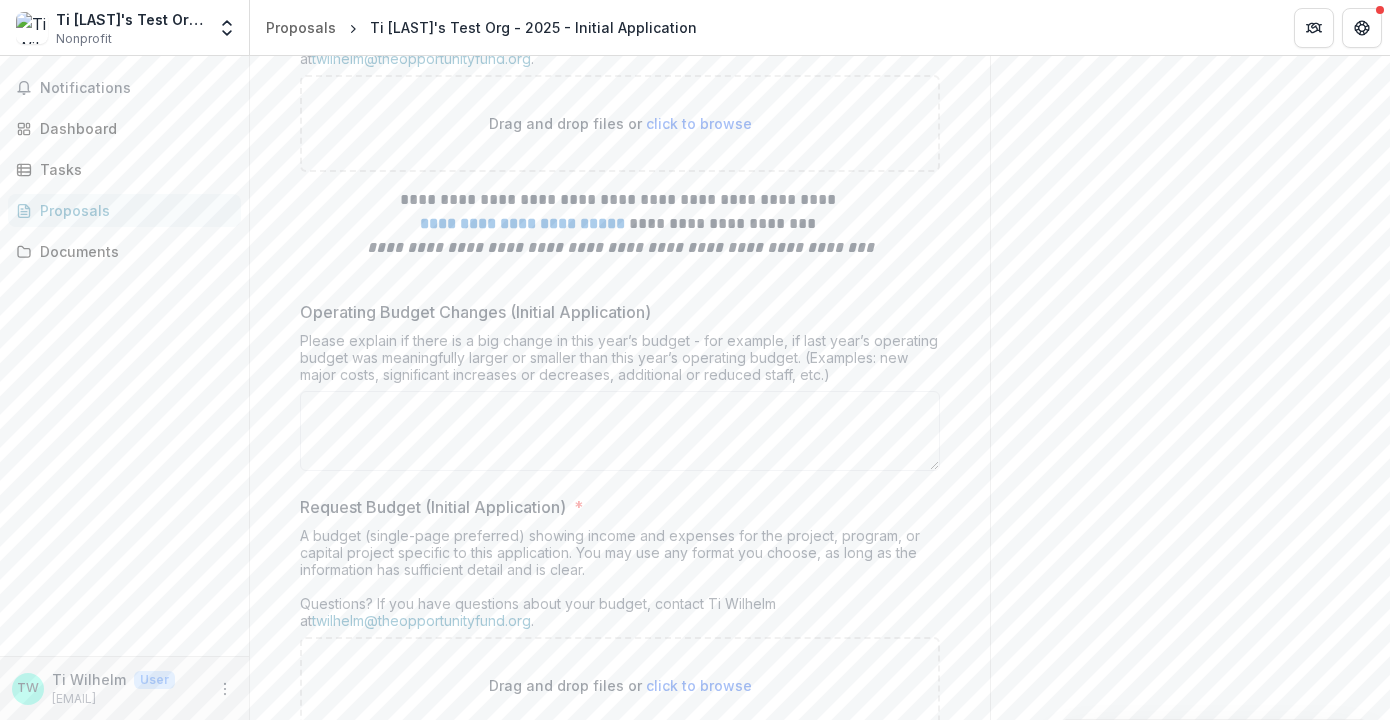 scroll, scrollTop: 8210, scrollLeft: 0, axis: vertical 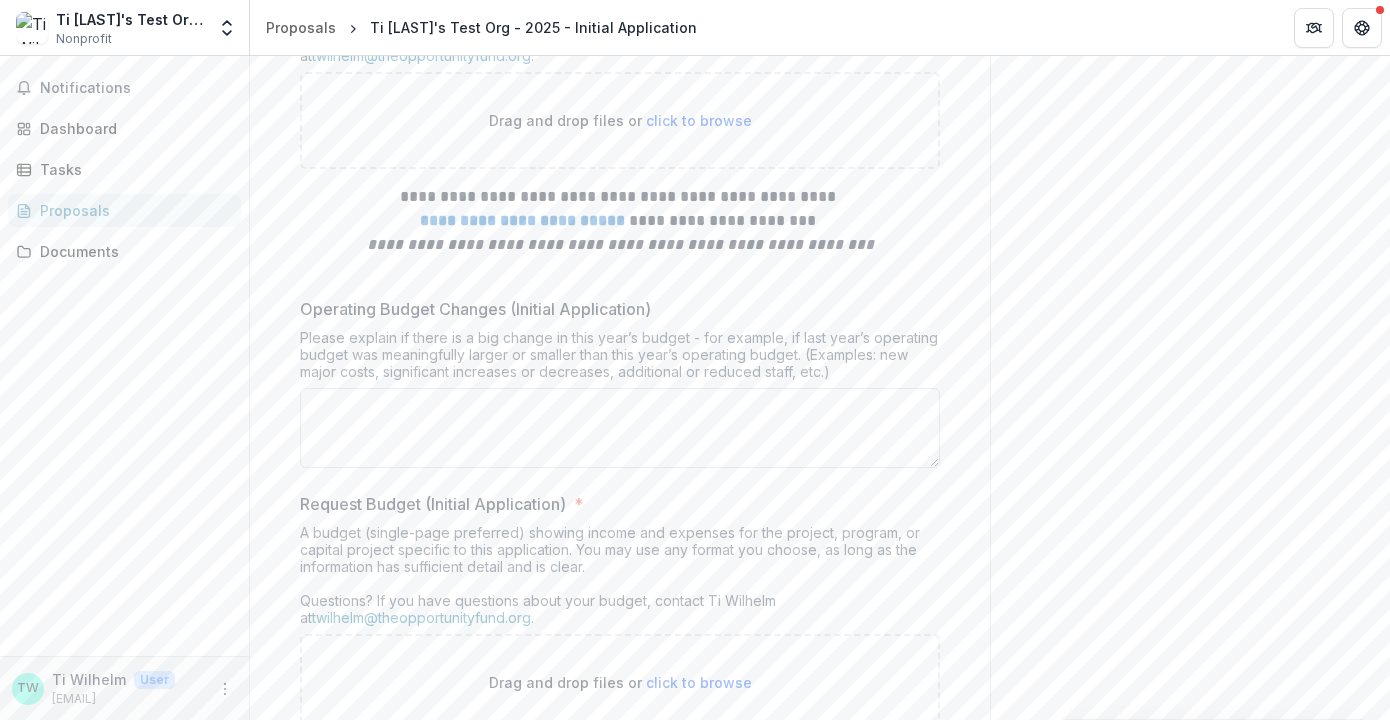 click on "Operating Budget Changes (Initial Application)" at bounding box center [620, 428] 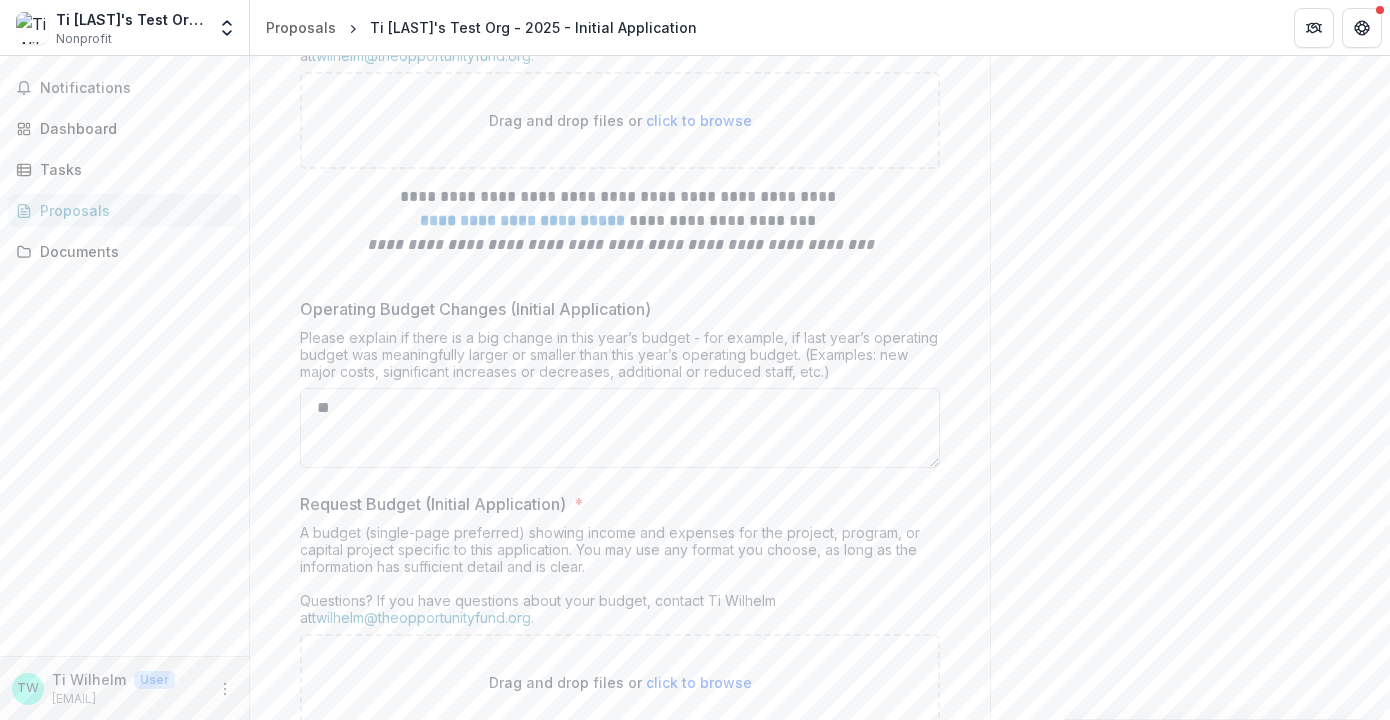 type on "*" 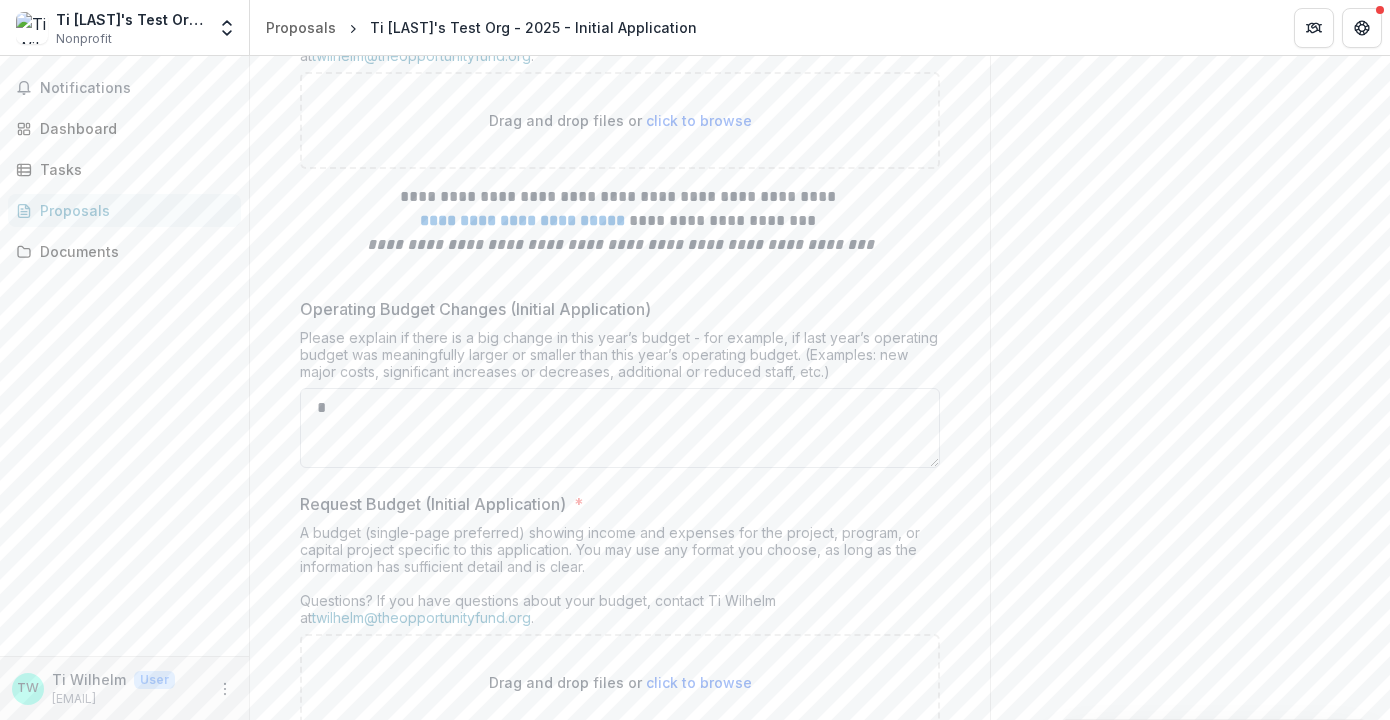type 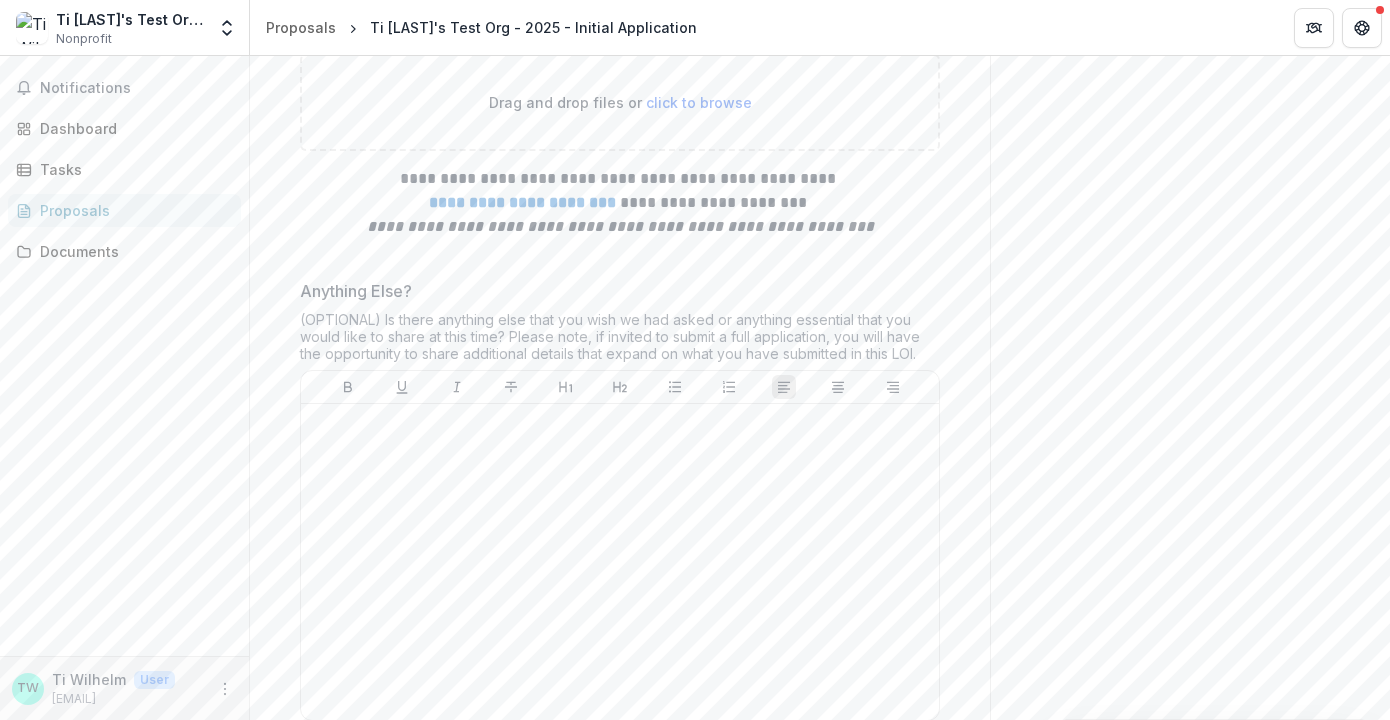 scroll, scrollTop: 8796, scrollLeft: 0, axis: vertical 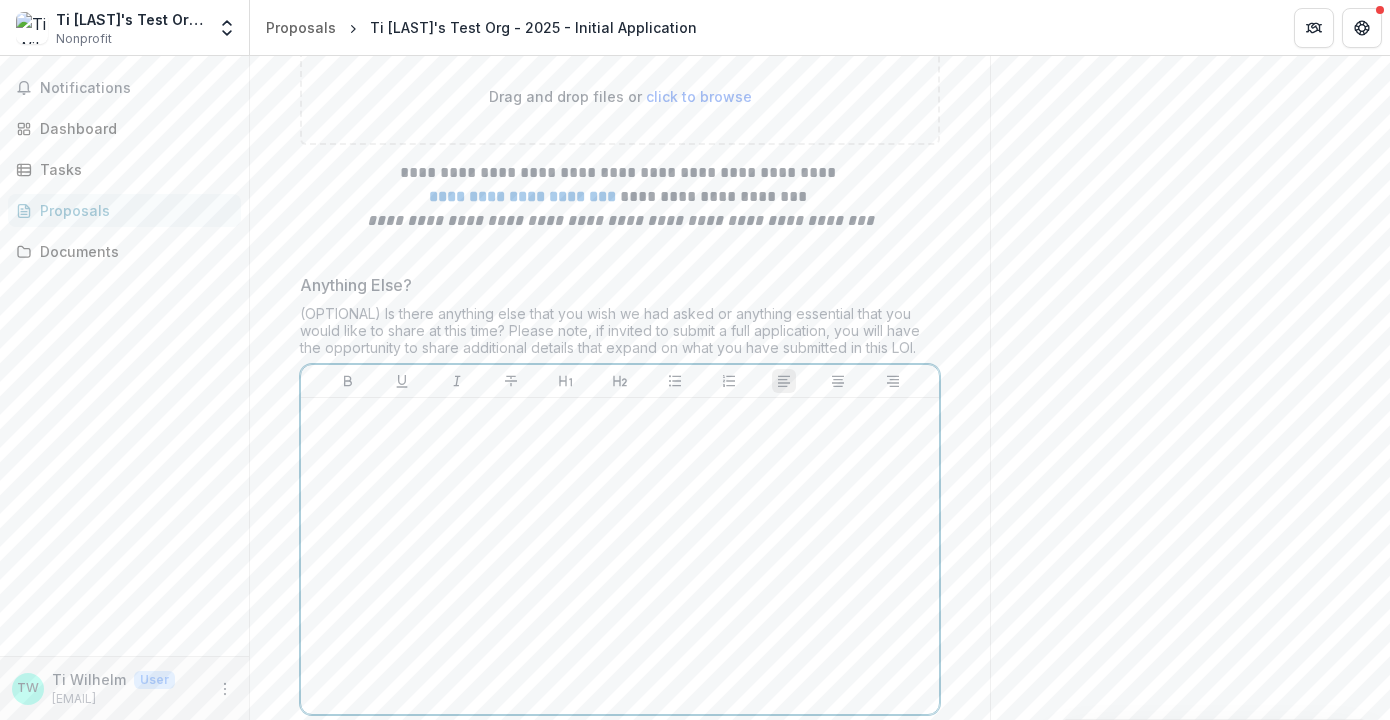 click at bounding box center (620, 556) 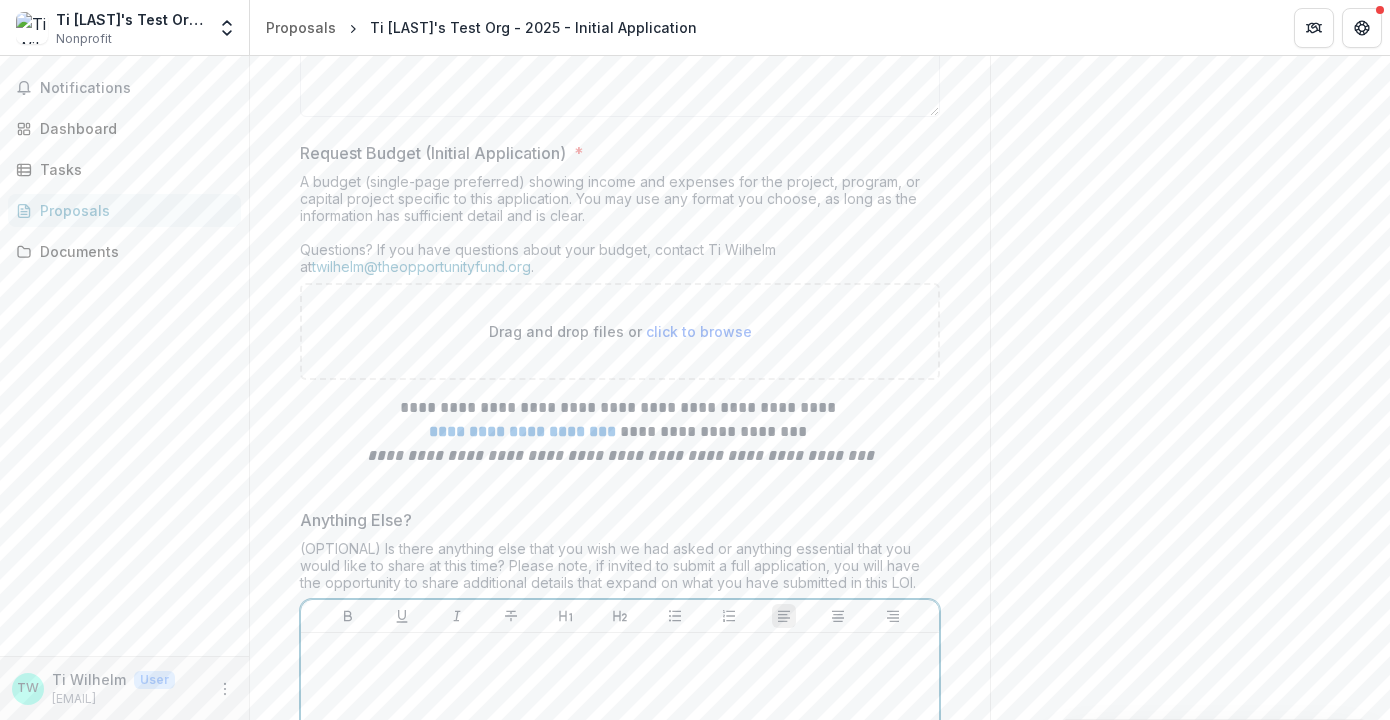 scroll, scrollTop: 8524, scrollLeft: 0, axis: vertical 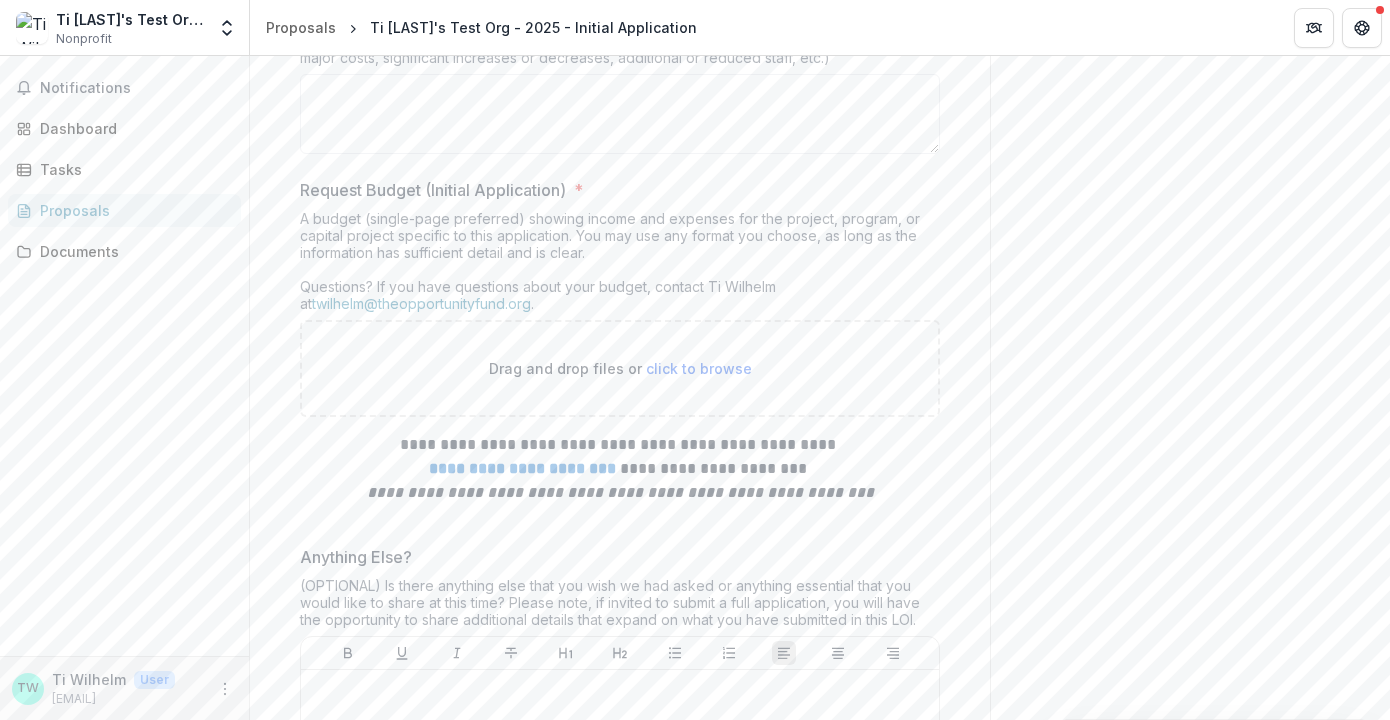 click on "click to browse" at bounding box center (699, 368) 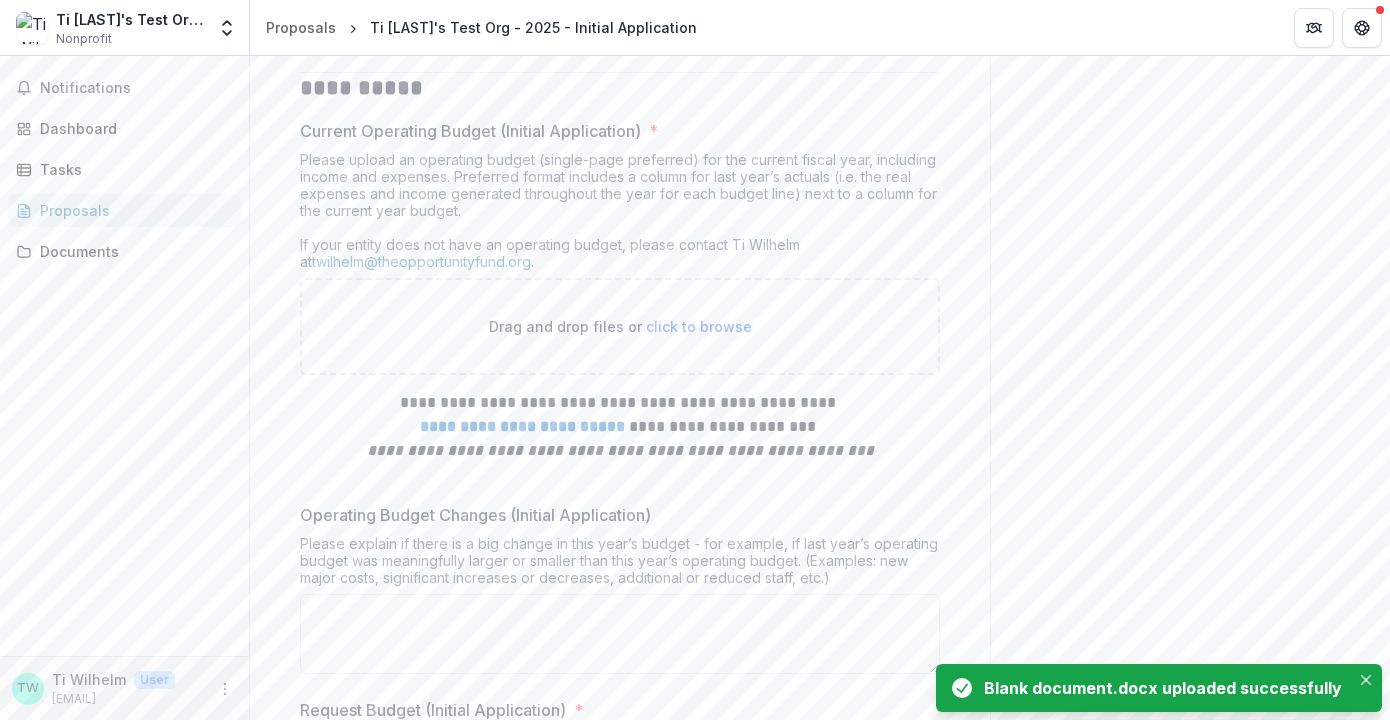 scroll, scrollTop: 7995, scrollLeft: 0, axis: vertical 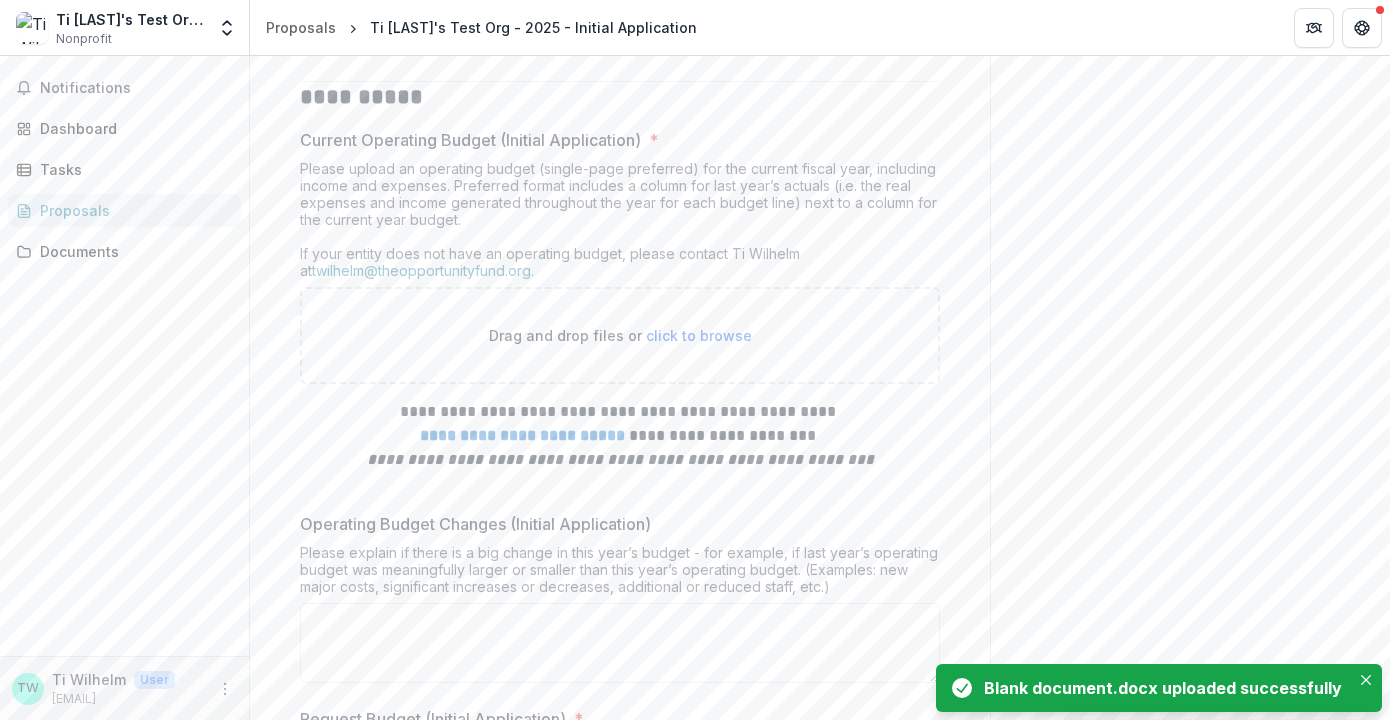 click on "click to browse" at bounding box center (699, 335) 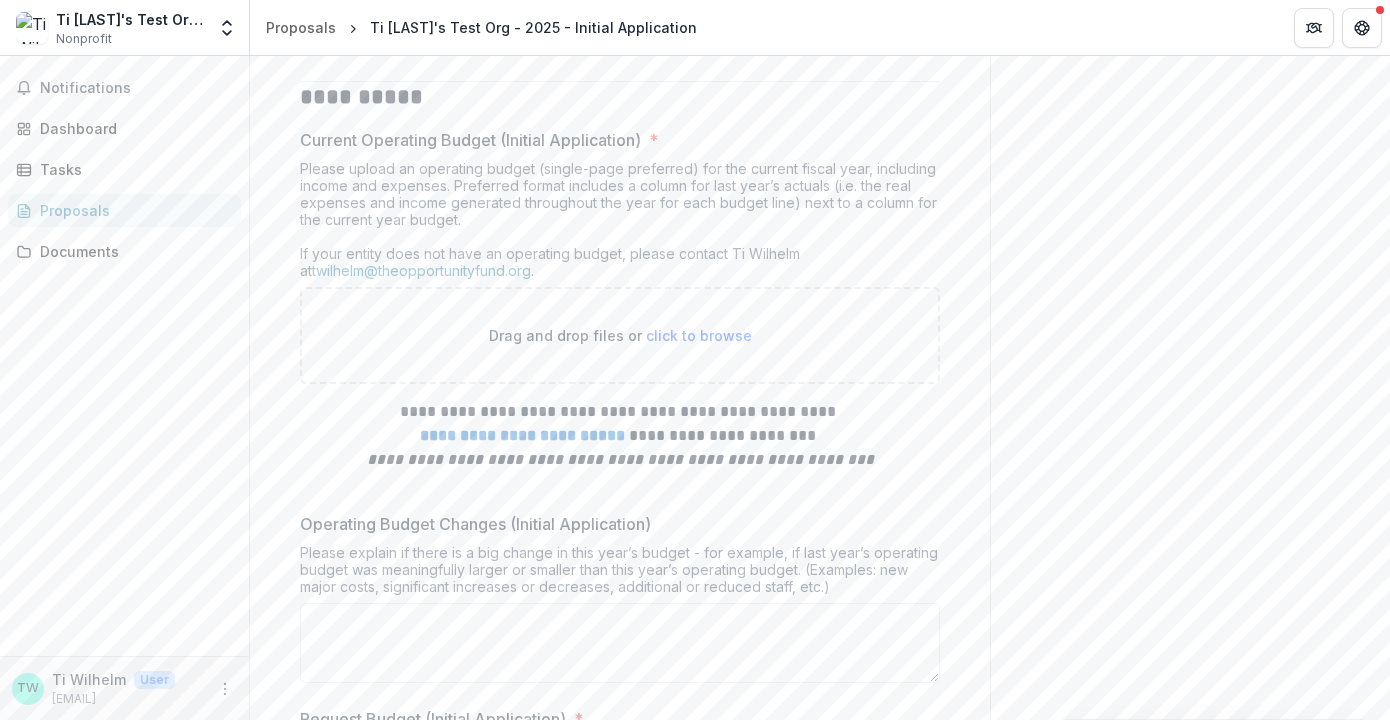 type on "**********" 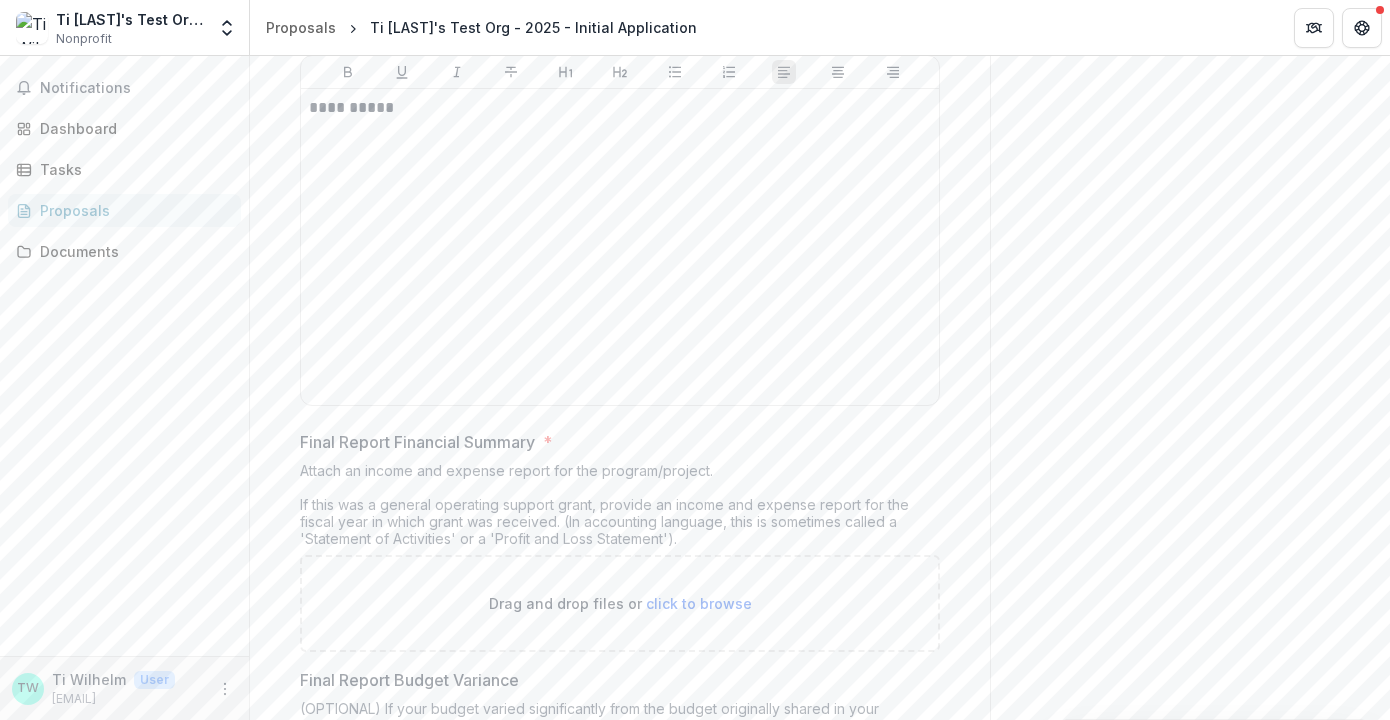 scroll, scrollTop: 4539, scrollLeft: 0, axis: vertical 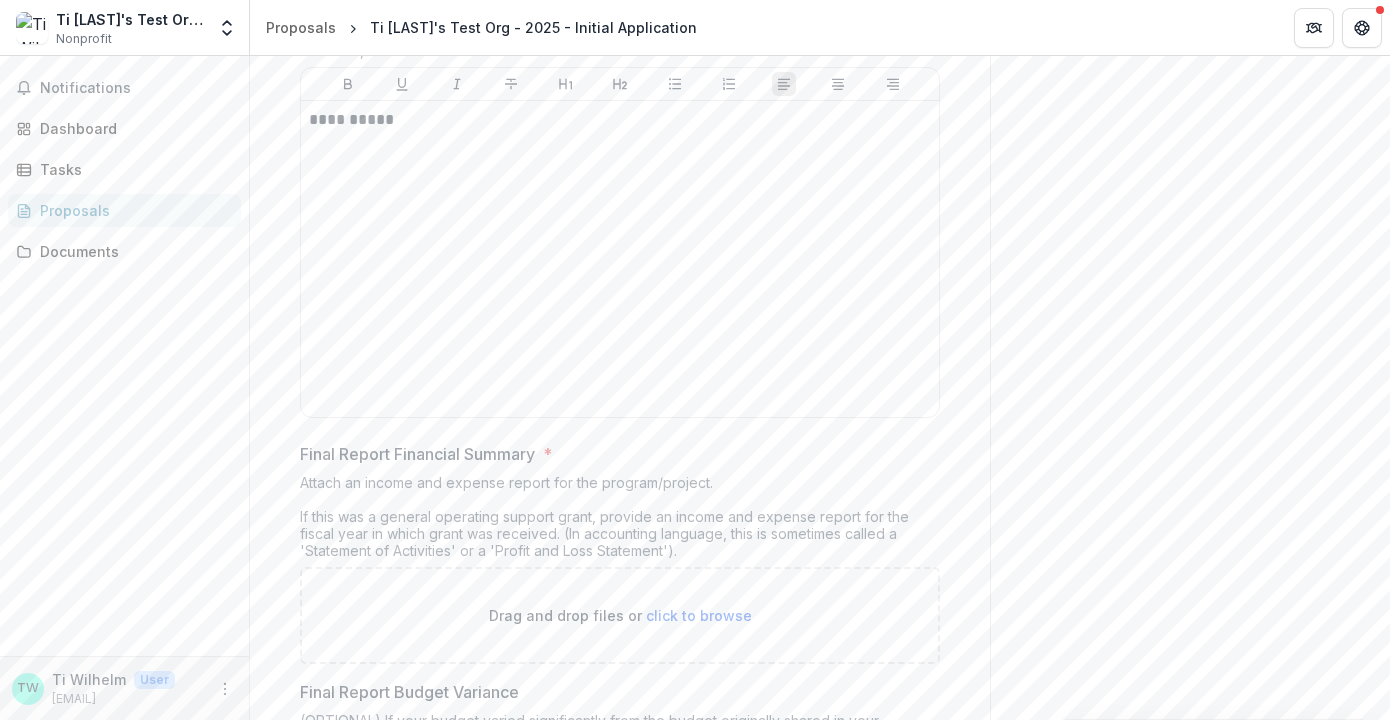 click on "click to browse" at bounding box center [699, 615] 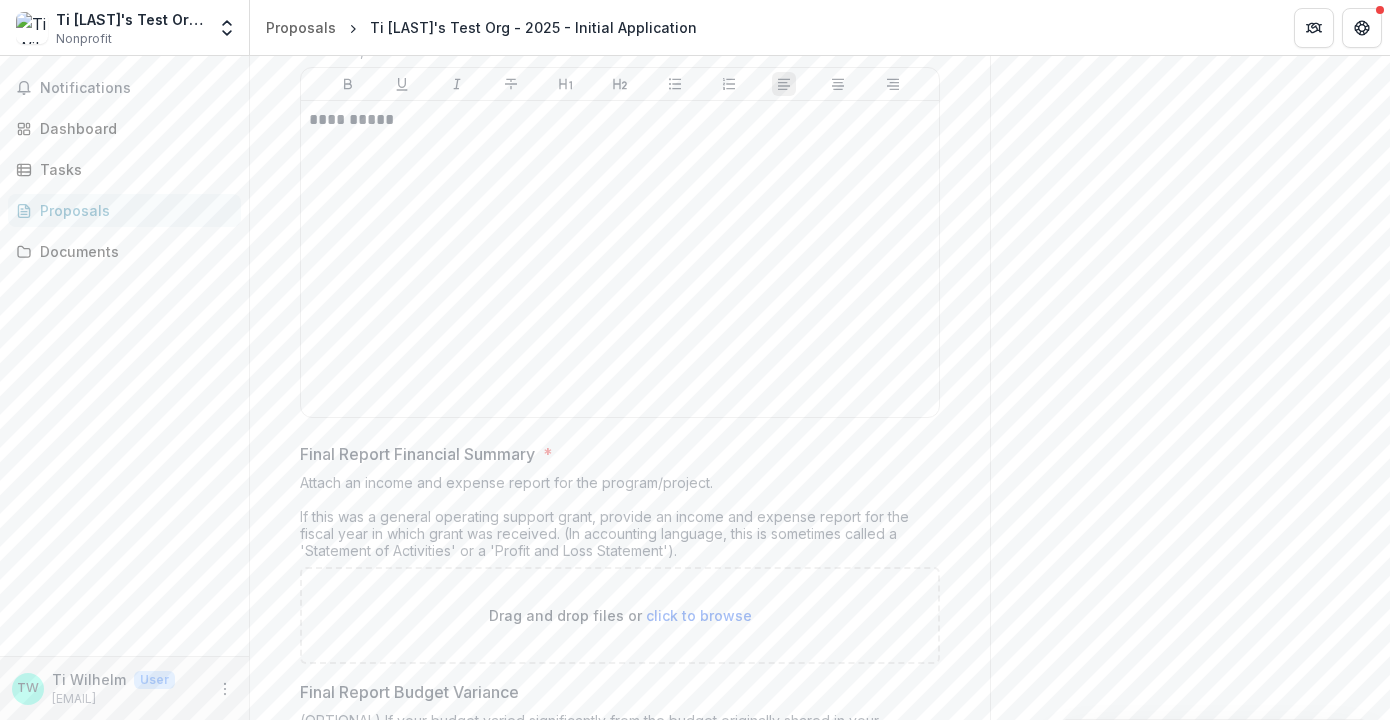 type on "**********" 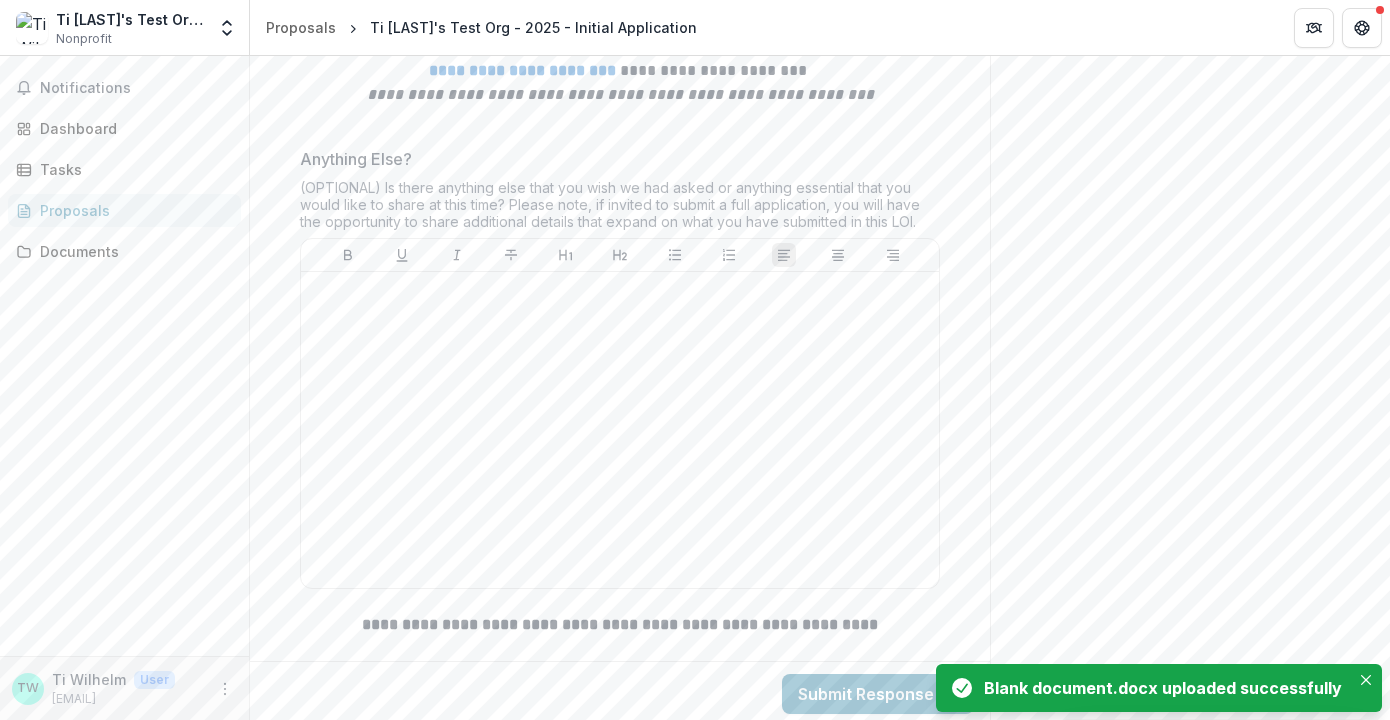 scroll, scrollTop: 9414, scrollLeft: 0, axis: vertical 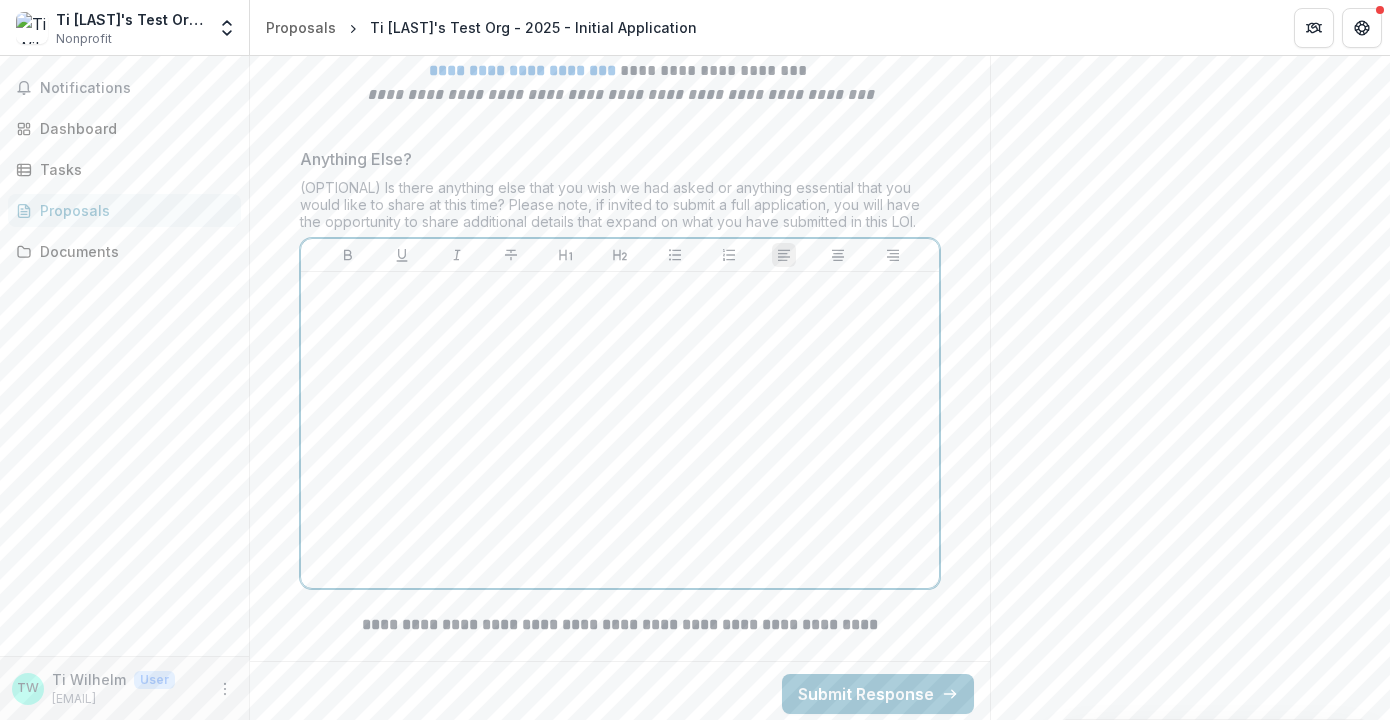 click at bounding box center (620, 430) 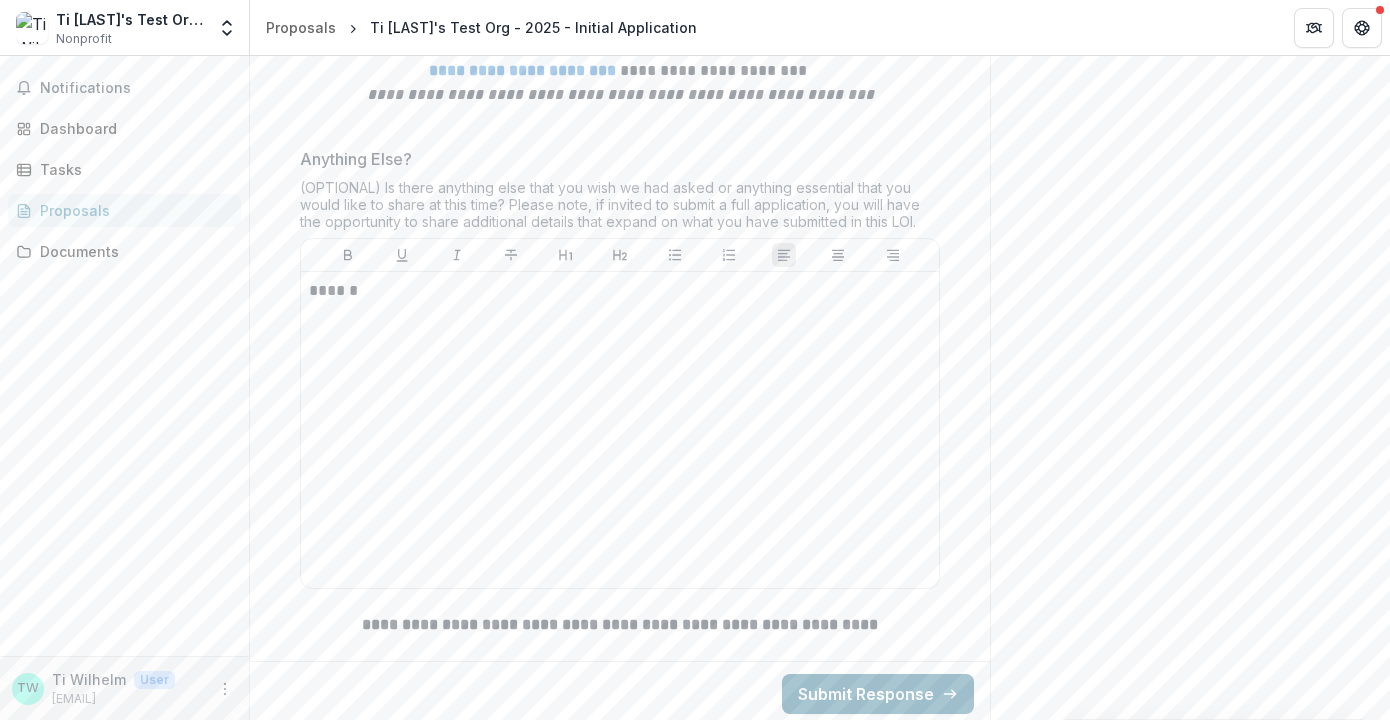 click on "Submit Response" at bounding box center [878, 694] 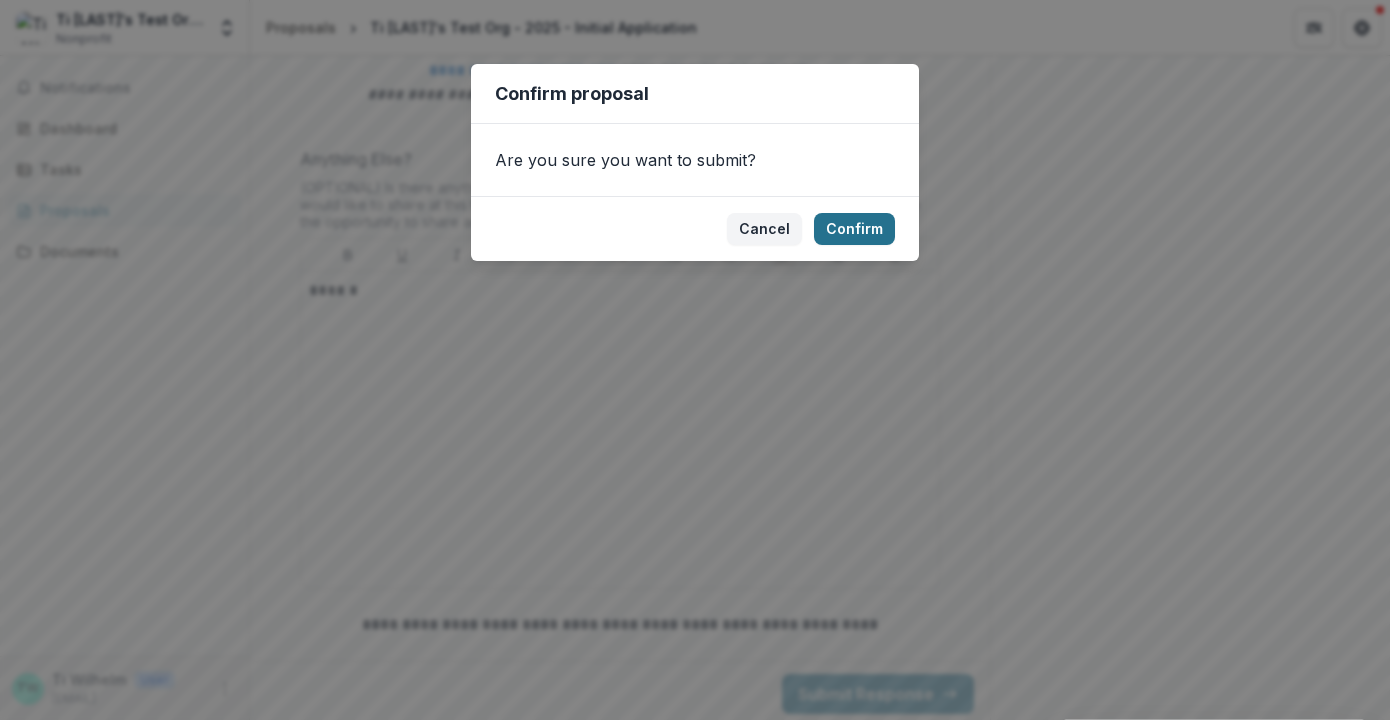 click on "Confirm" at bounding box center [854, 229] 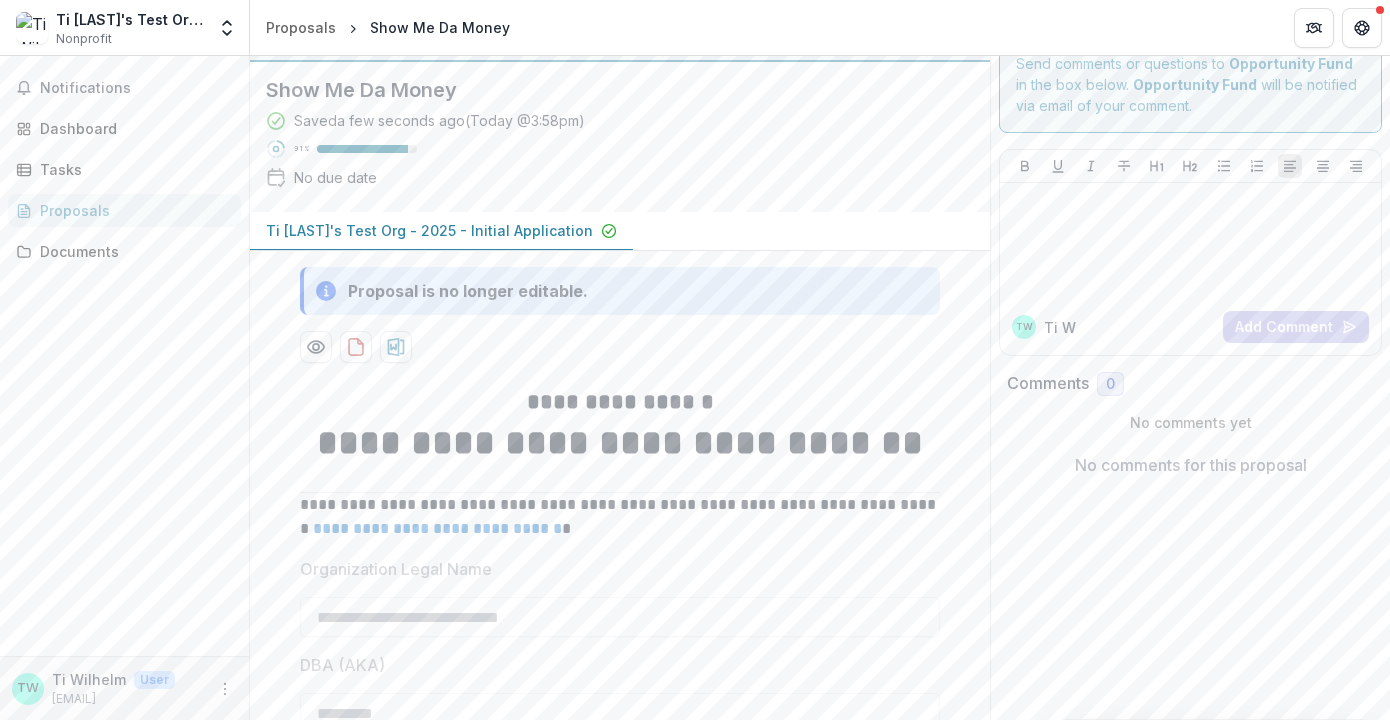 scroll, scrollTop: 0, scrollLeft: 0, axis: both 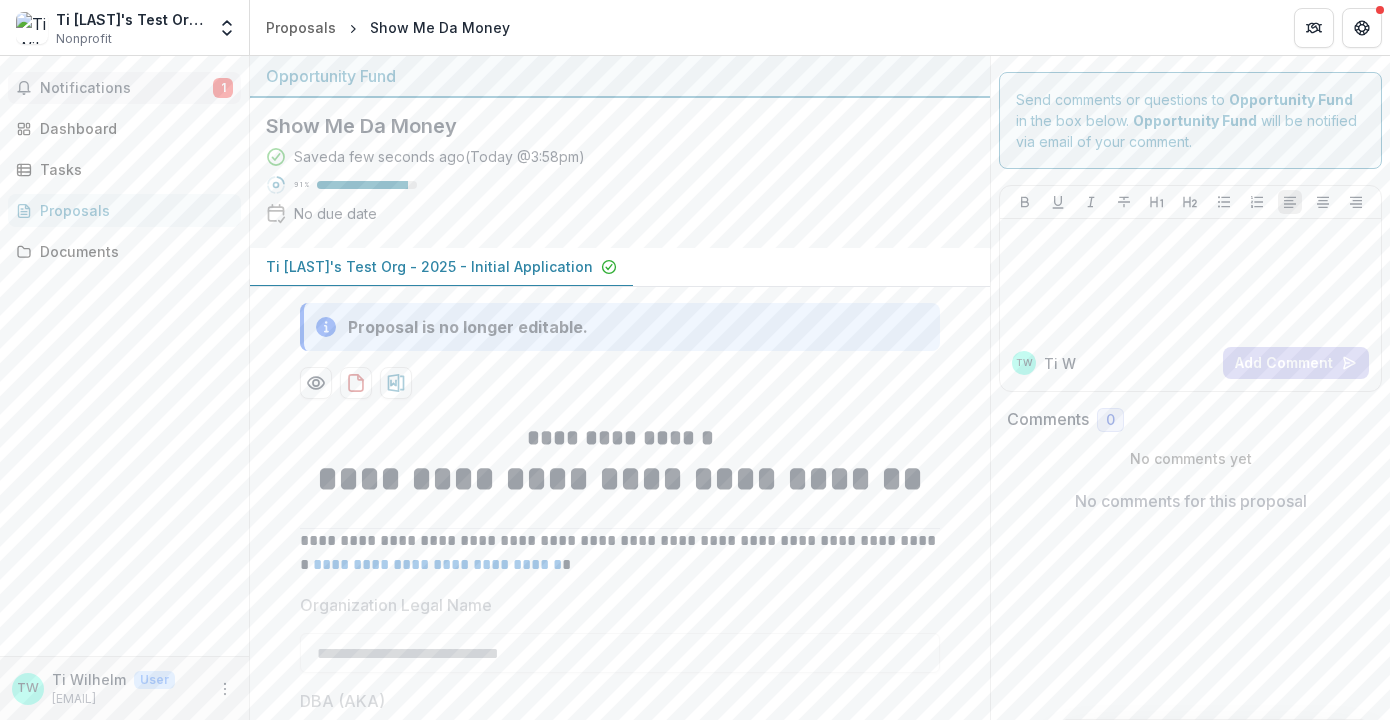 click on "Notifications" at bounding box center [126, 88] 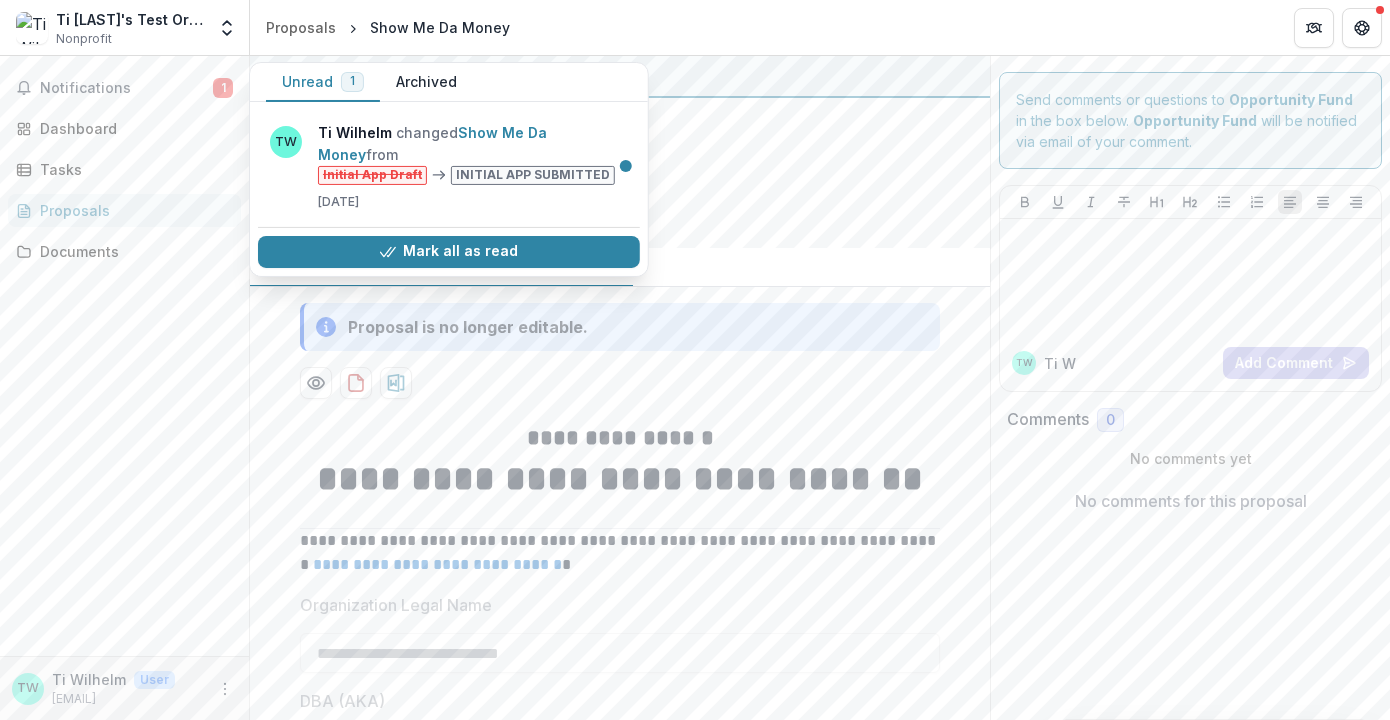 click on "Notifications 1 Unread   1 Archived TW Ti Wilhelm changed  Show Me Da Money  from   Initial App Draft Initial App Submitted Aug 02, 2025, 3:58 PM Mark all as read TW Ti Wilhelm changed  Show Me Da Money  from   Initial App Draft Initial App Submitted Aug 02, 2025, 3:58 PM Dashboard Tasks Proposals Documents" at bounding box center (124, 356) 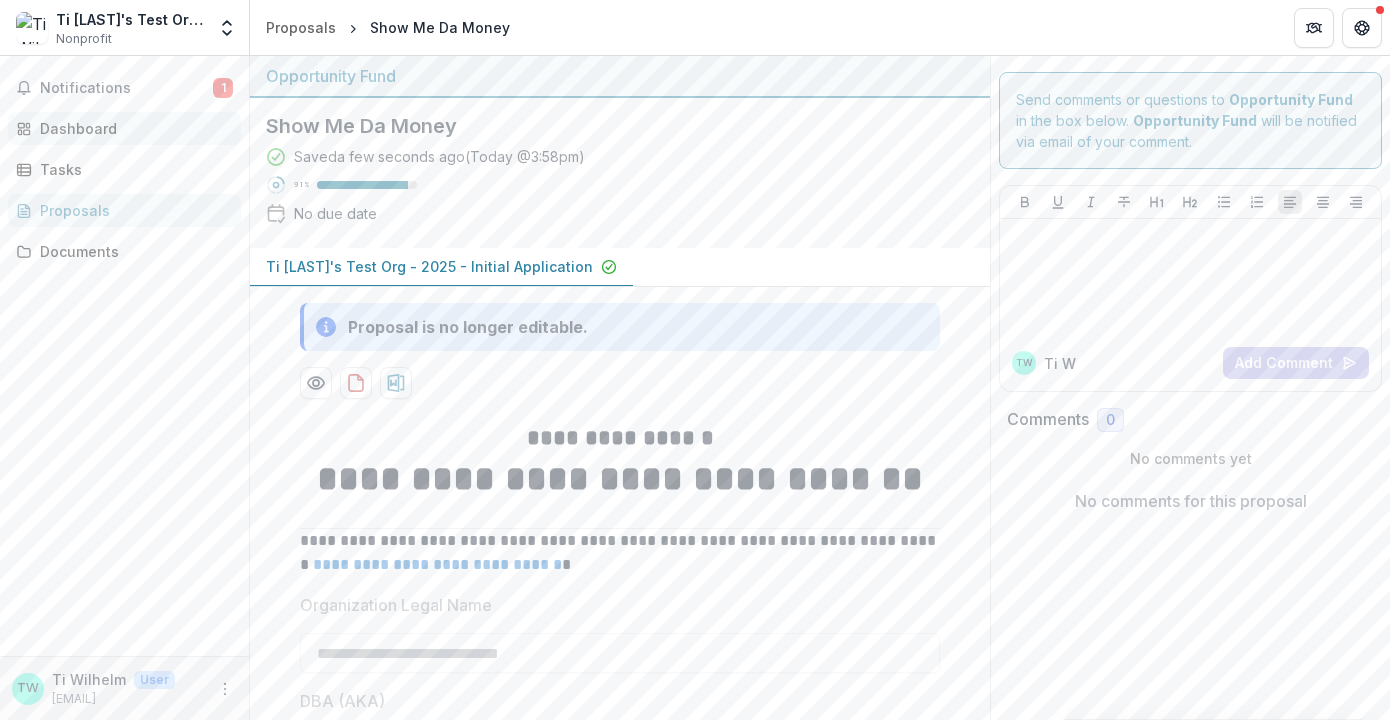click on "Dashboard" at bounding box center (132, 128) 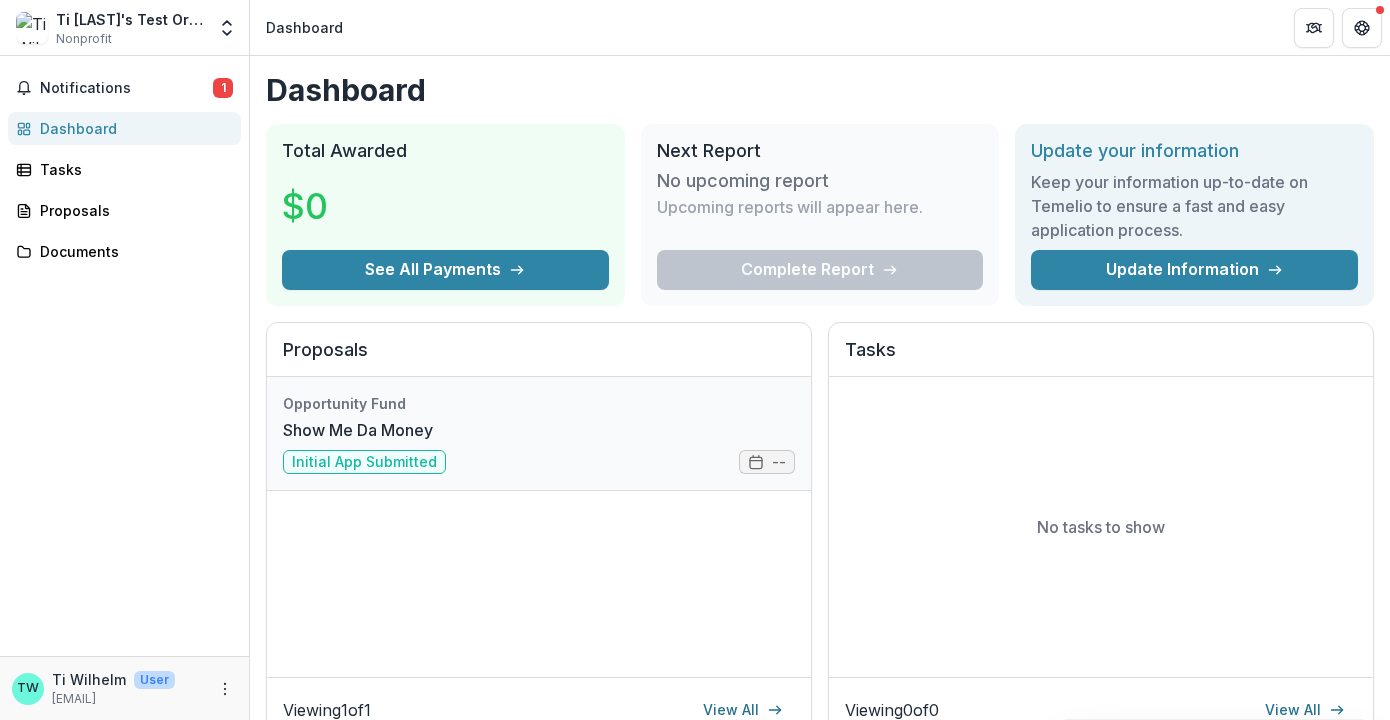 scroll, scrollTop: 0, scrollLeft: 0, axis: both 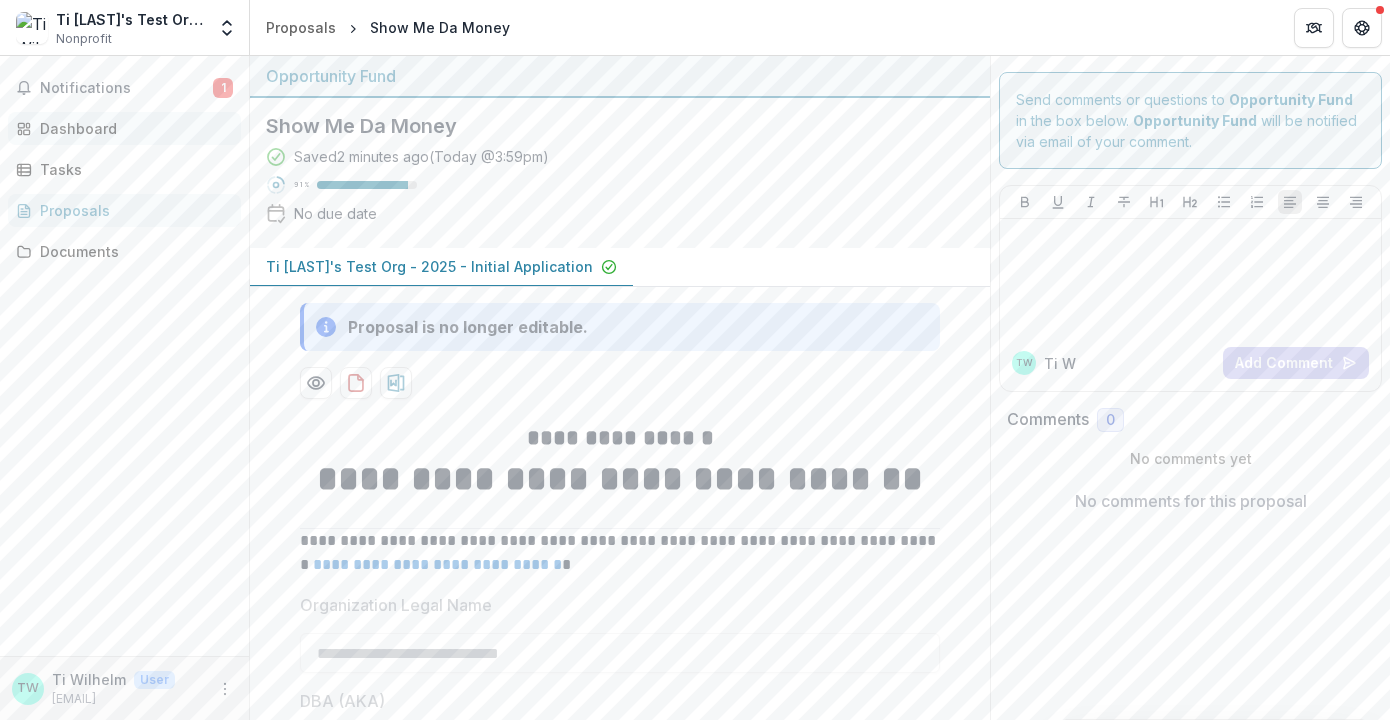 click on "Dashboard" at bounding box center (132, 128) 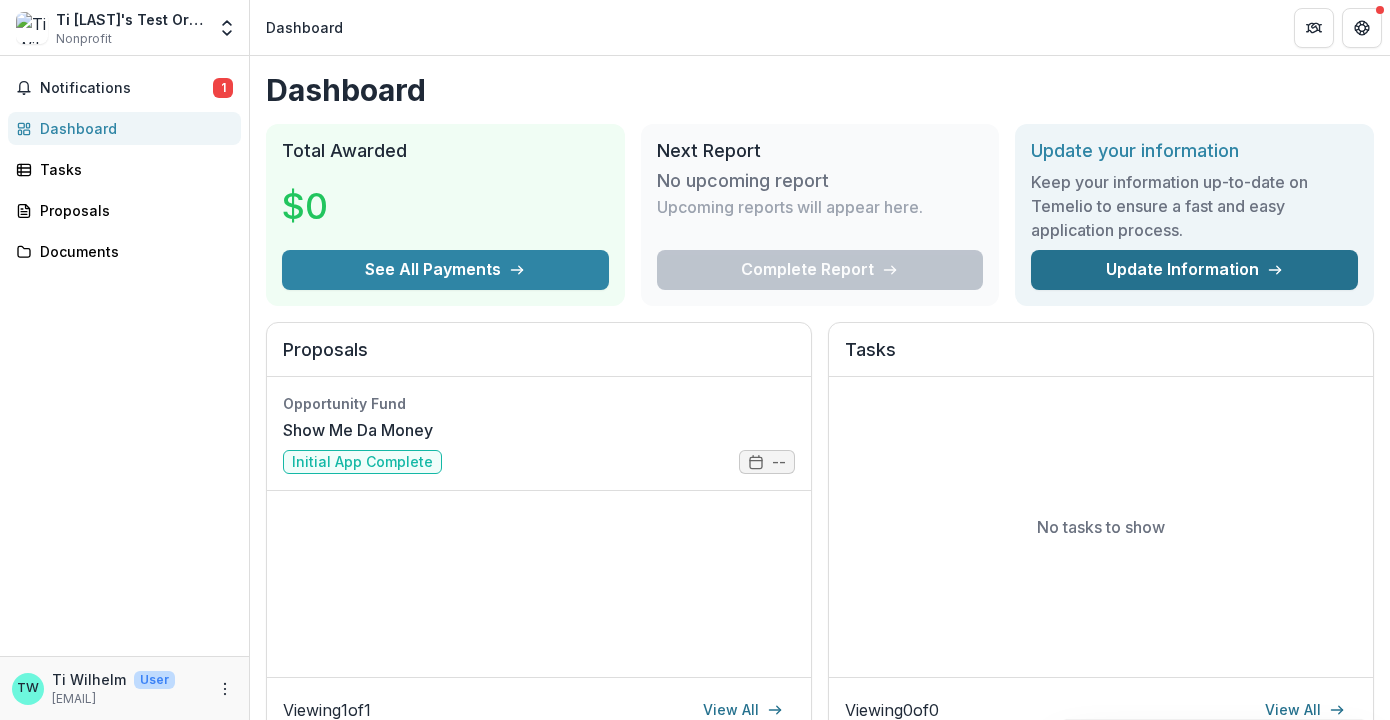 click on "Update Information" at bounding box center (1194, 270) 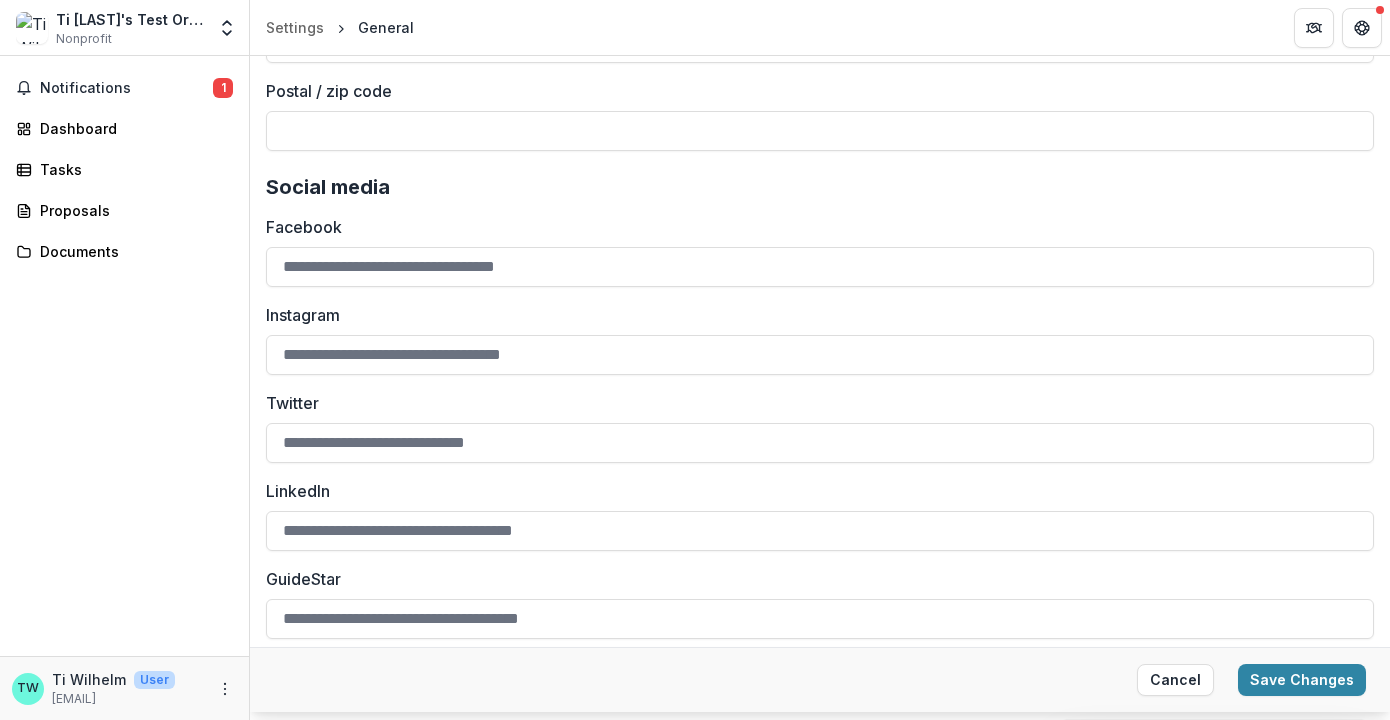 scroll, scrollTop: 3932, scrollLeft: 0, axis: vertical 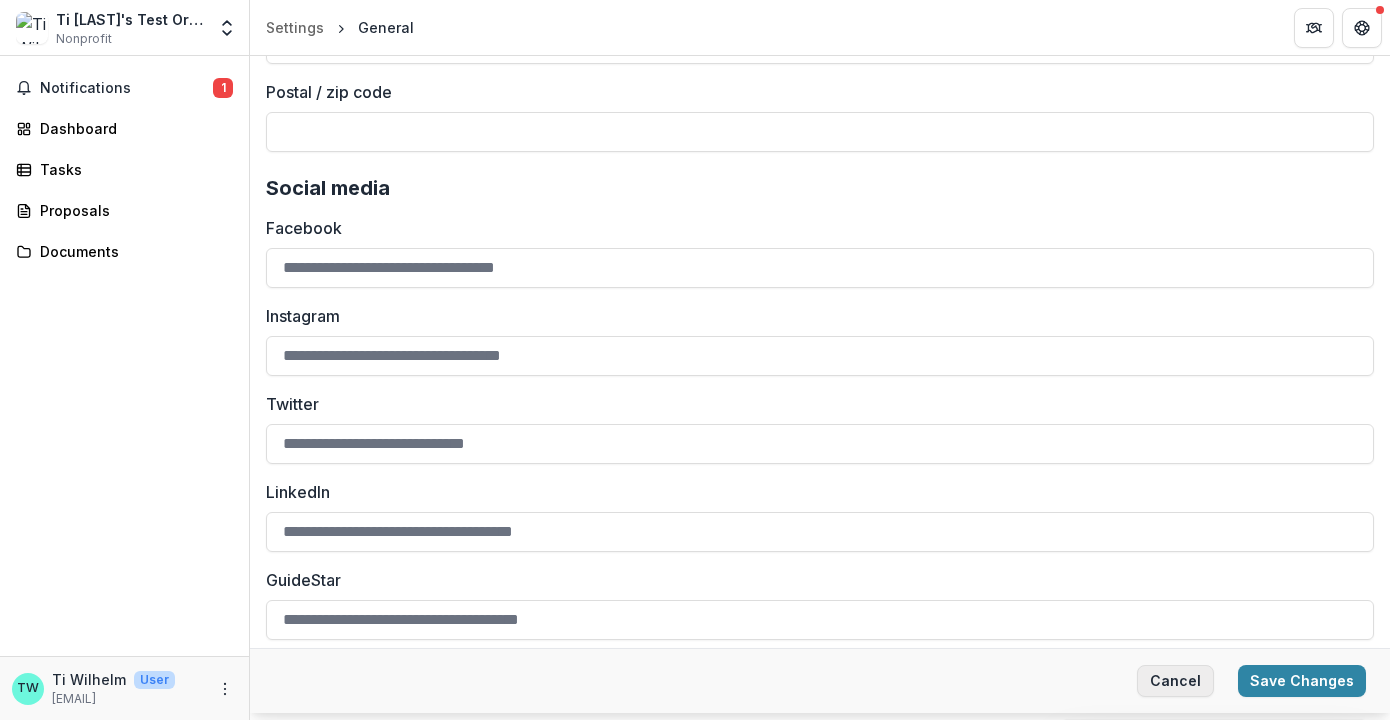 click on "Cancel" at bounding box center [1175, 681] 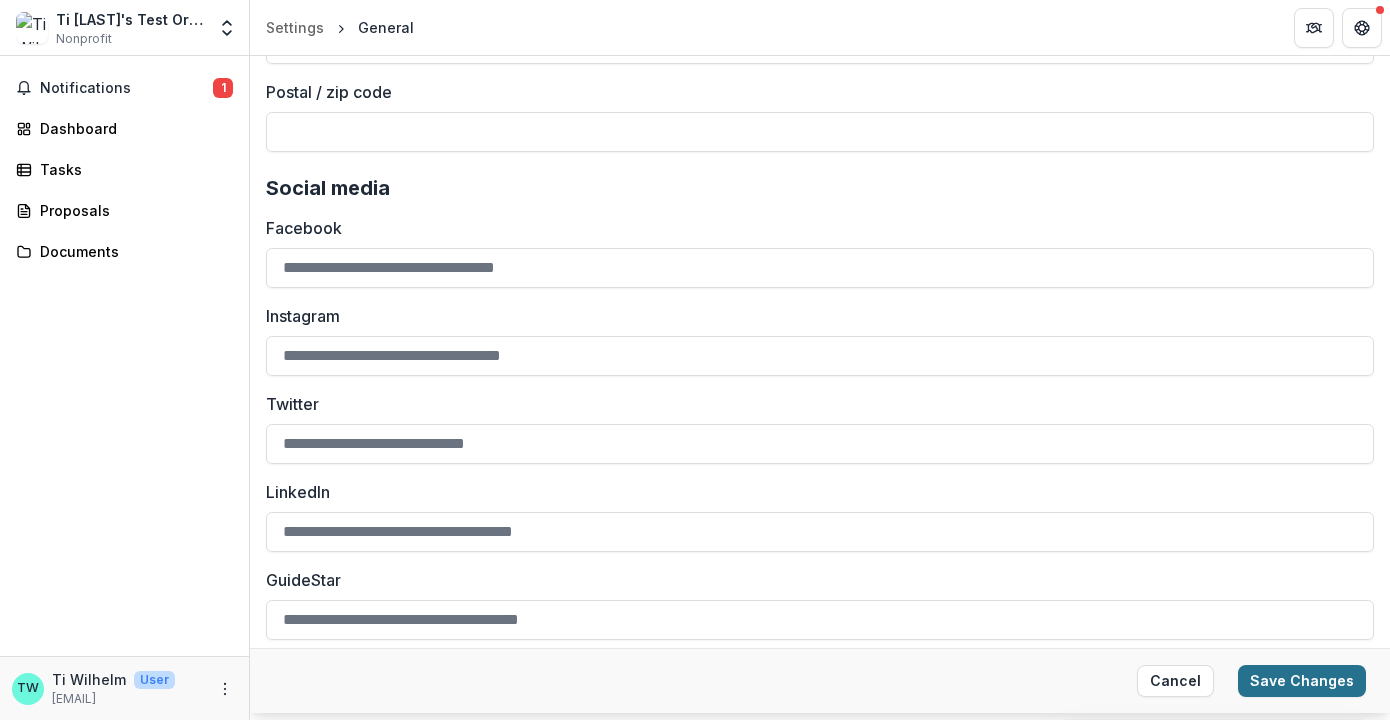 click on "Save Changes" at bounding box center (1302, 681) 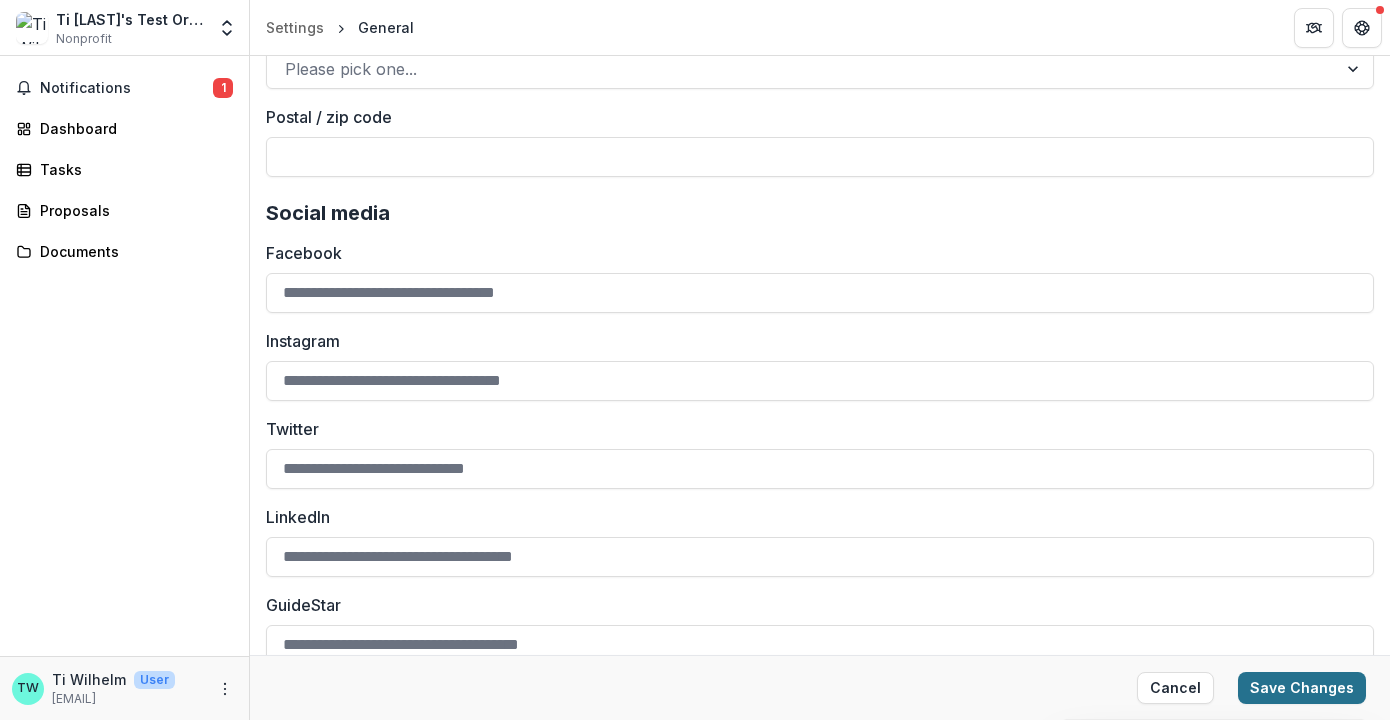 scroll, scrollTop: 580, scrollLeft: 0, axis: vertical 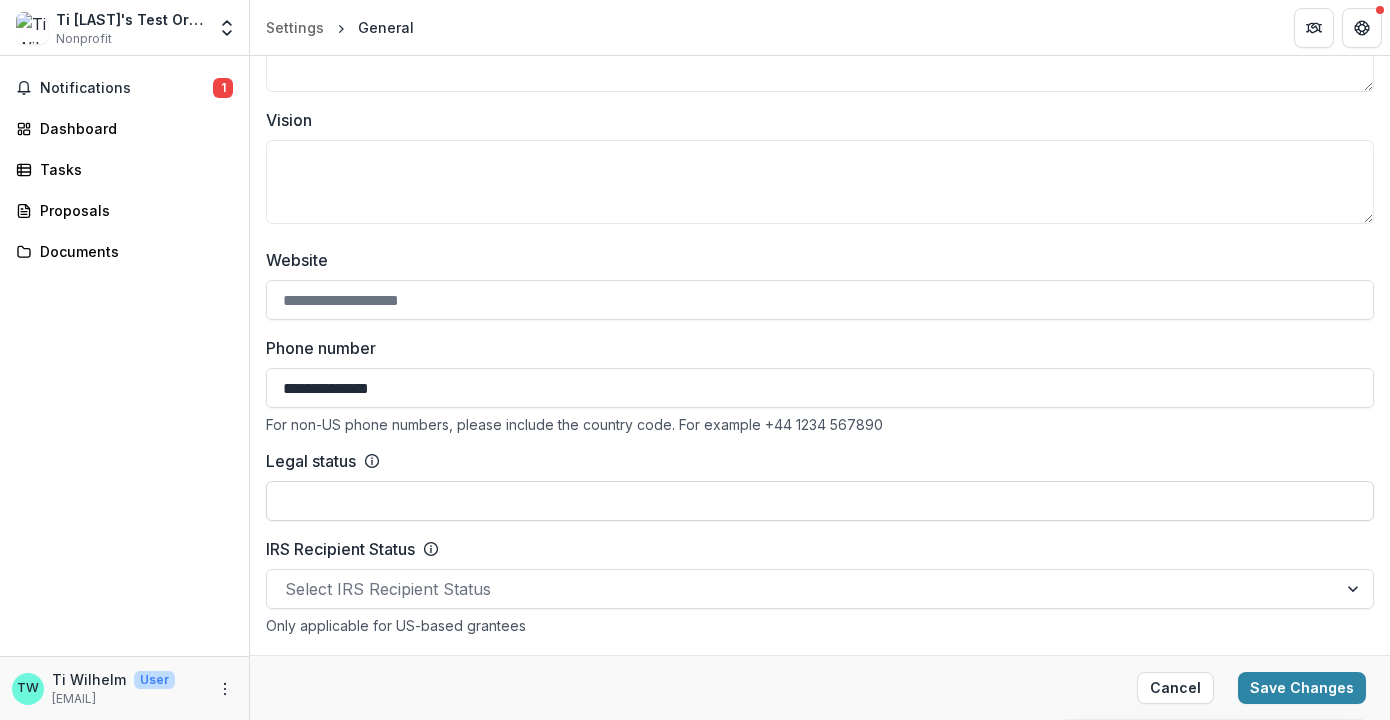 type on "**********" 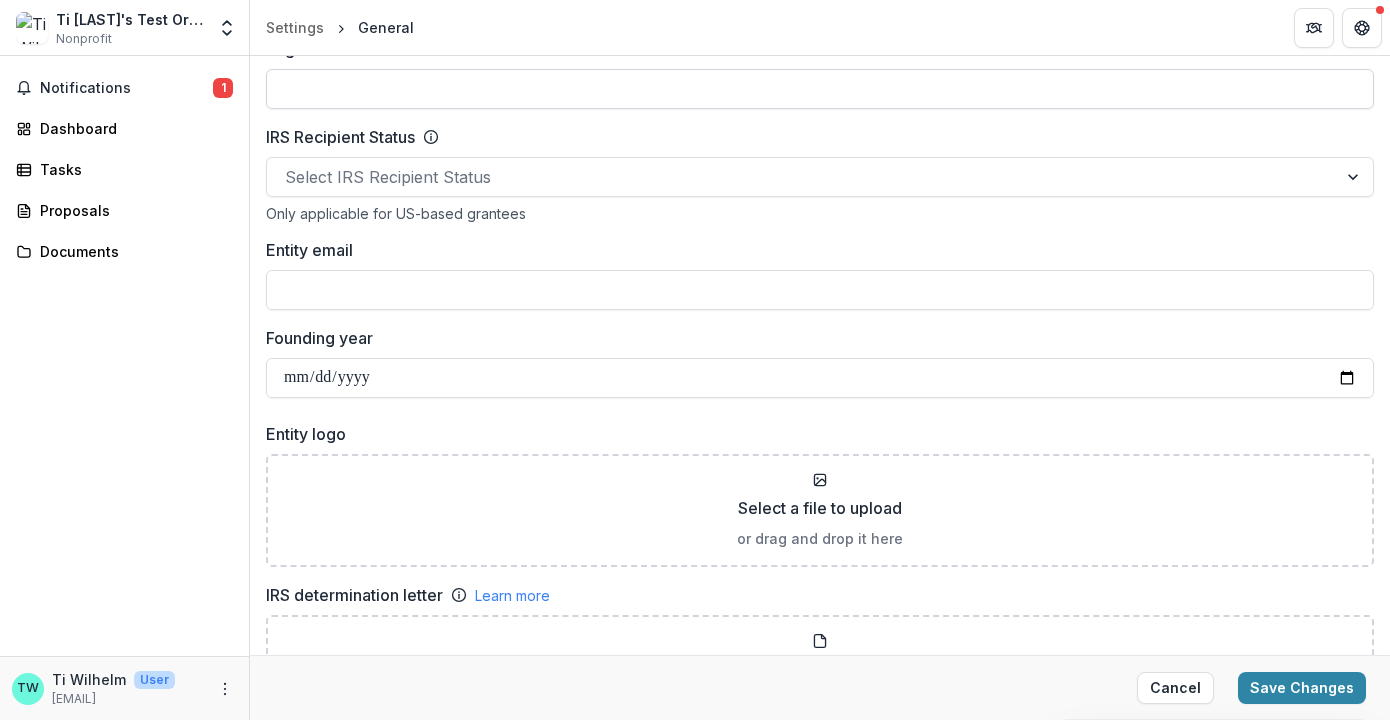 scroll, scrollTop: 994, scrollLeft: 0, axis: vertical 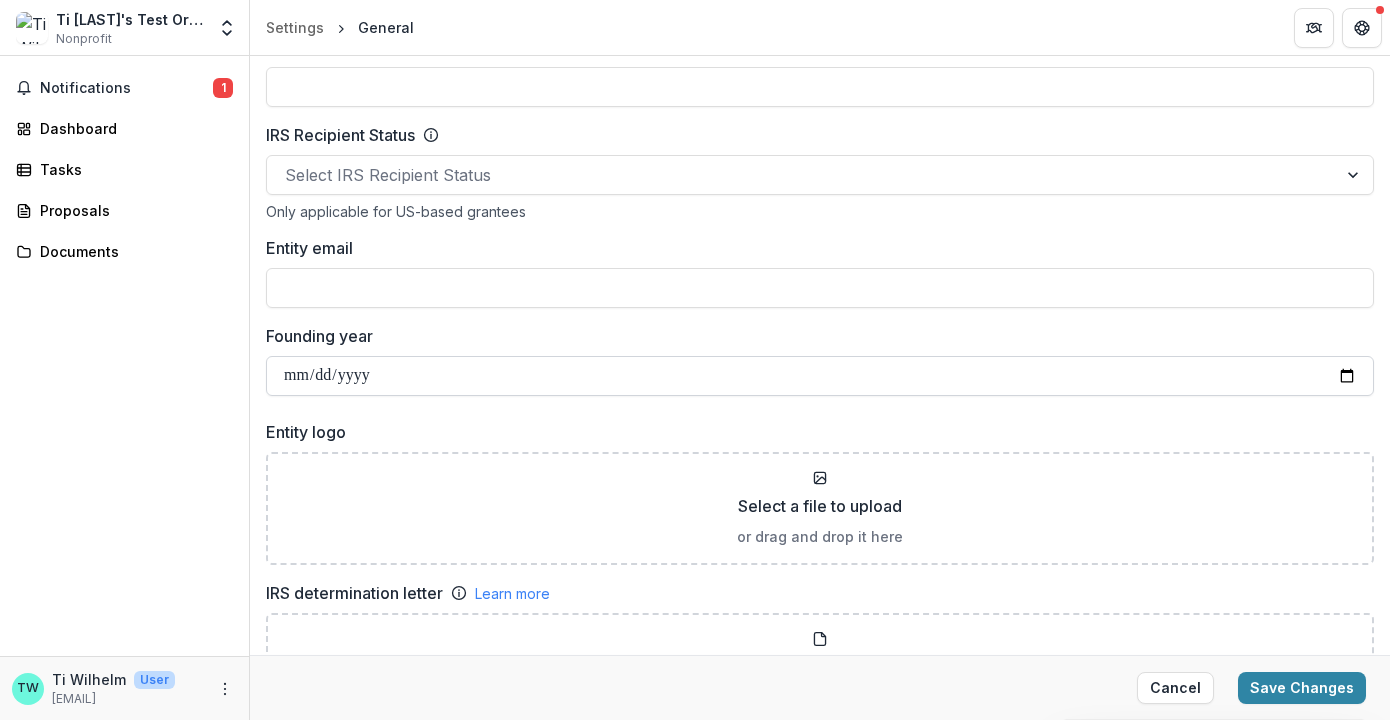 click on "Founding year" at bounding box center (820, 376) 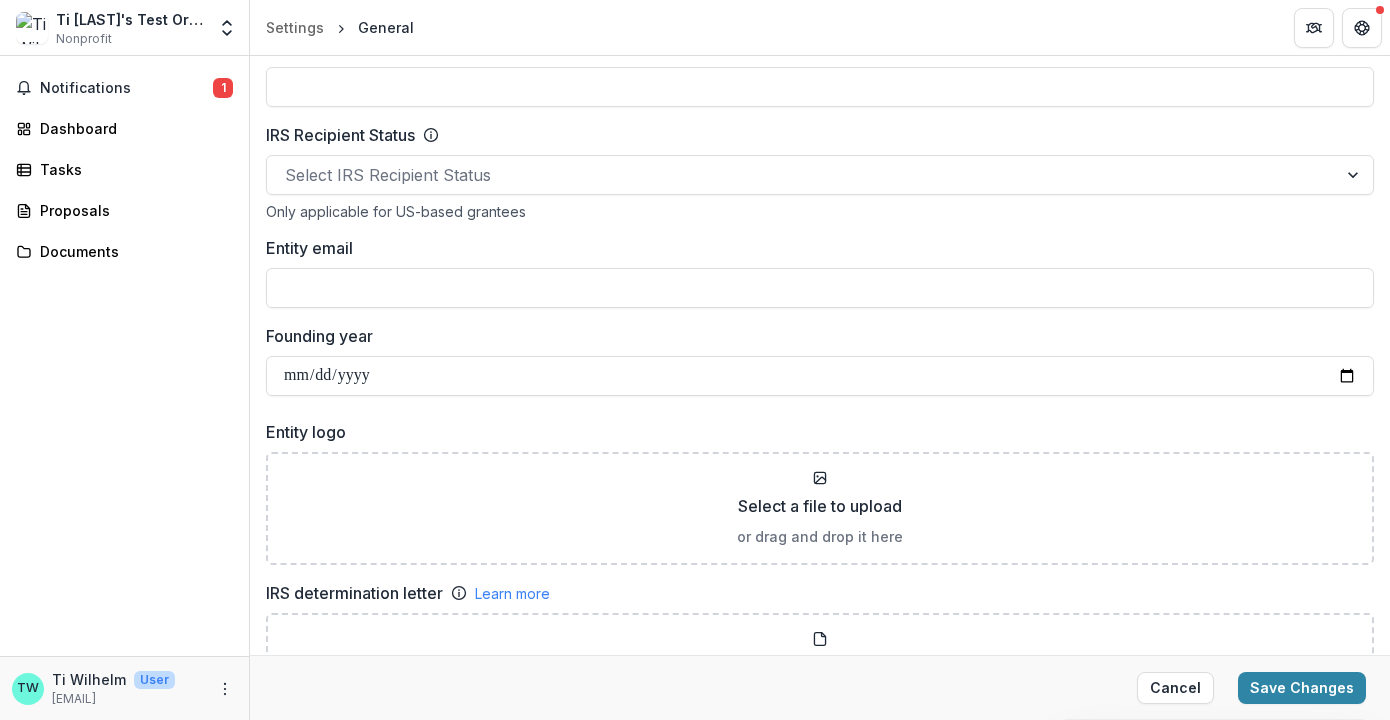 click on "**********" at bounding box center (820, 1360) 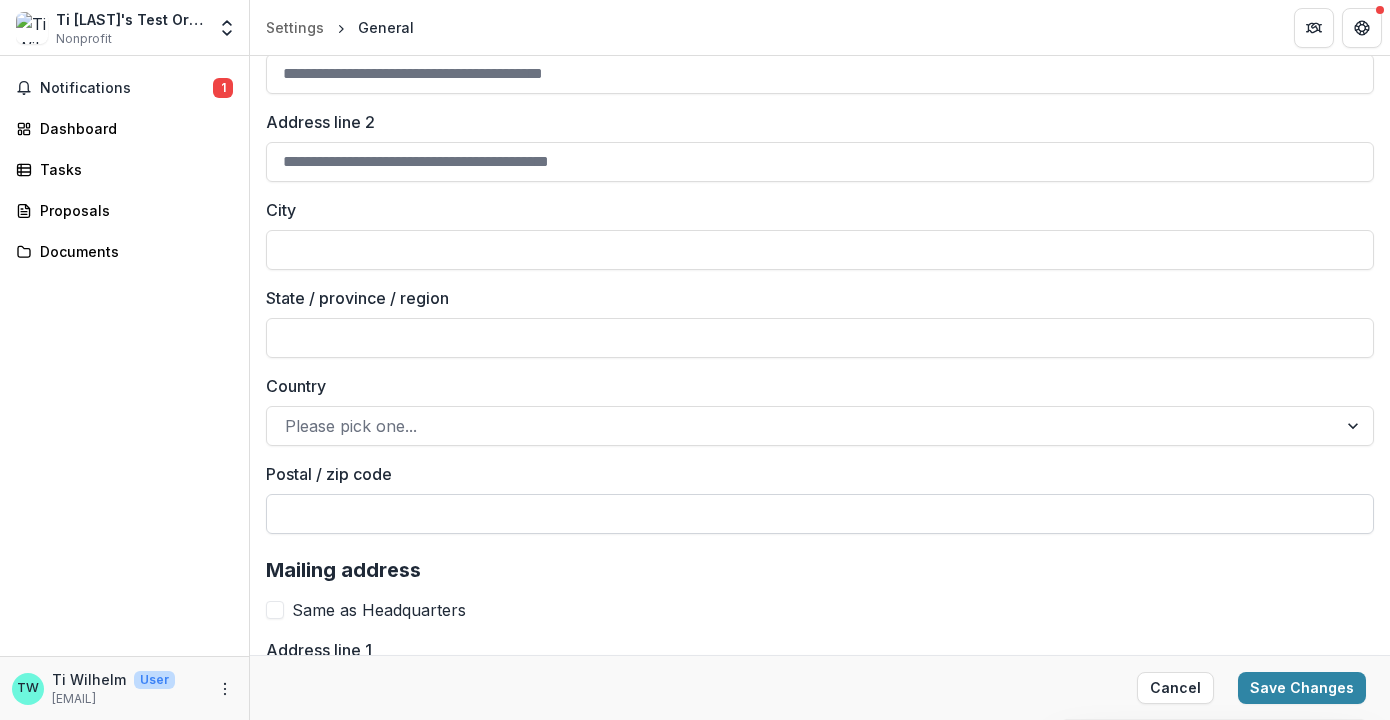 scroll, scrollTop: 2949, scrollLeft: 0, axis: vertical 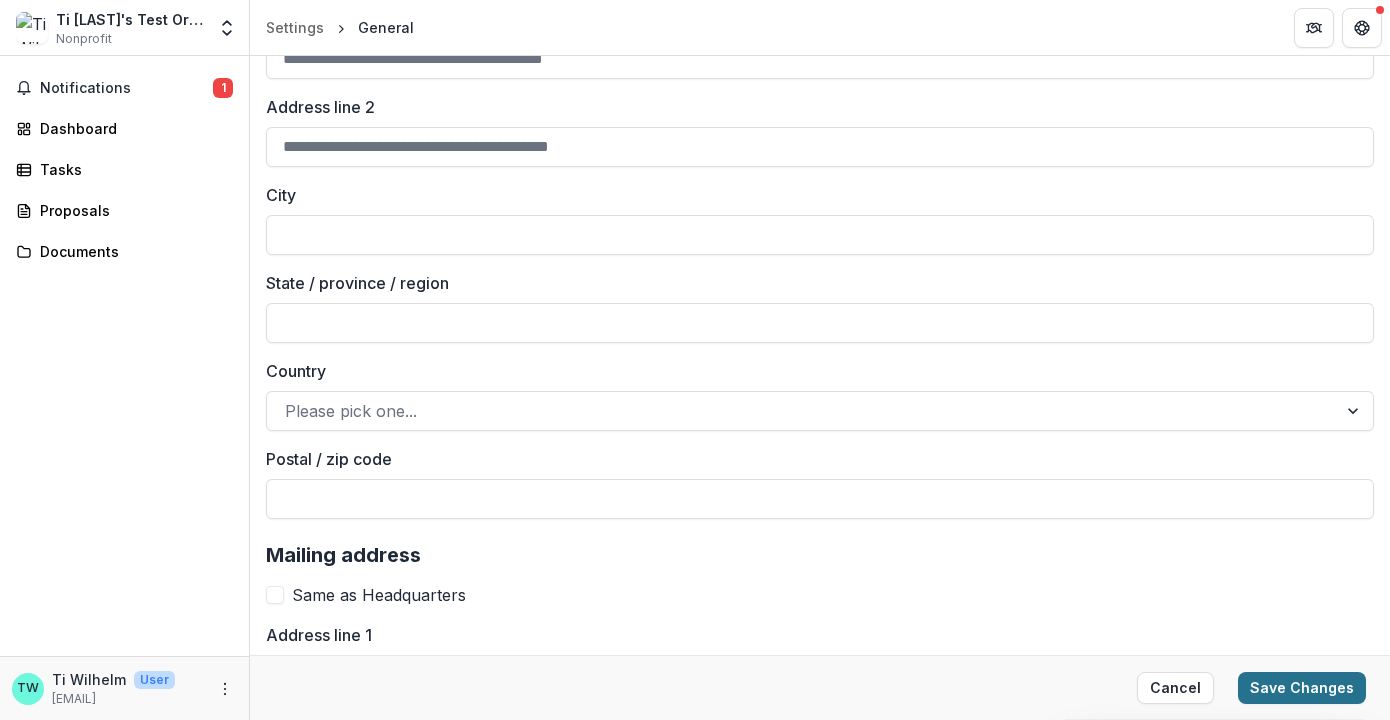 click on "Save Changes" at bounding box center [1302, 688] 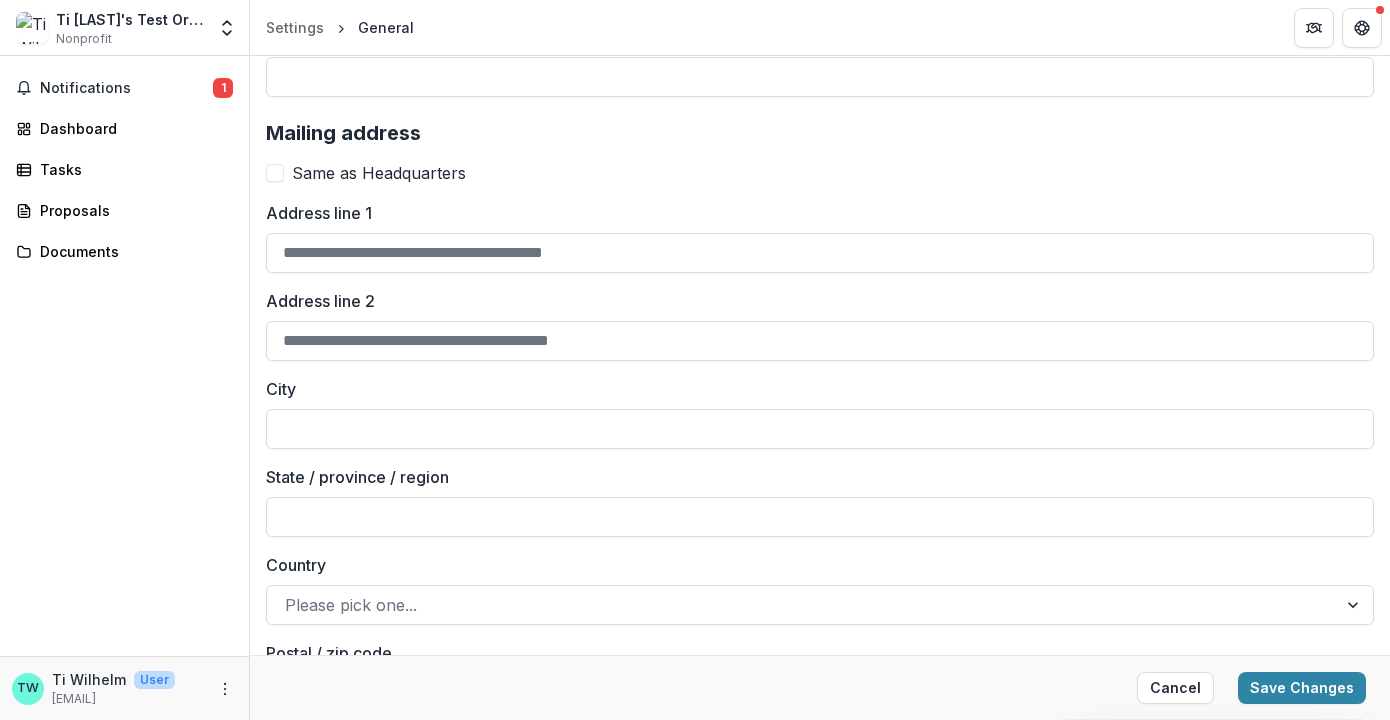 scroll, scrollTop: 3360, scrollLeft: 0, axis: vertical 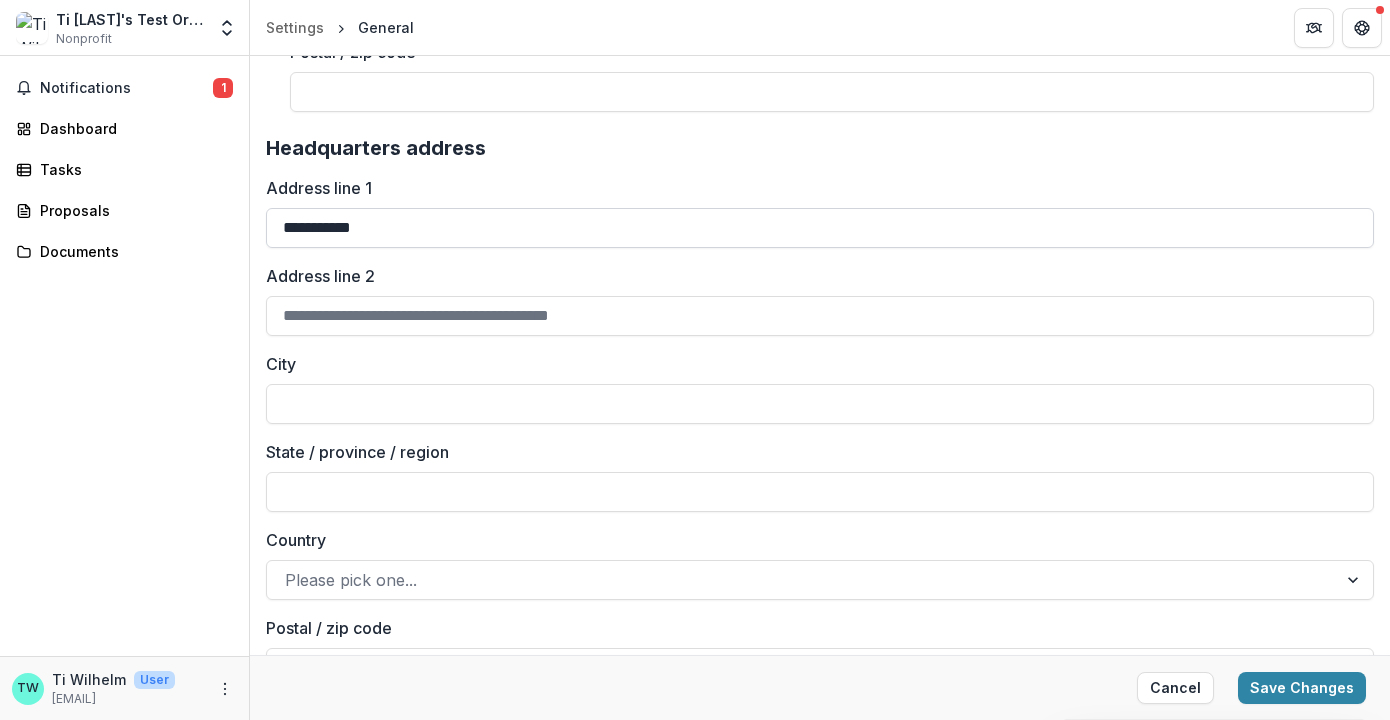 type on "**********" 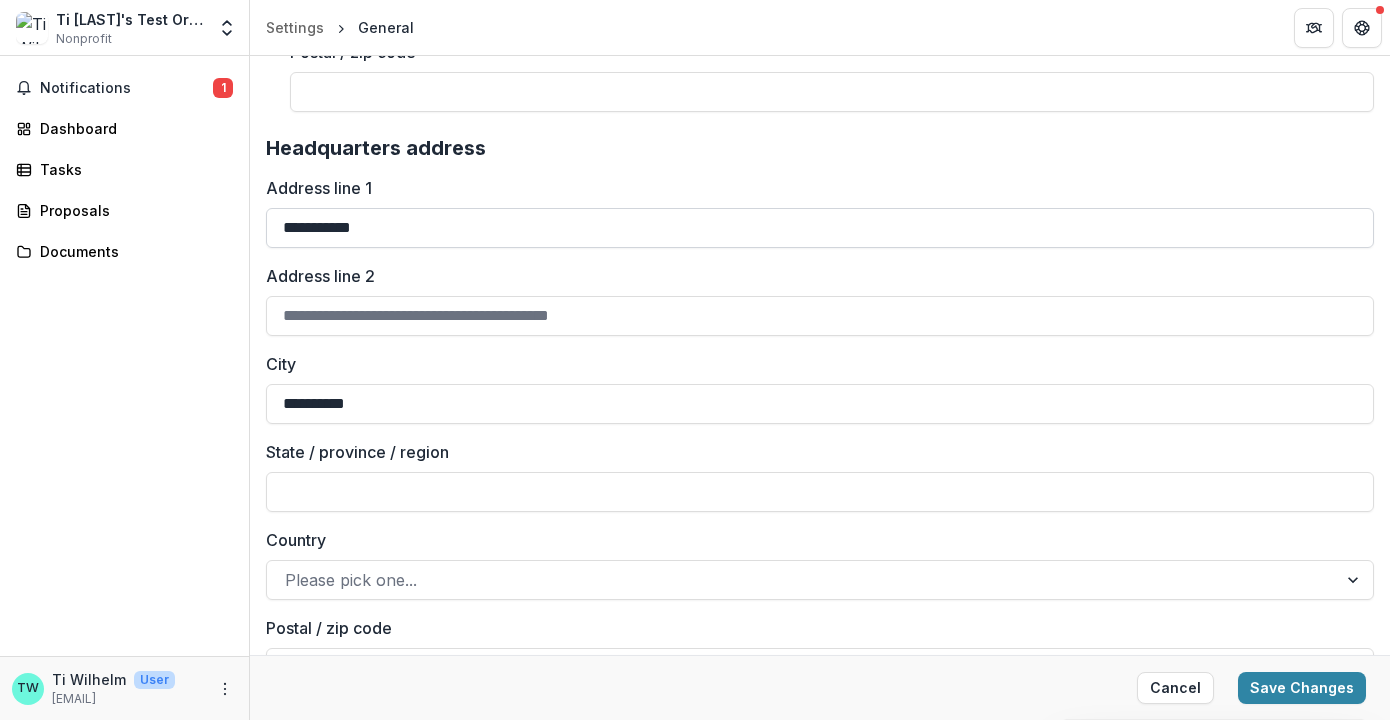 type on "**********" 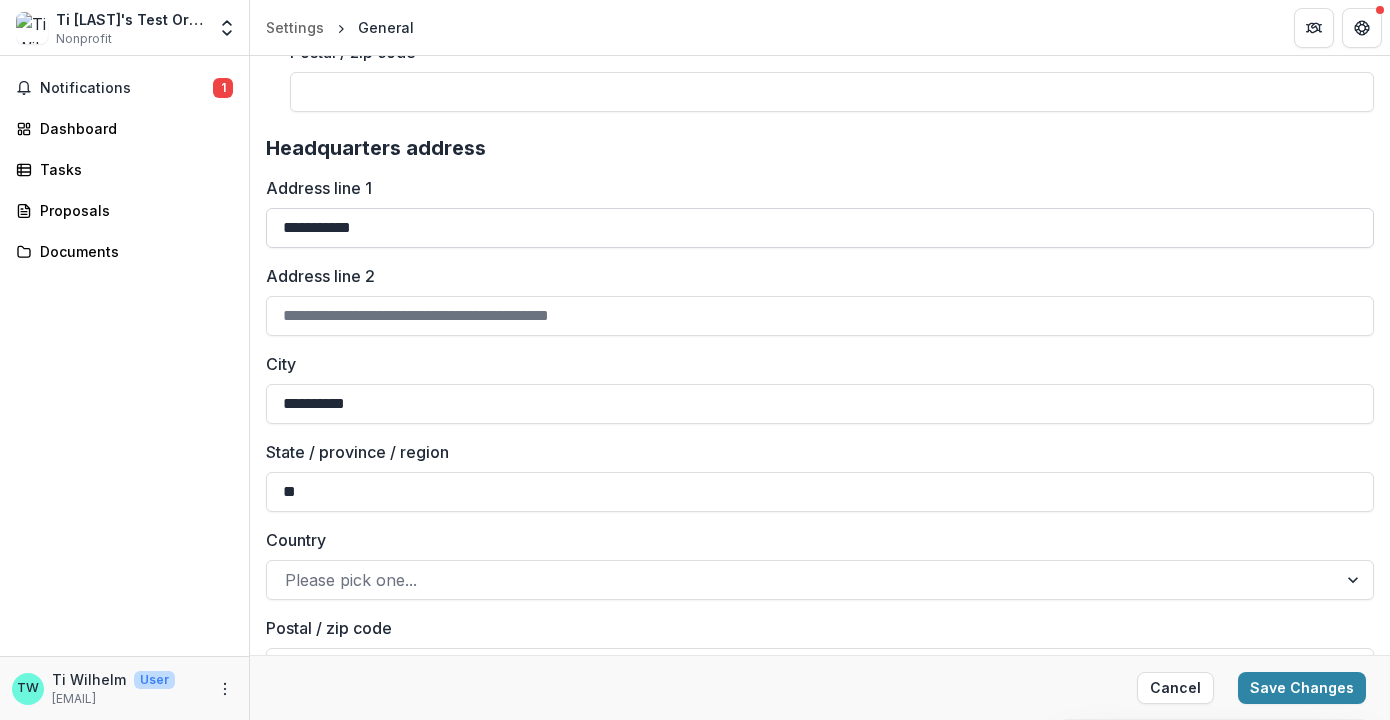 type on "**" 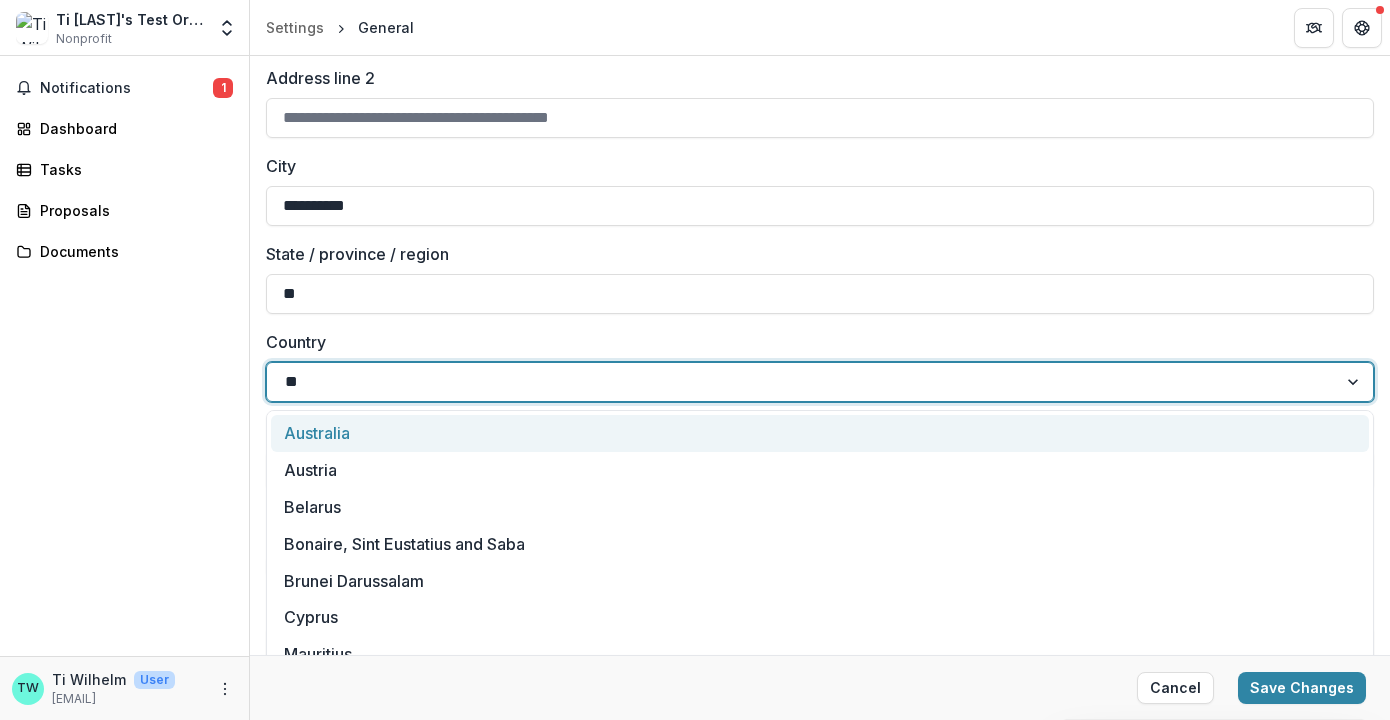 scroll, scrollTop: 3000, scrollLeft: 0, axis: vertical 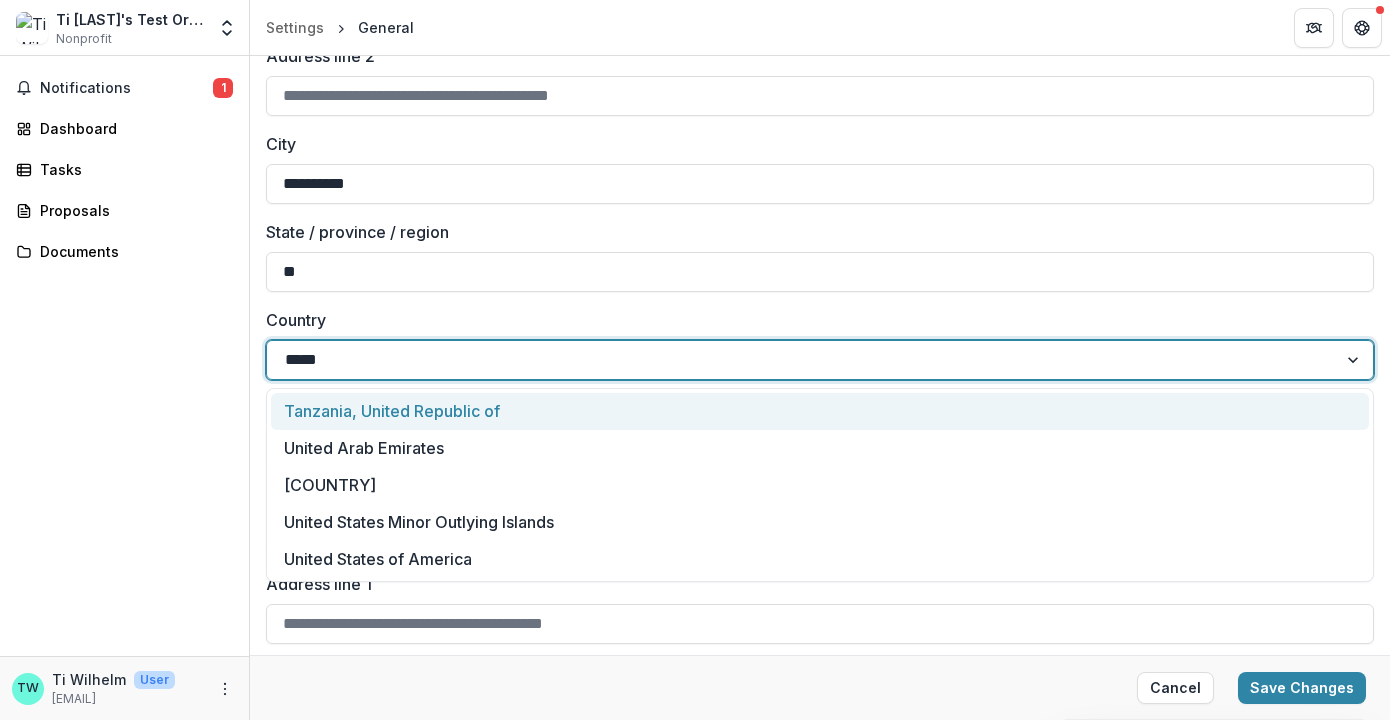 type on "******" 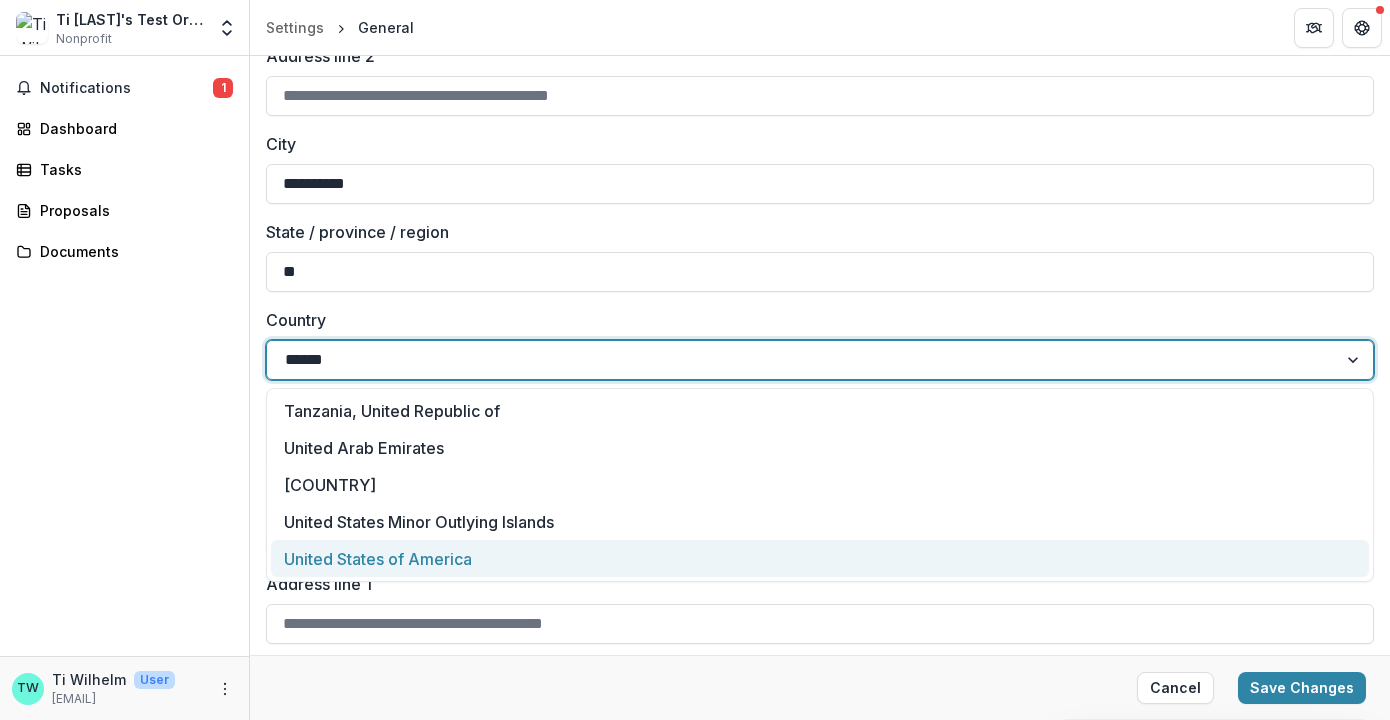 click on "United States of America" at bounding box center (820, 558) 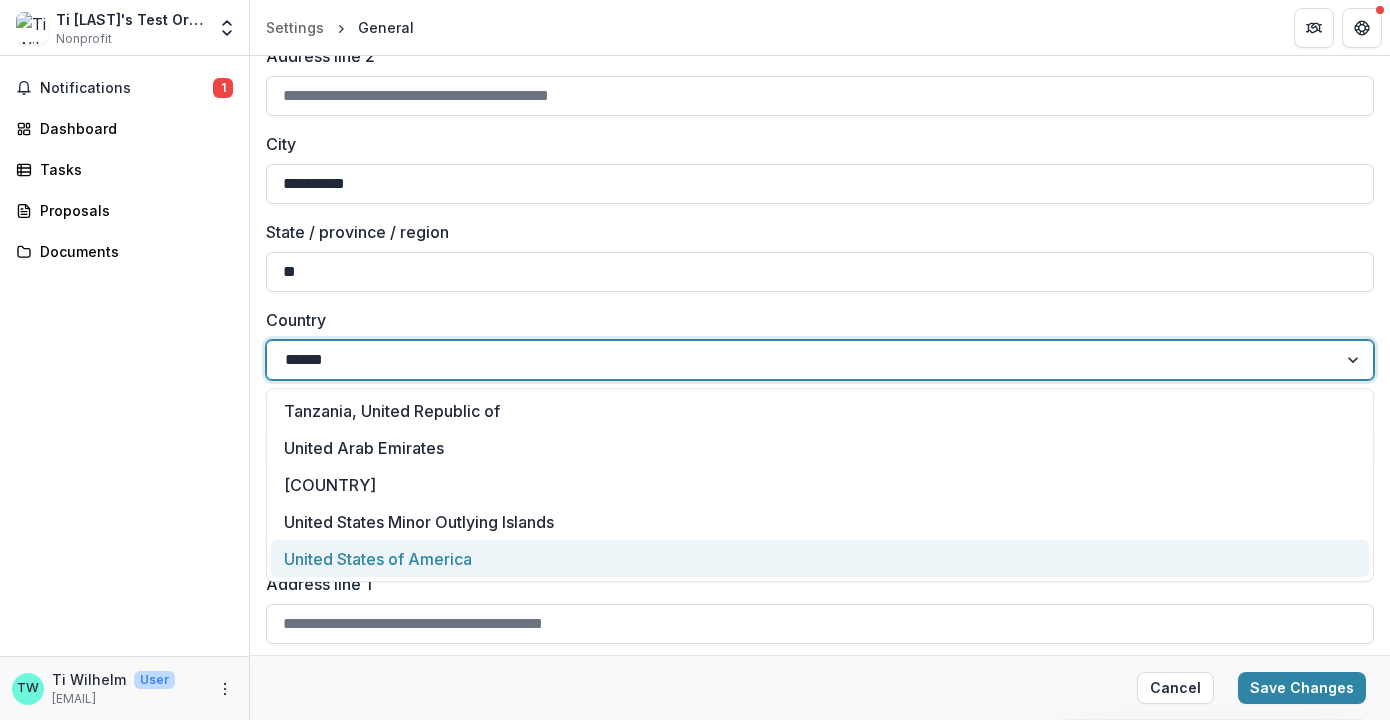 type 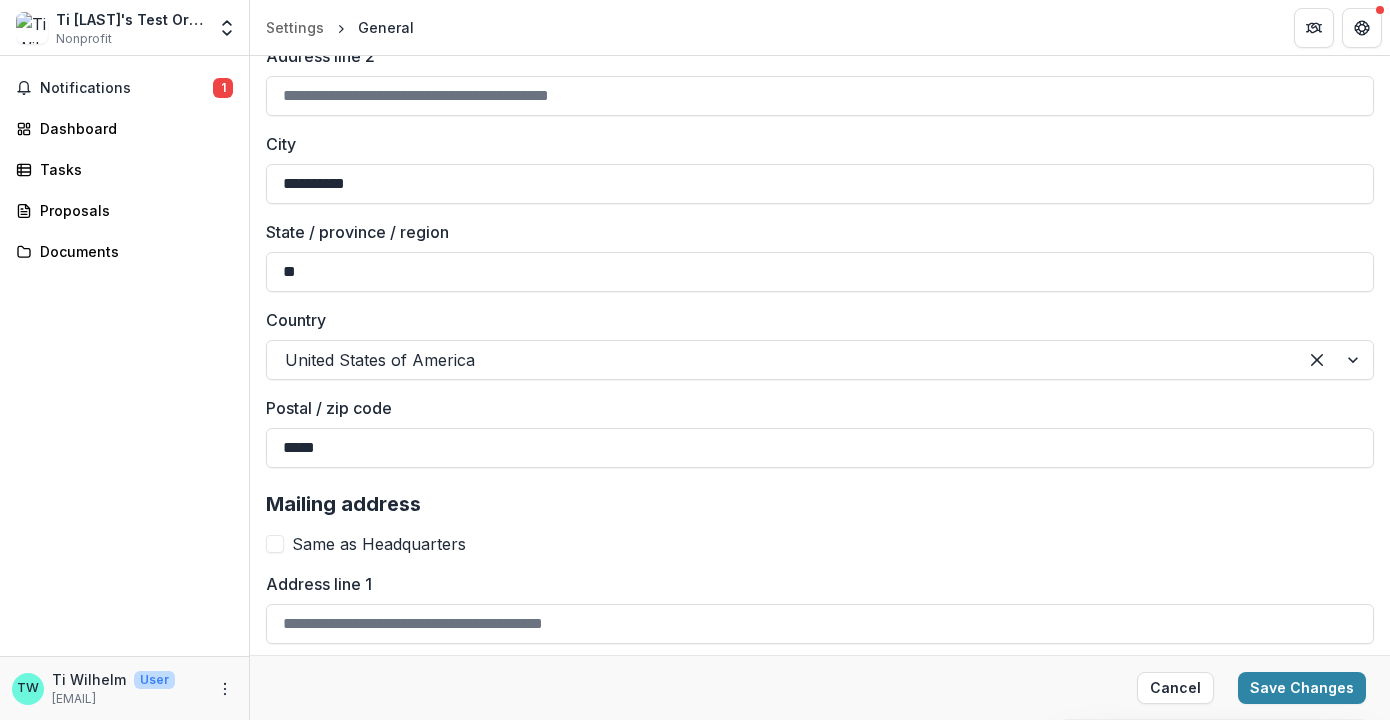 type on "*****" 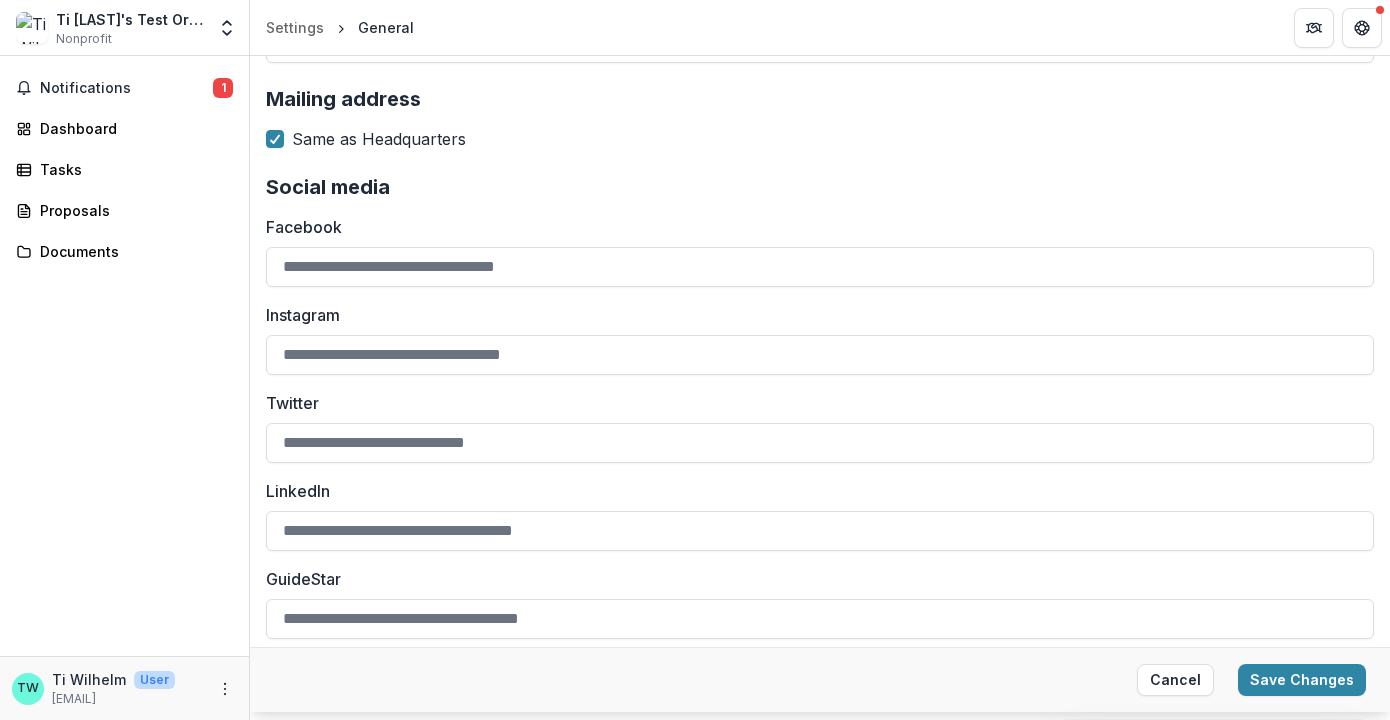 scroll, scrollTop: 3404, scrollLeft: 0, axis: vertical 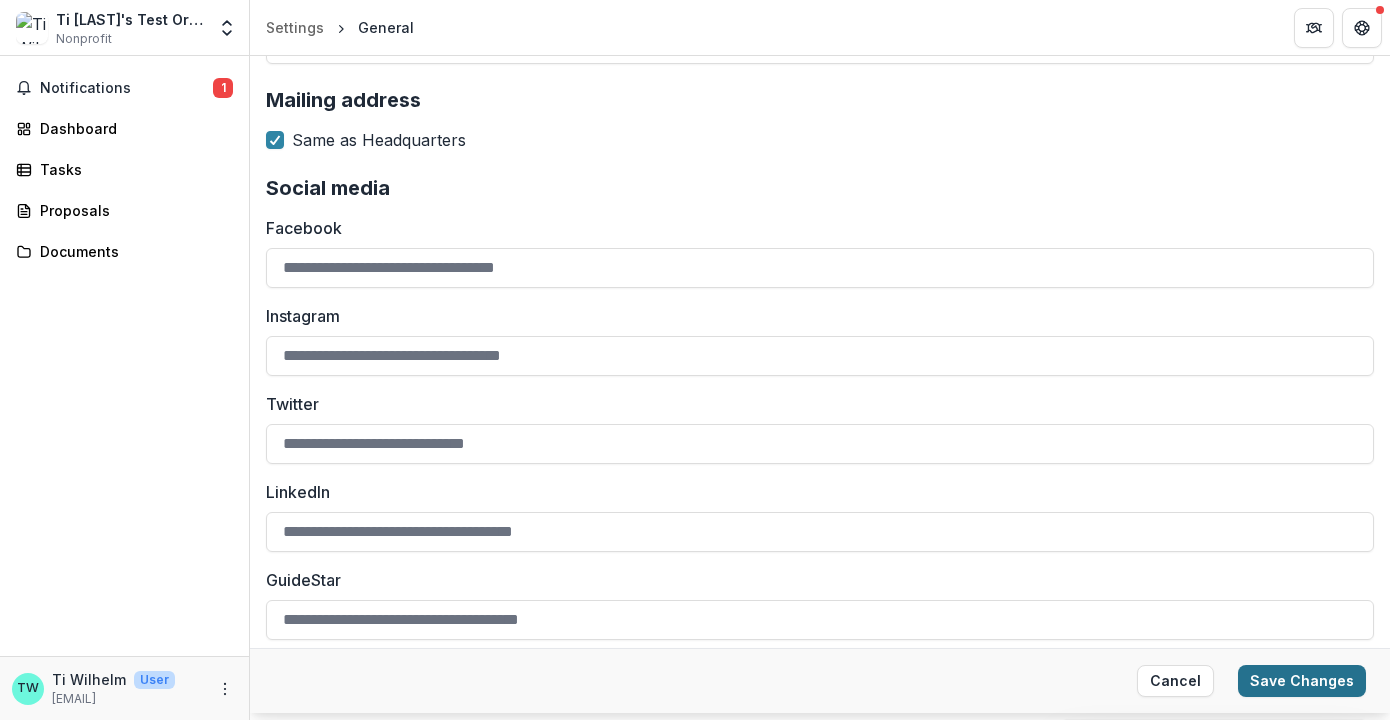 click on "Save Changes" at bounding box center (1302, 681) 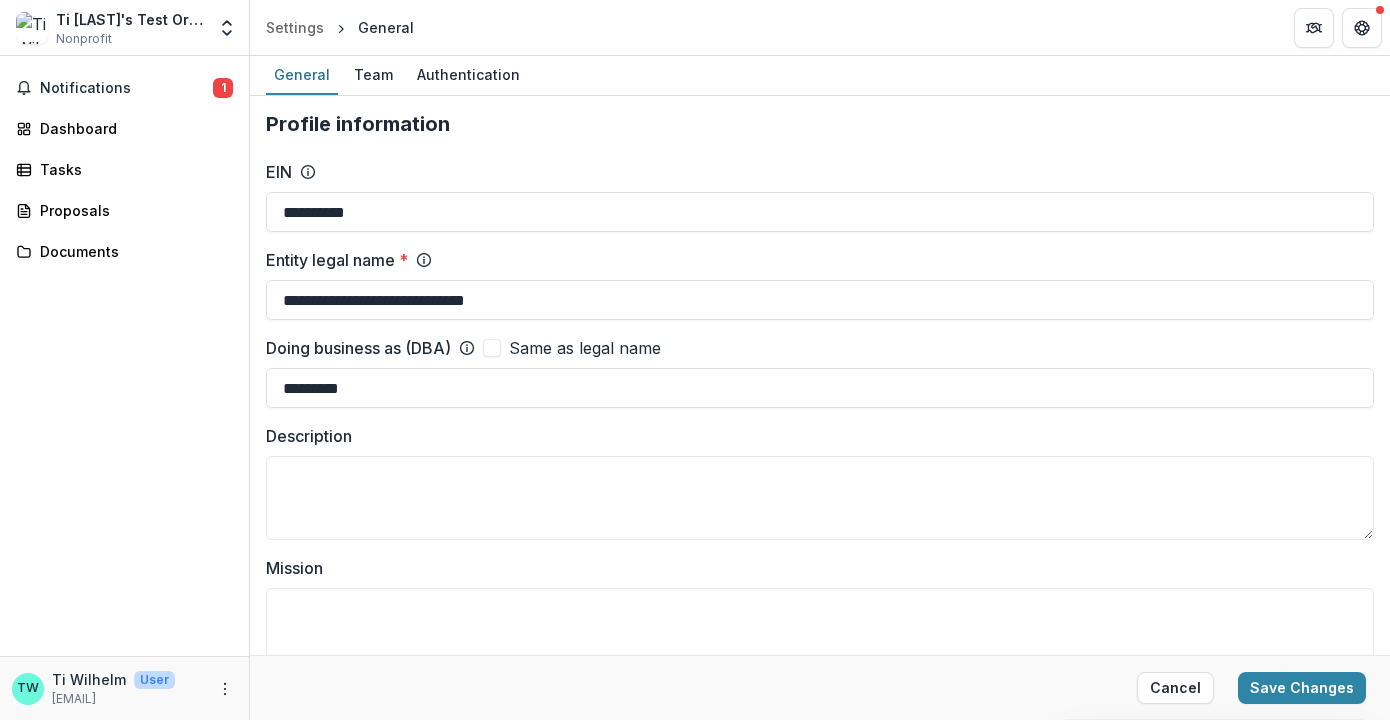 scroll, scrollTop: 0, scrollLeft: 0, axis: both 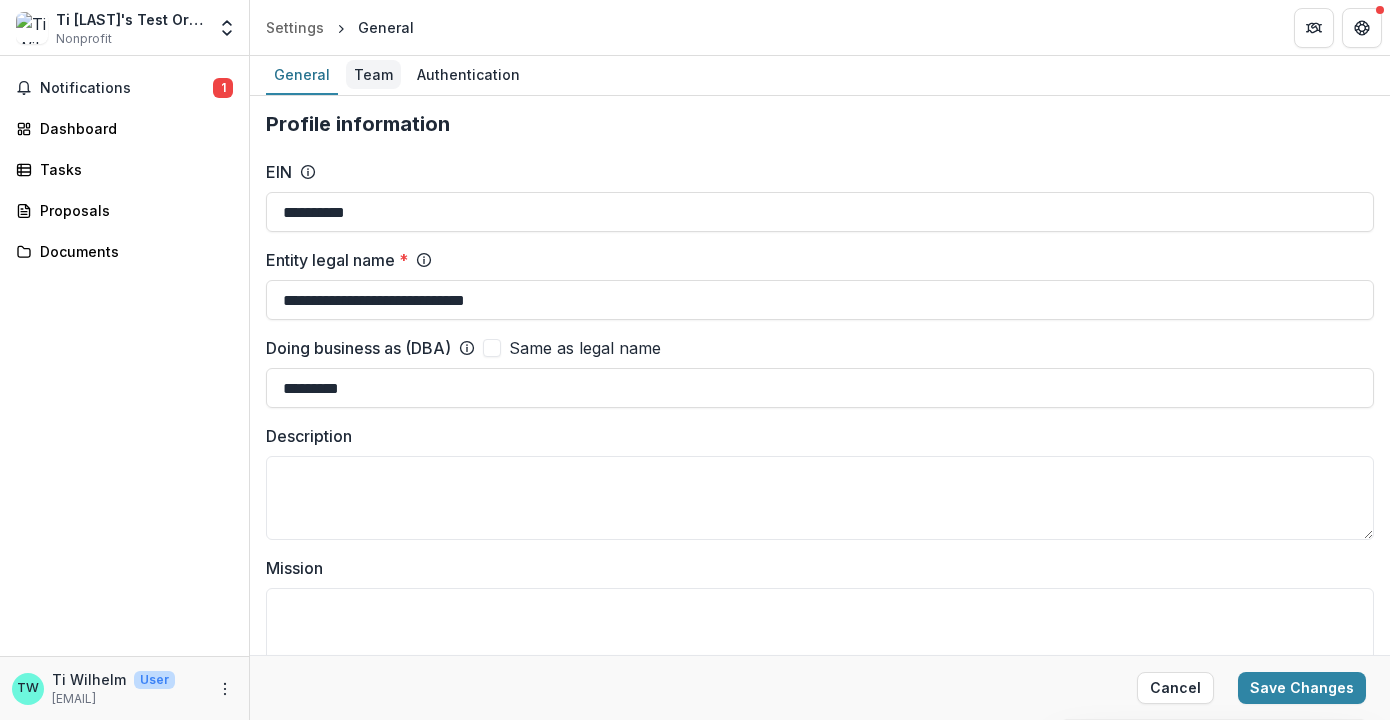 click on "Team" at bounding box center [373, 74] 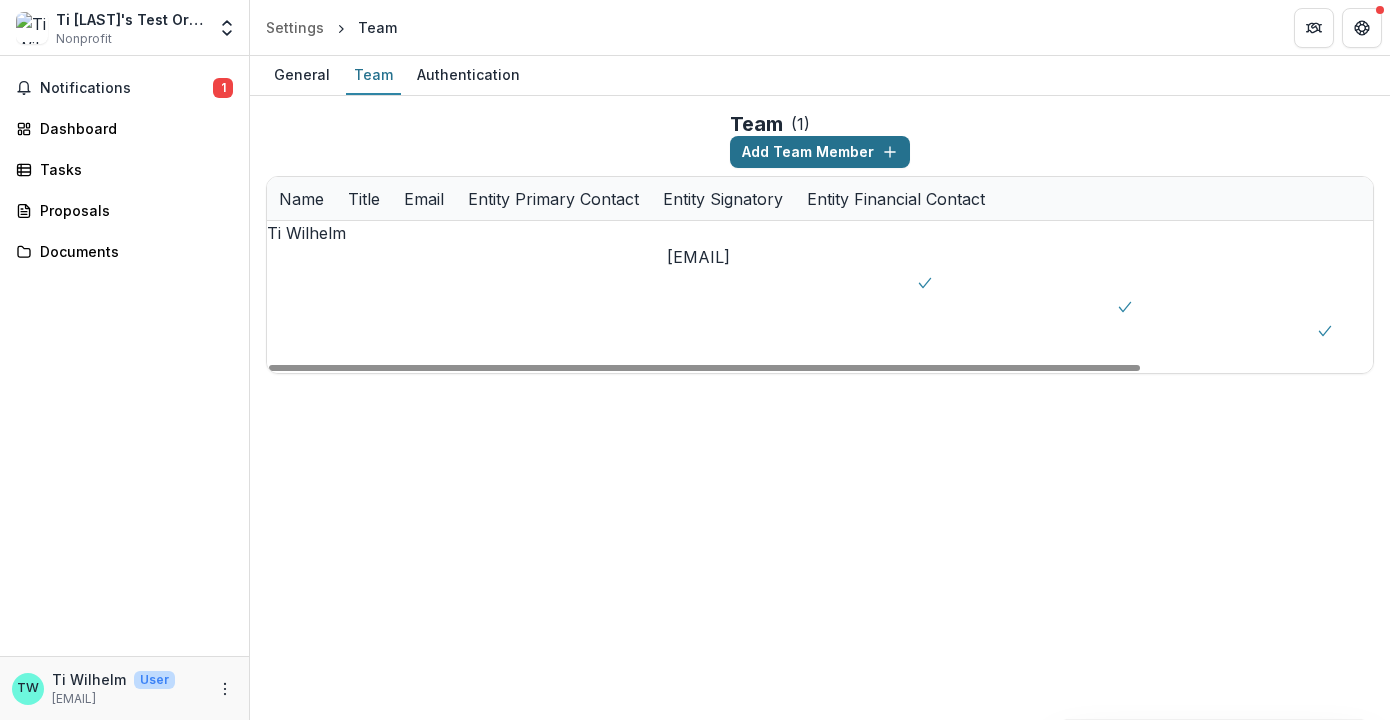click on "Add Team Member" at bounding box center [820, 152] 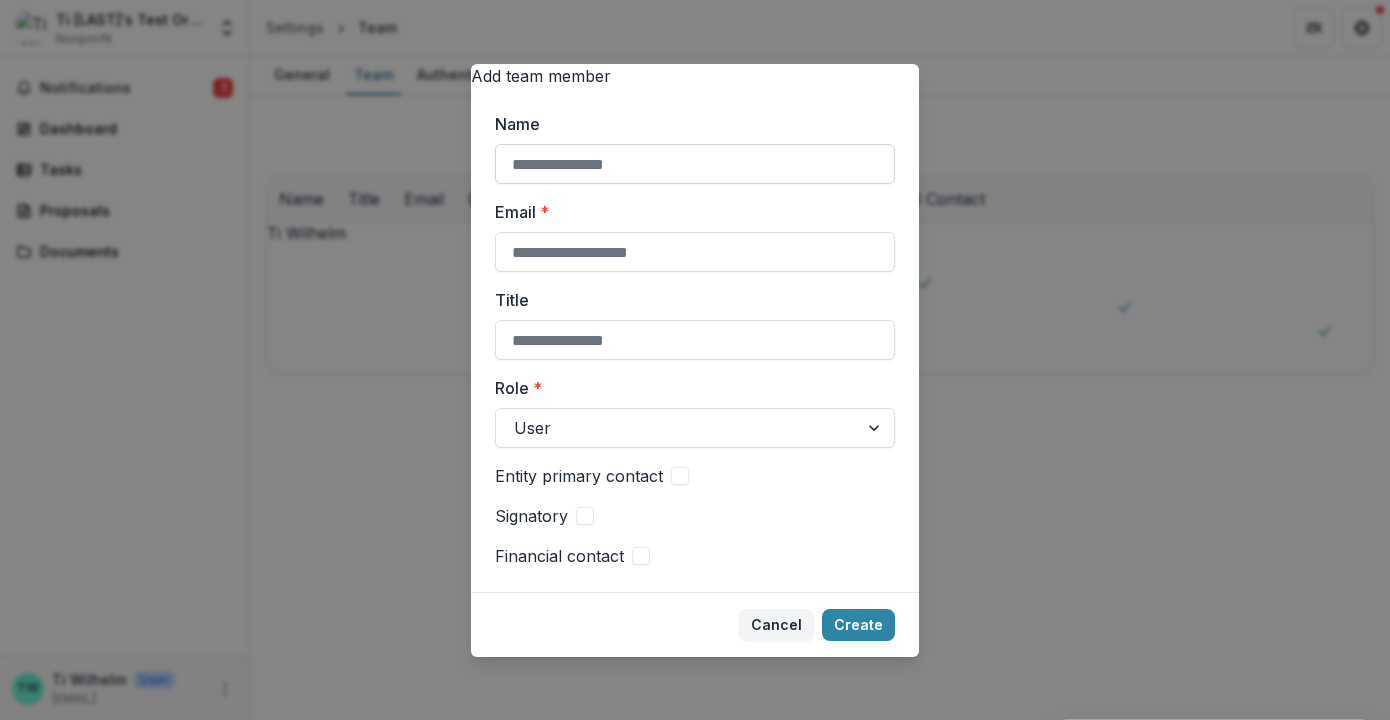 click on "Name" at bounding box center [695, 164] 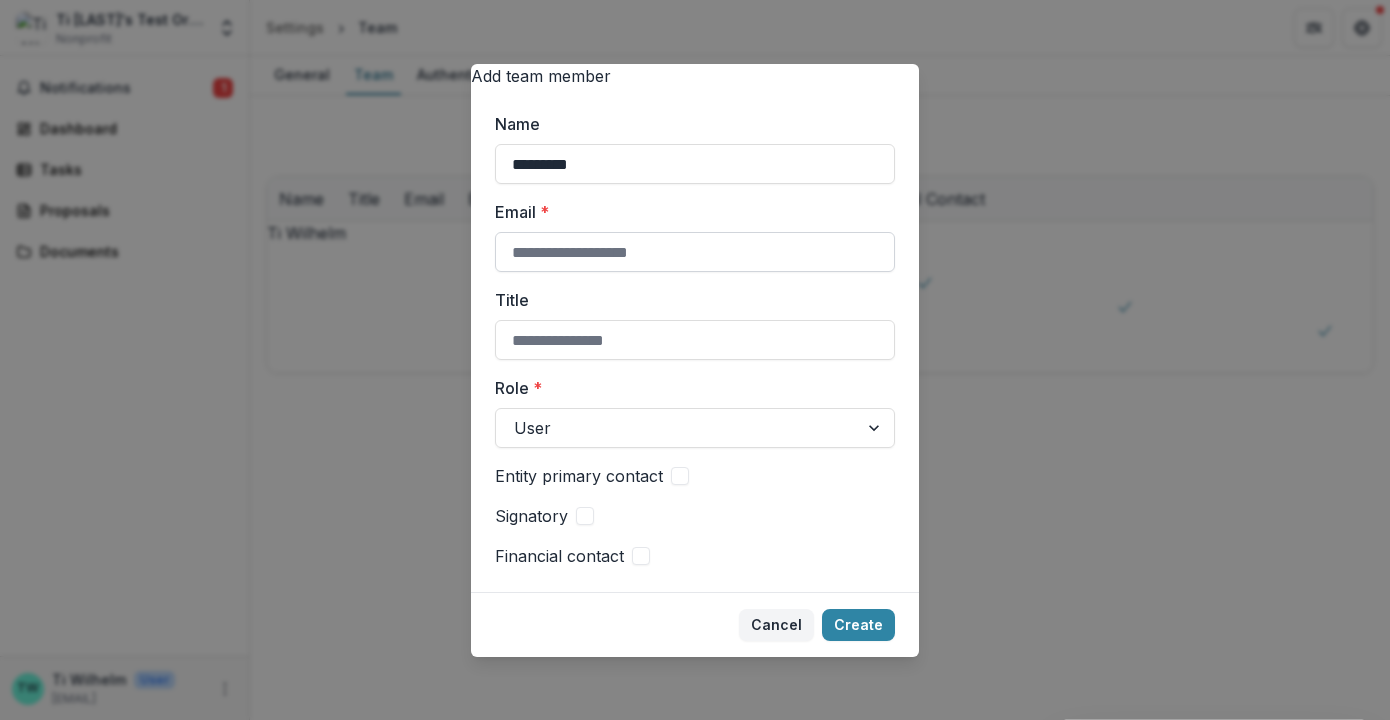 type on "*********" 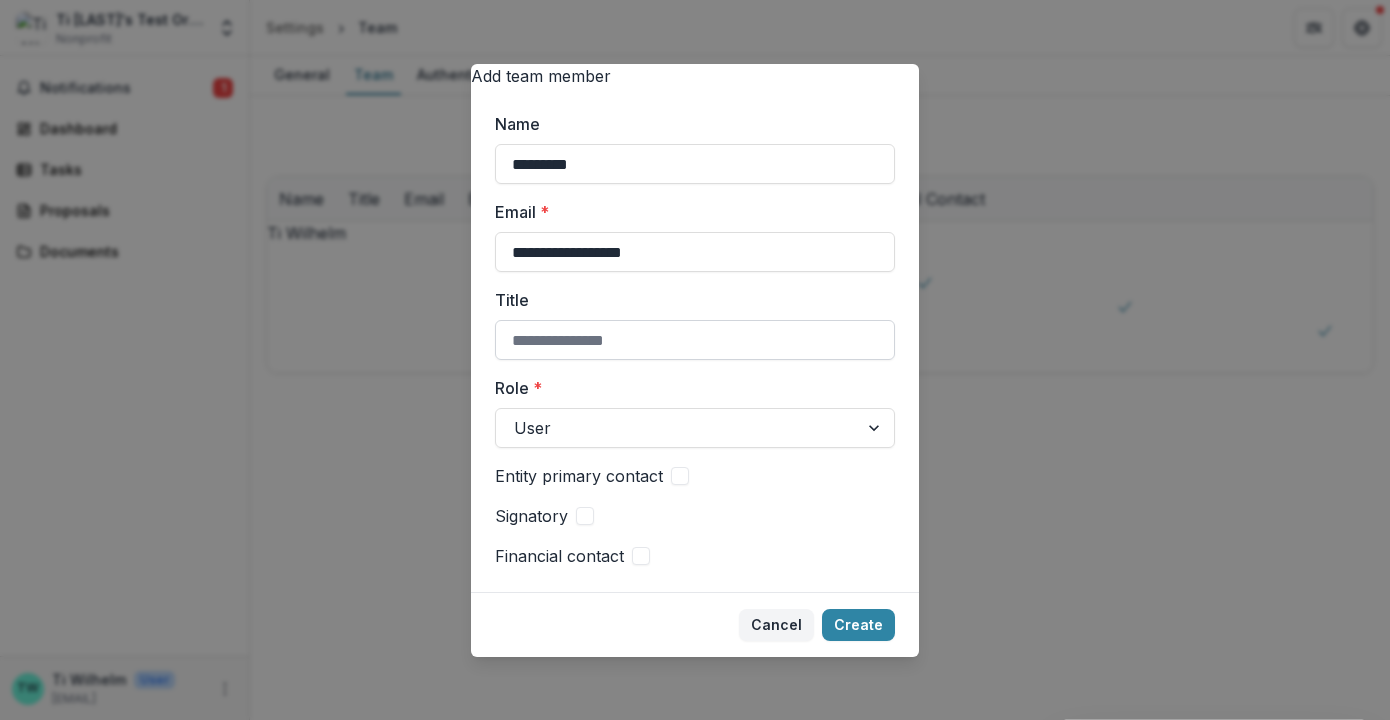 type on "**********" 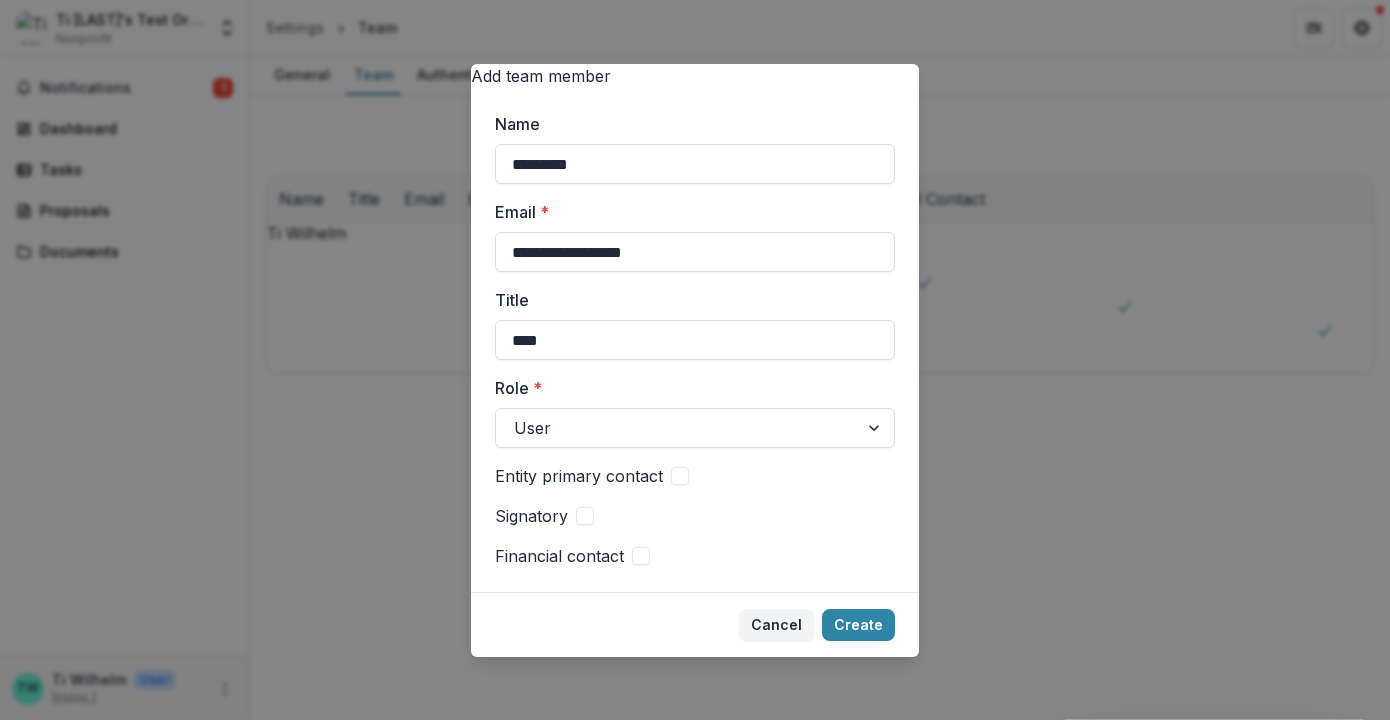 type on "****" 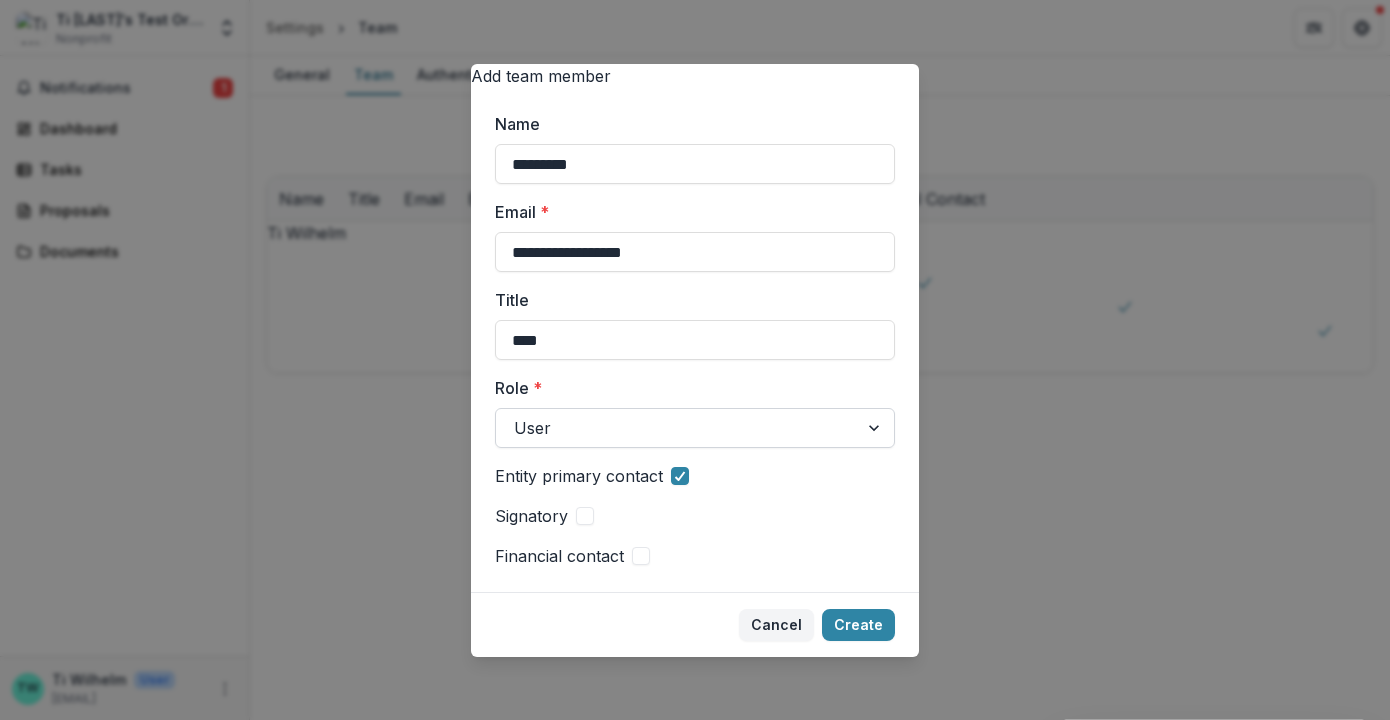 click at bounding box center (677, 428) 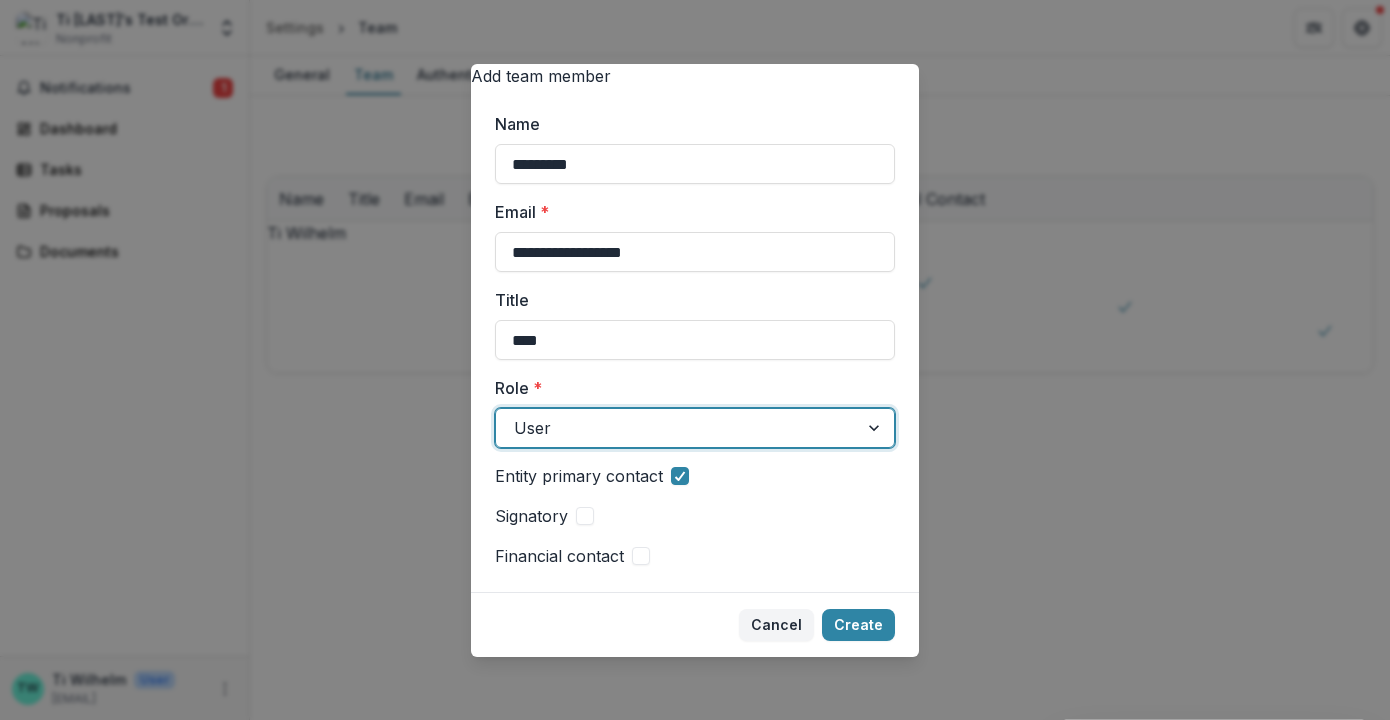 click at bounding box center [677, 428] 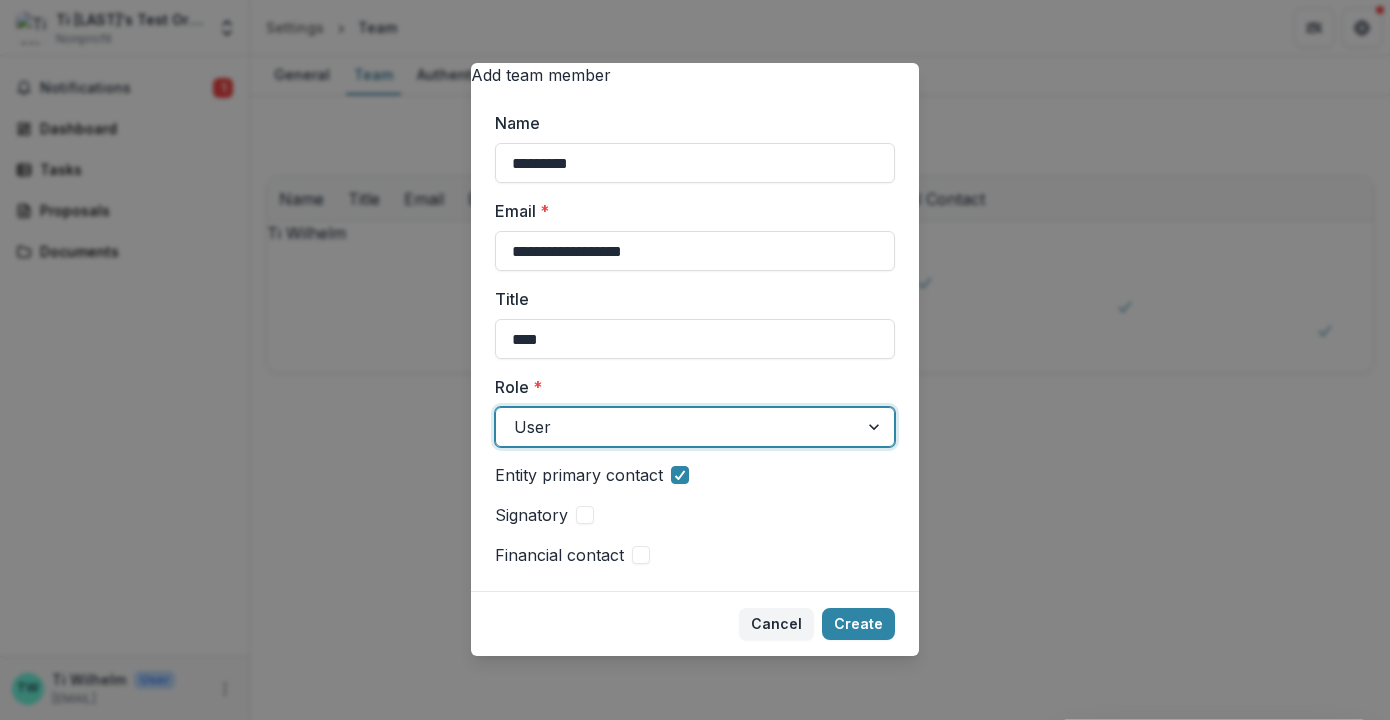 click at bounding box center (677, 427) 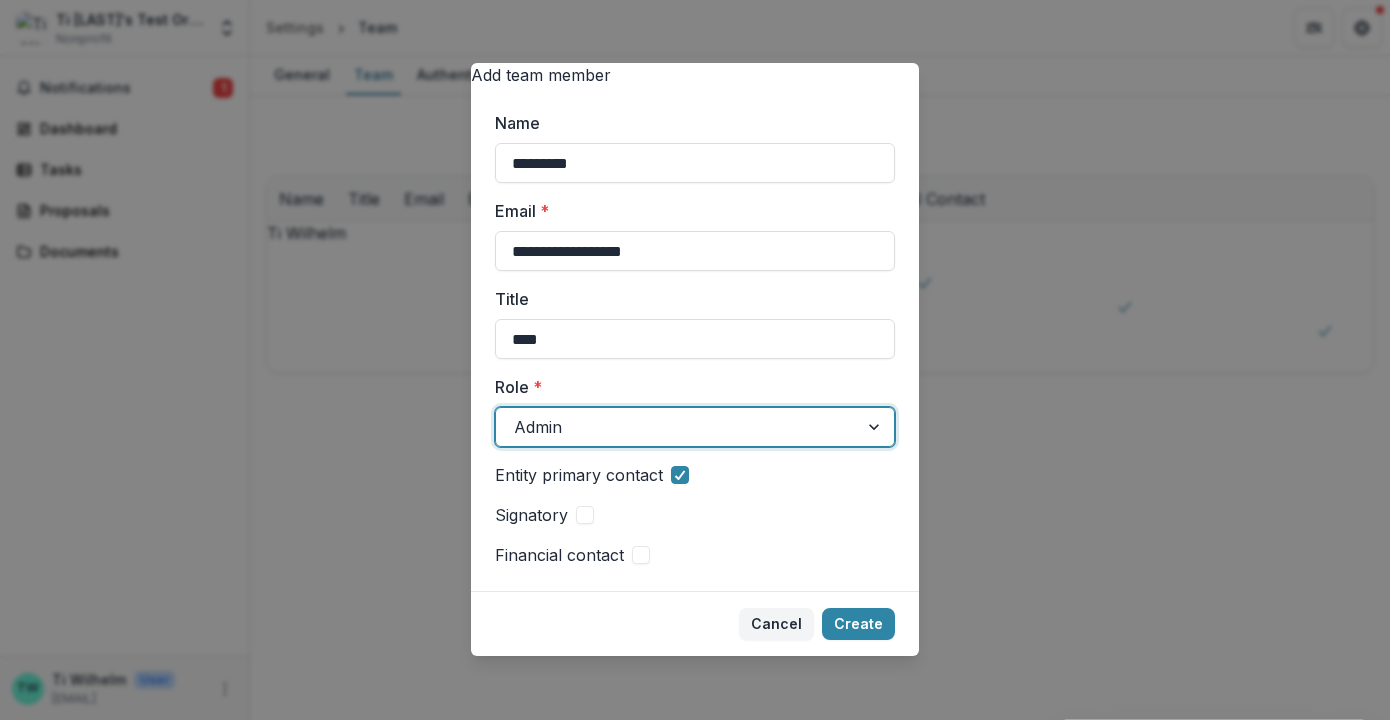 click at bounding box center (585, 515) 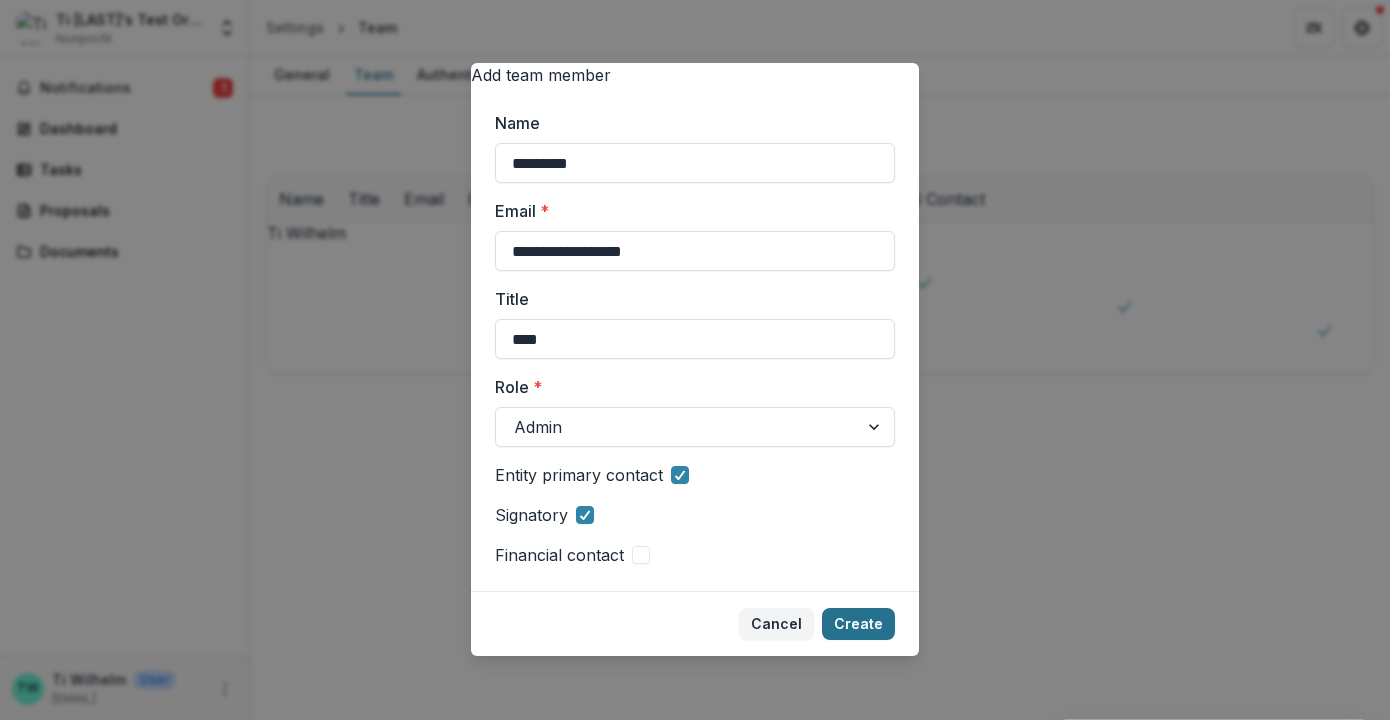 click on "Create" at bounding box center [858, 624] 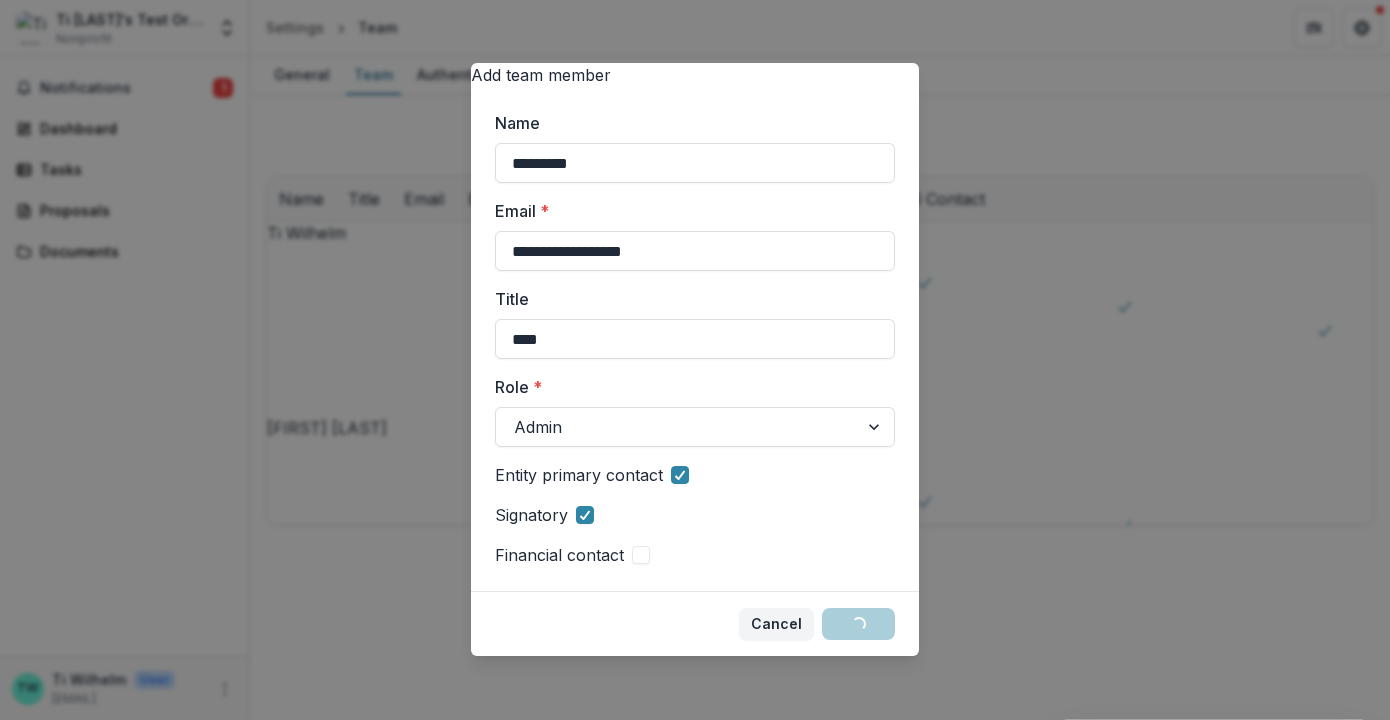 type 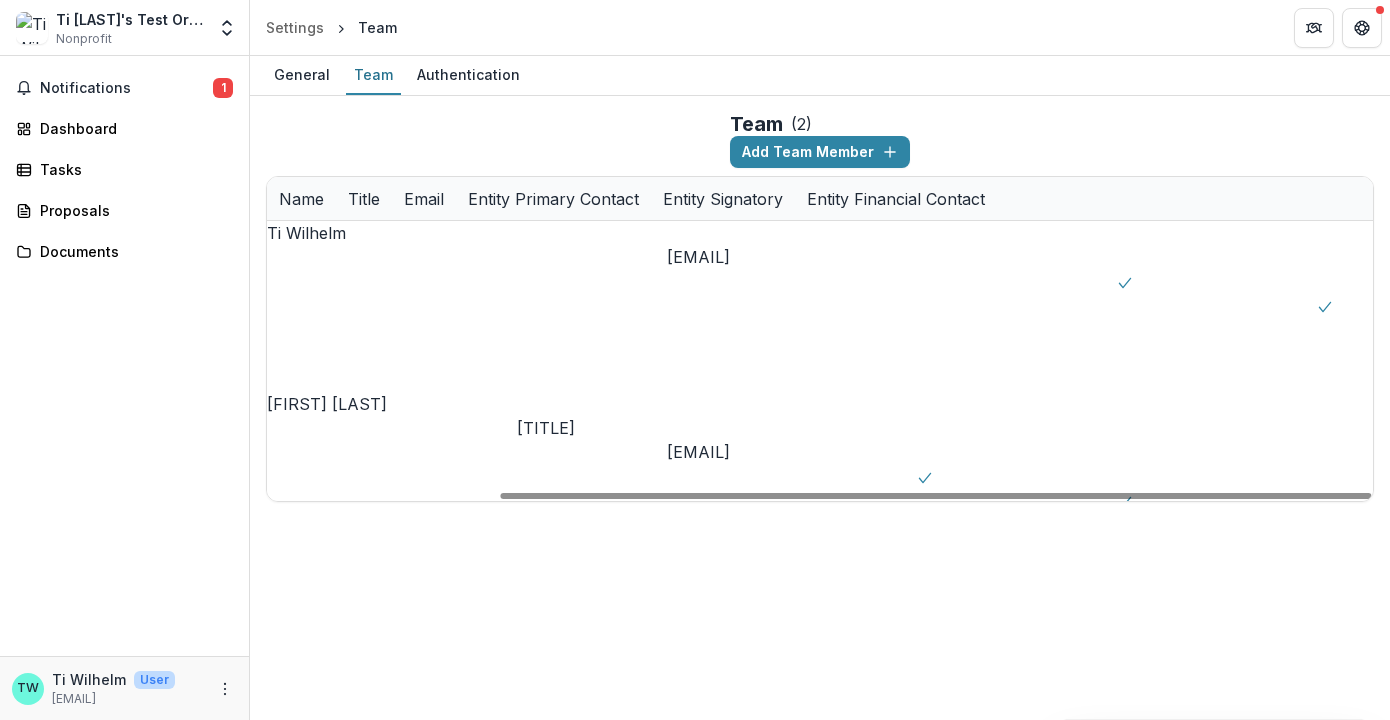 scroll, scrollTop: 0, scrollLeft: 294, axis: horizontal 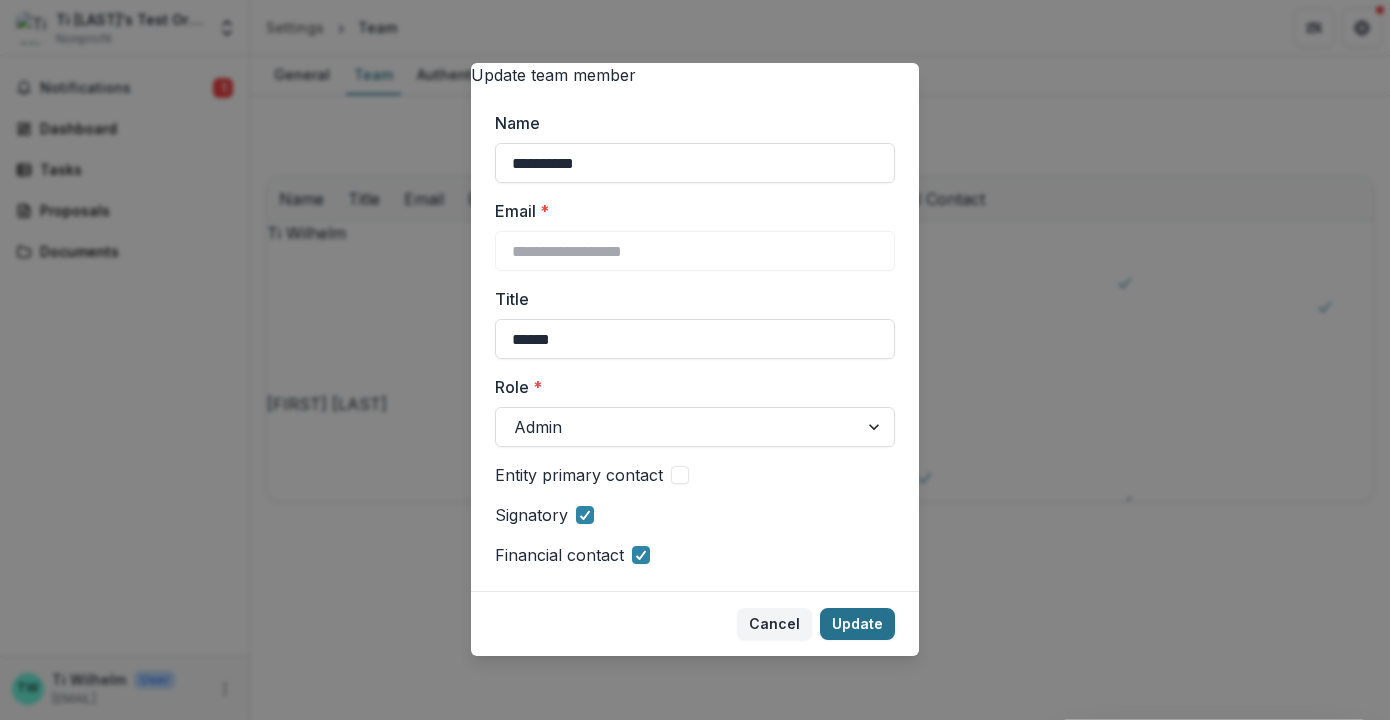 type on "******" 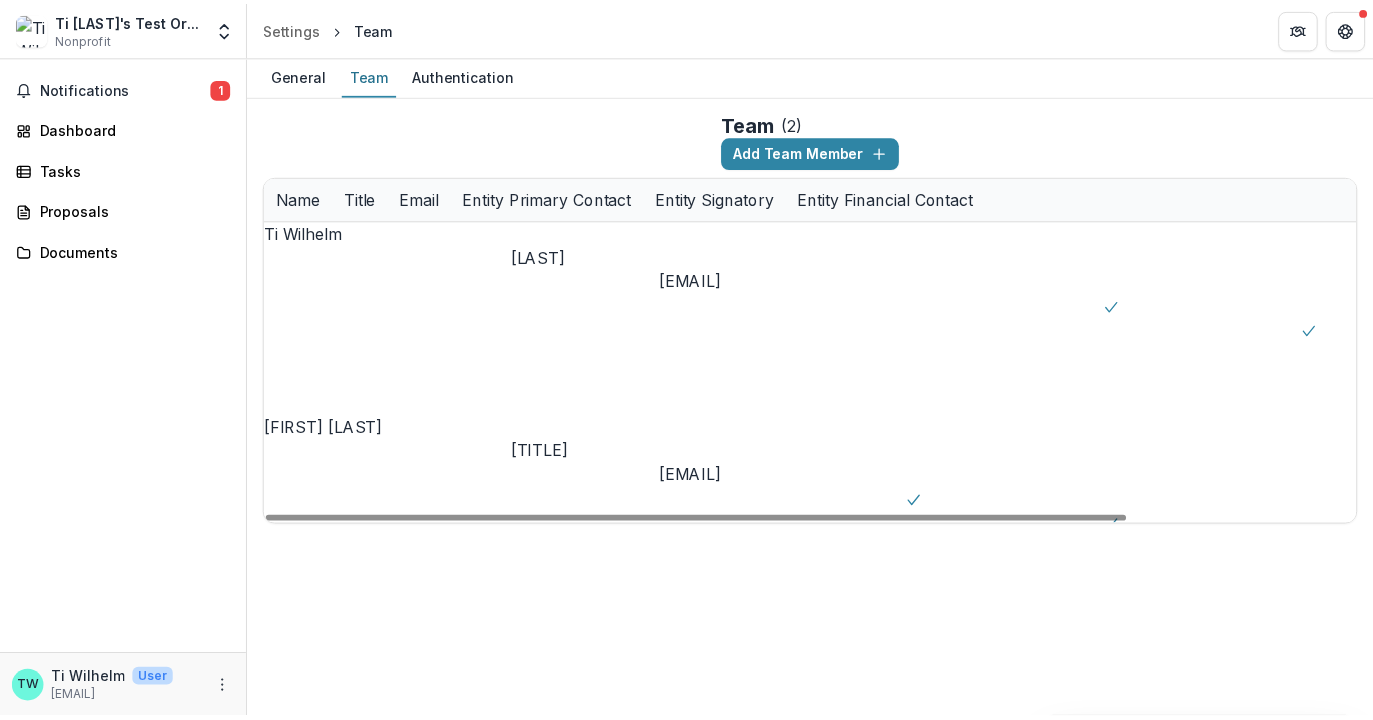 scroll, scrollTop: 0, scrollLeft: 0, axis: both 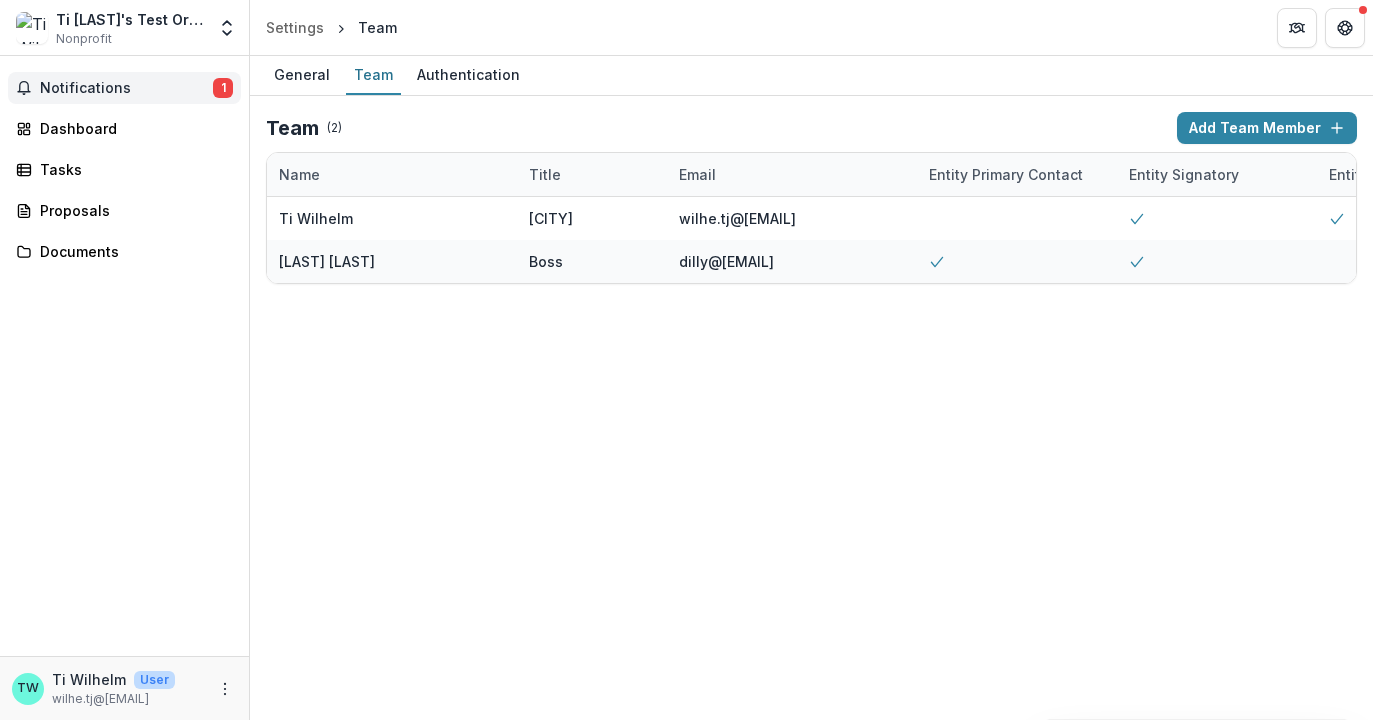 click on "Notifications" at bounding box center (126, 88) 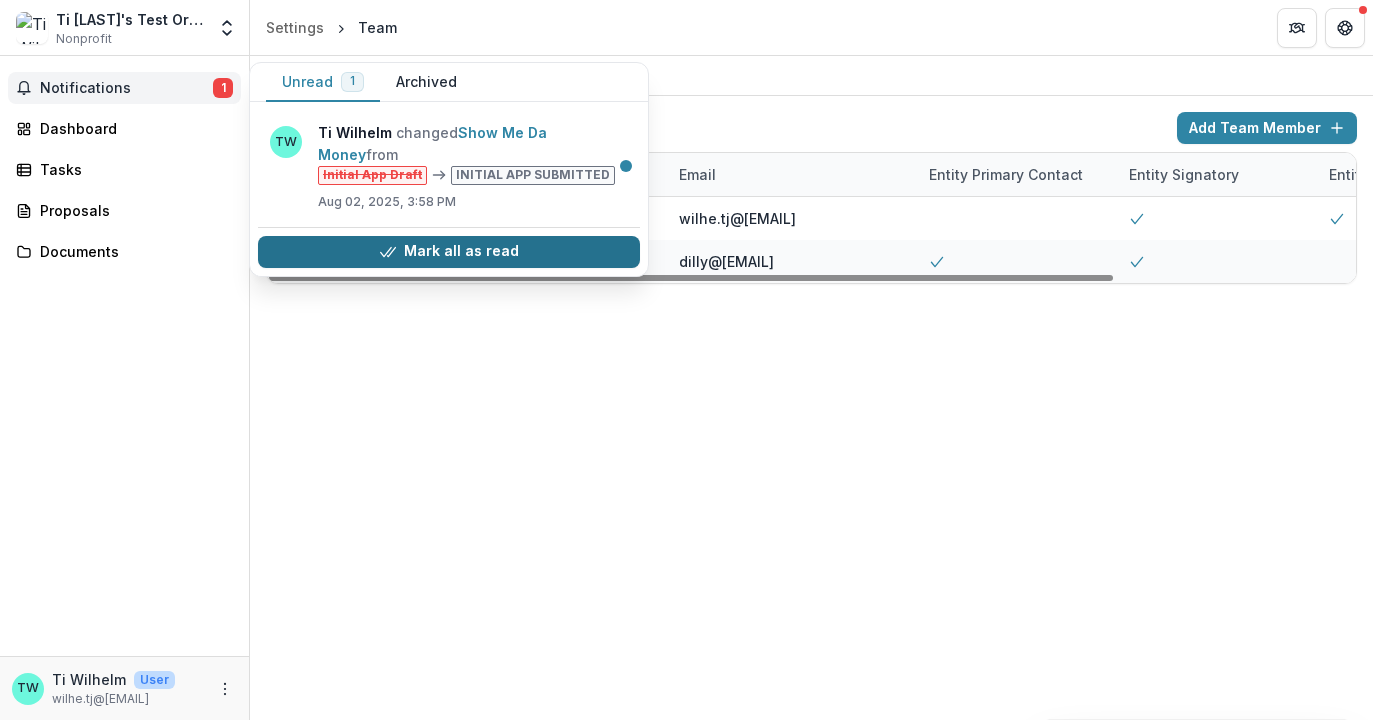 click on "Mark all as read" at bounding box center (449, 252) 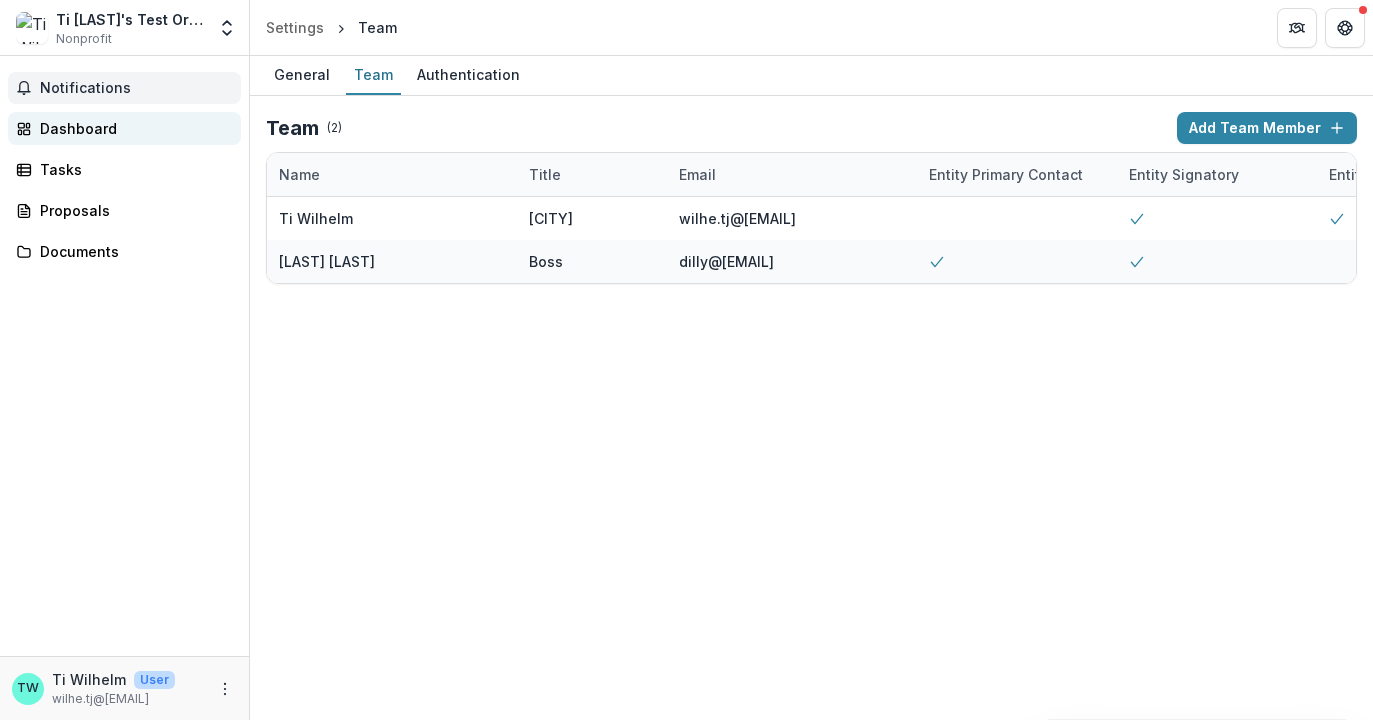 click on "Dashboard" at bounding box center [132, 128] 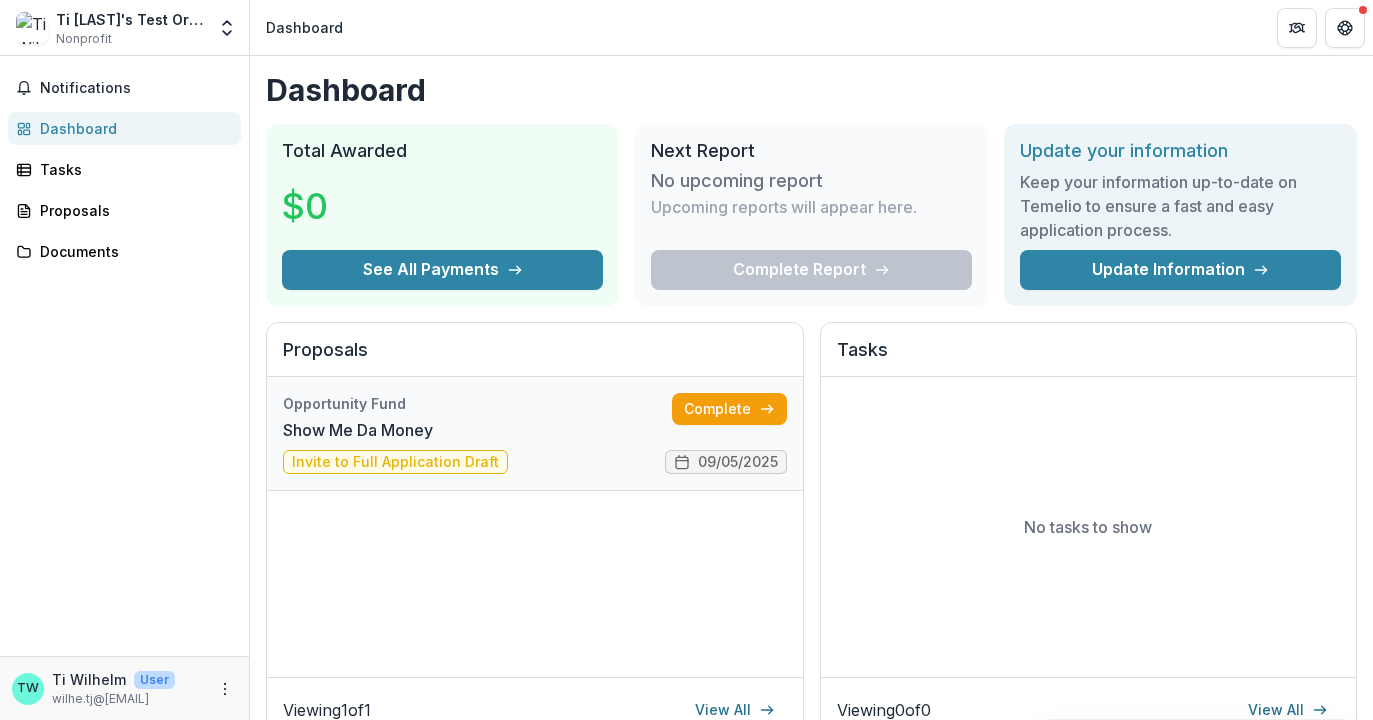 click on "Show Me Da Money" at bounding box center (358, 430) 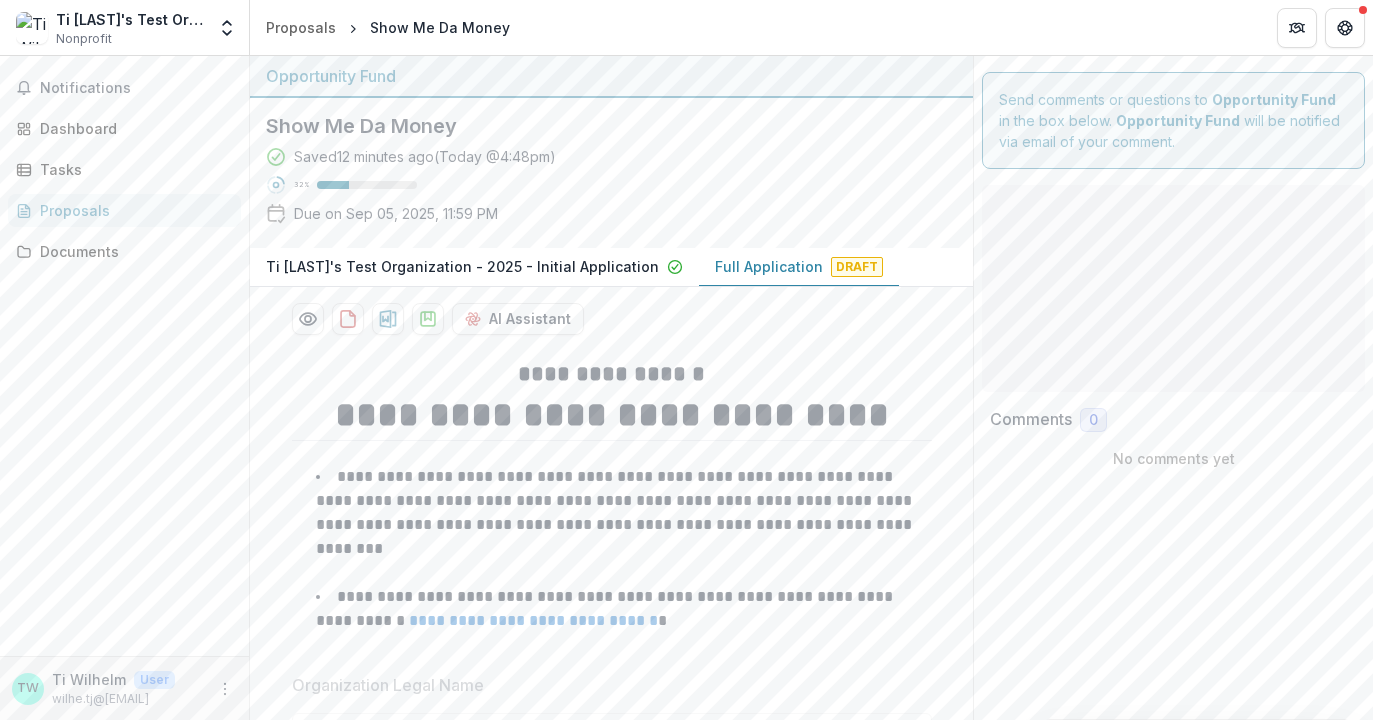 type on "**" 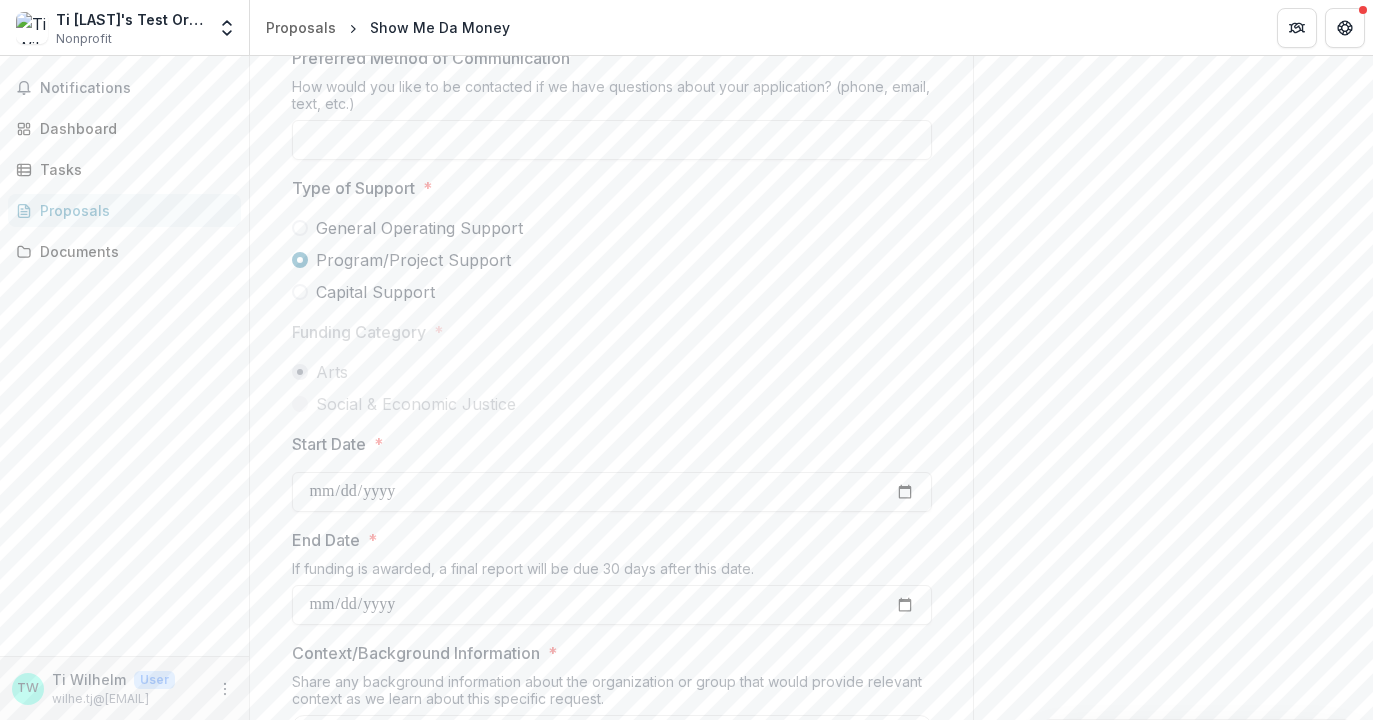 scroll, scrollTop: 1312, scrollLeft: 0, axis: vertical 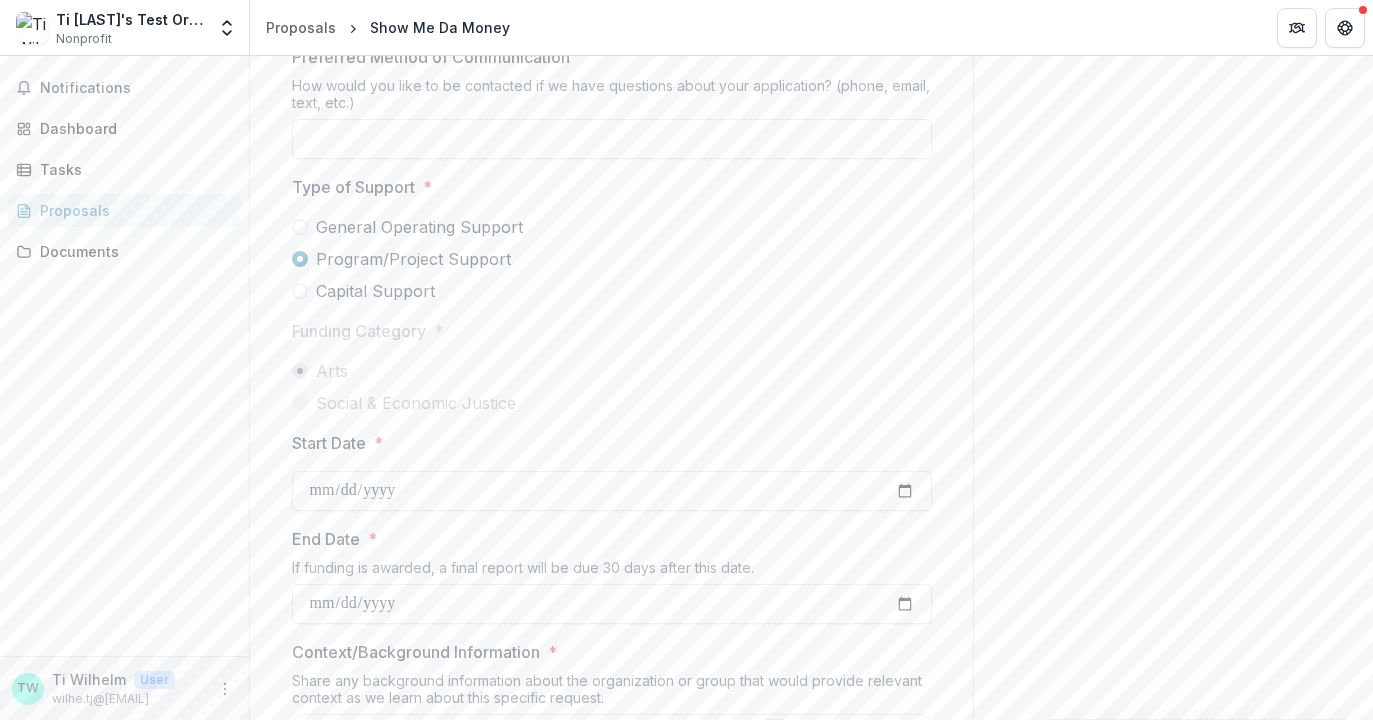 click at bounding box center (300, 227) 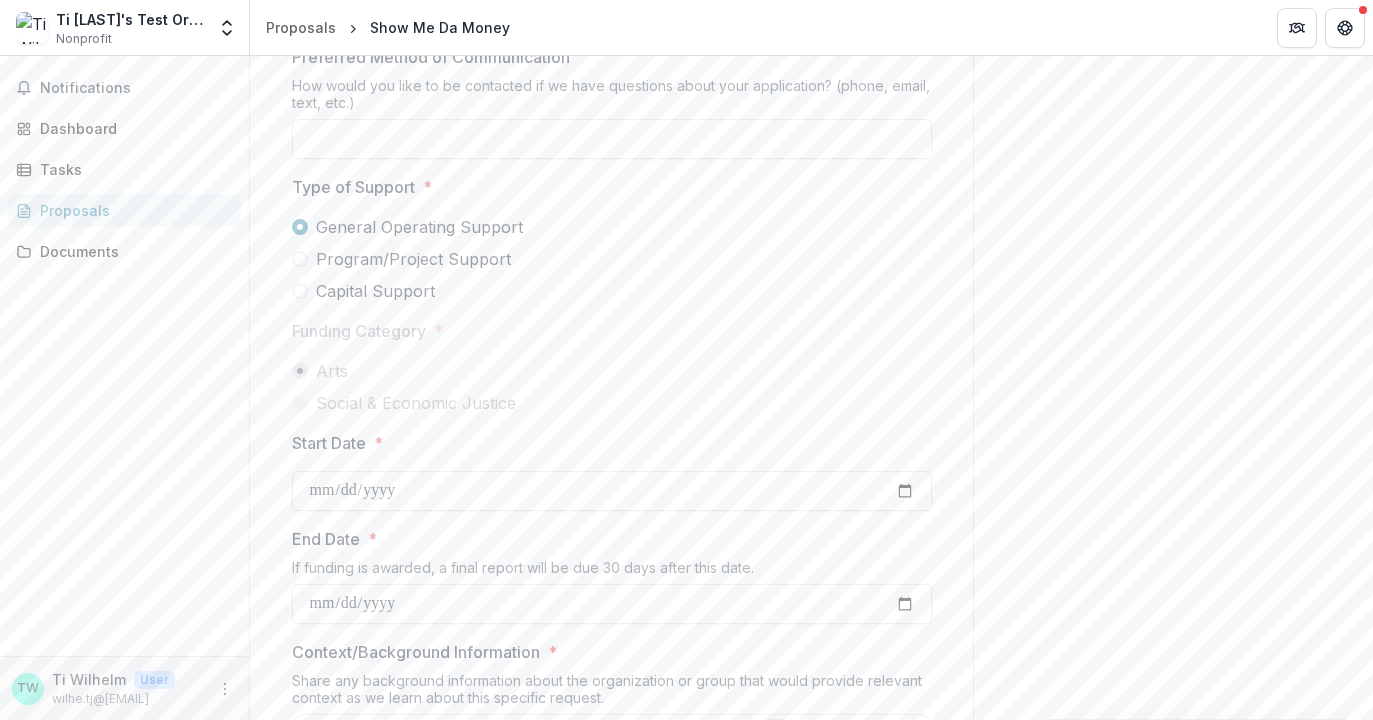 click at bounding box center (300, 259) 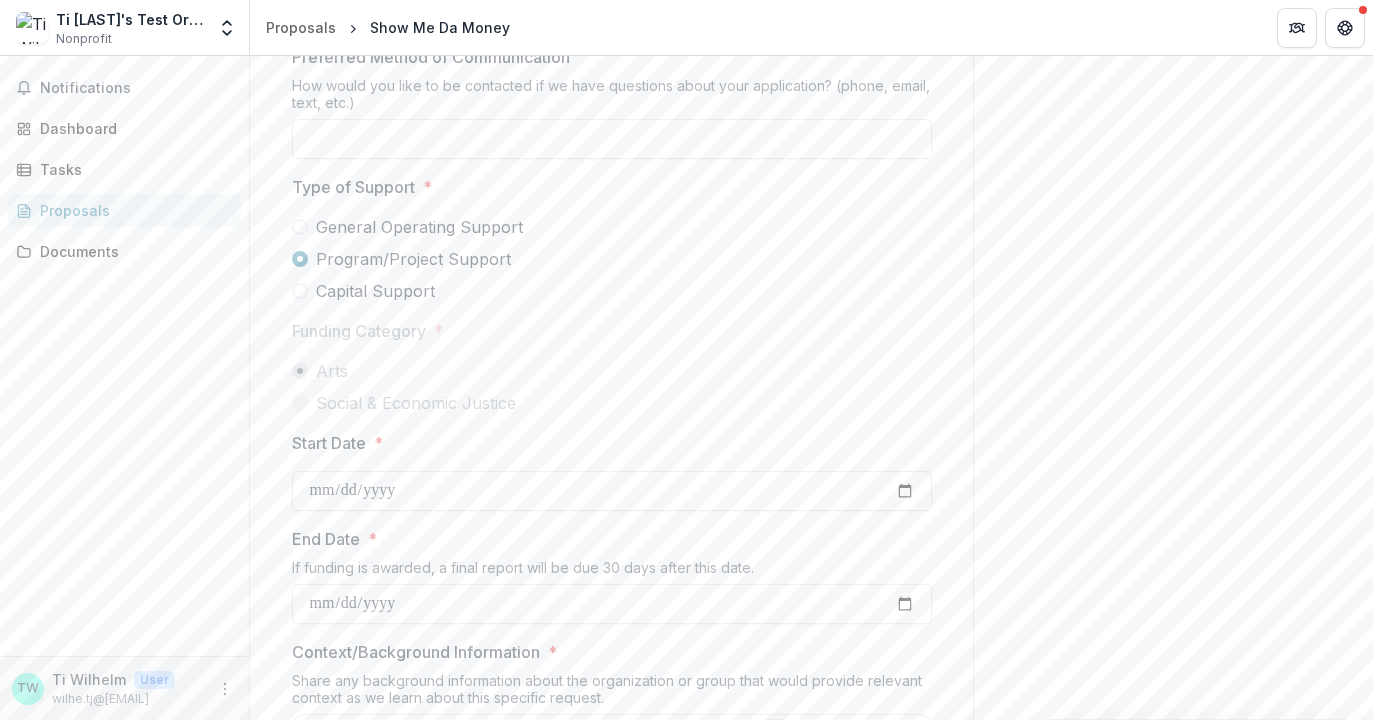 click at bounding box center (300, 403) 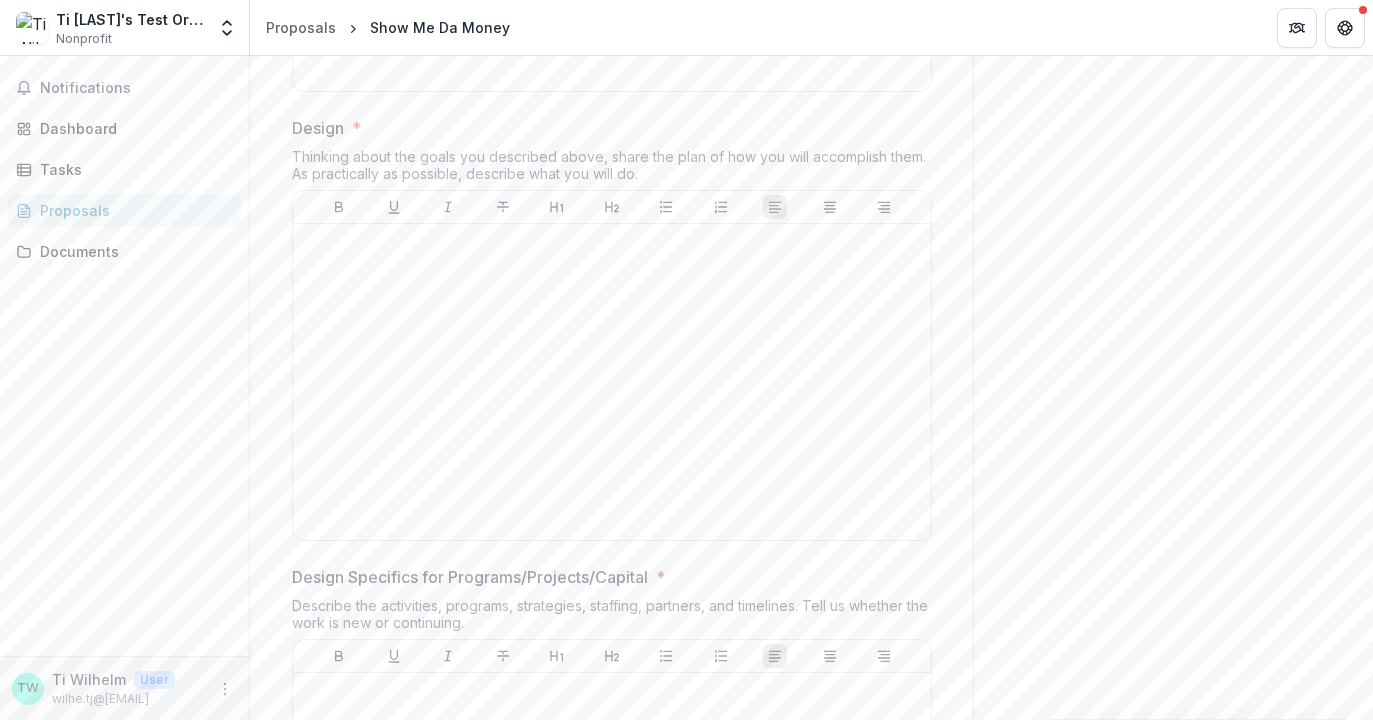 scroll, scrollTop: 3253, scrollLeft: 0, axis: vertical 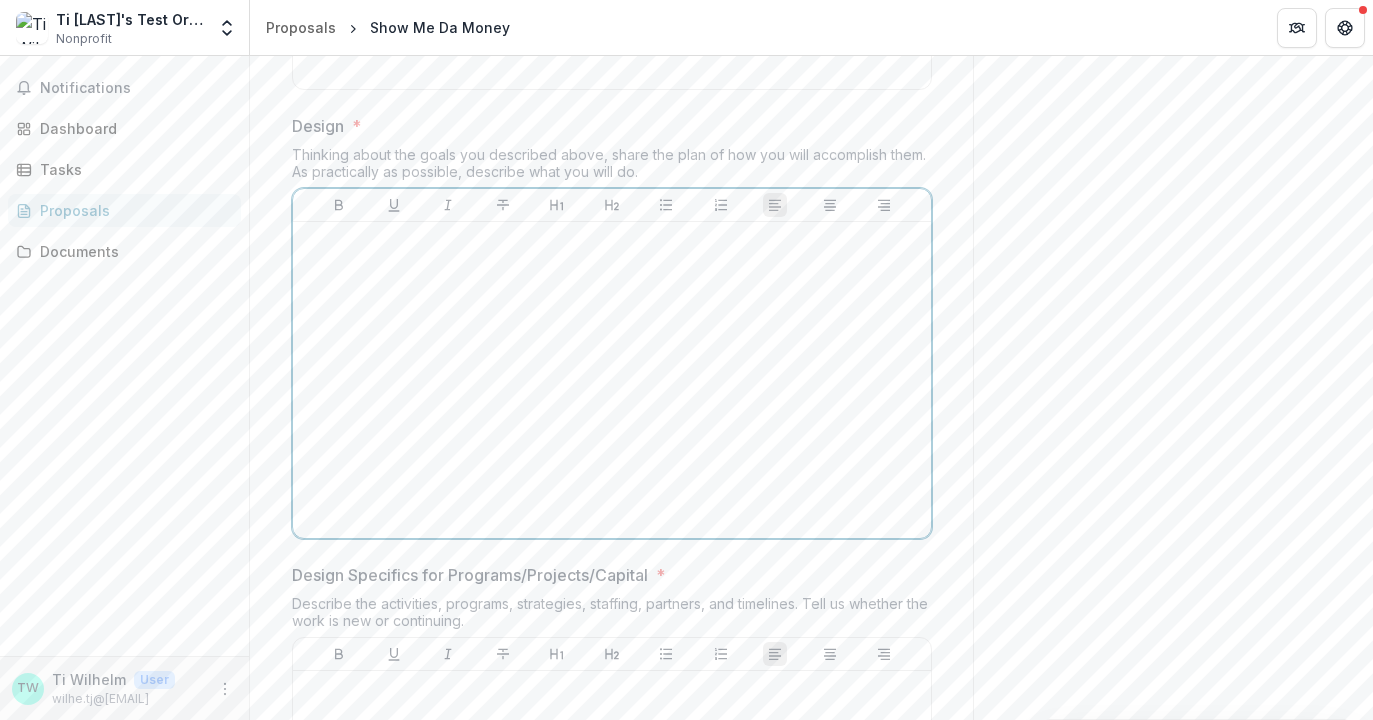 click at bounding box center (612, 380) 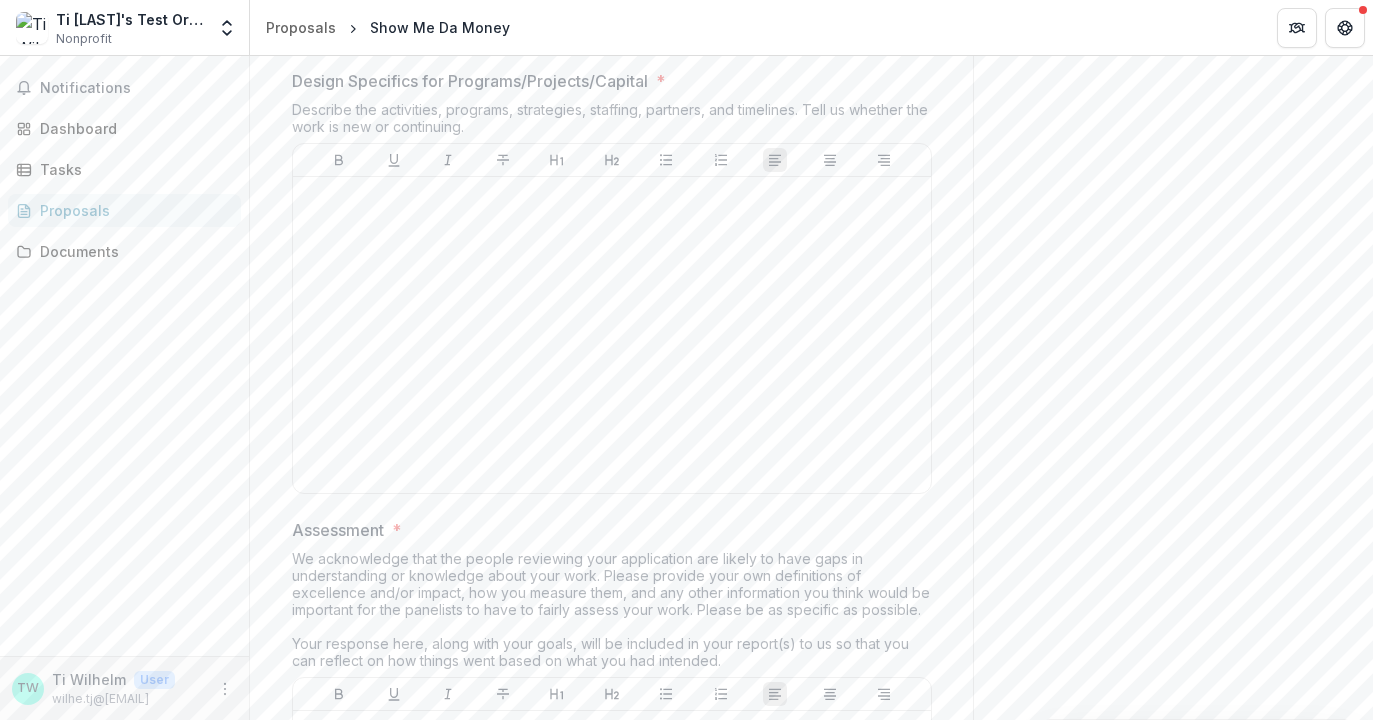 scroll, scrollTop: 3748, scrollLeft: 0, axis: vertical 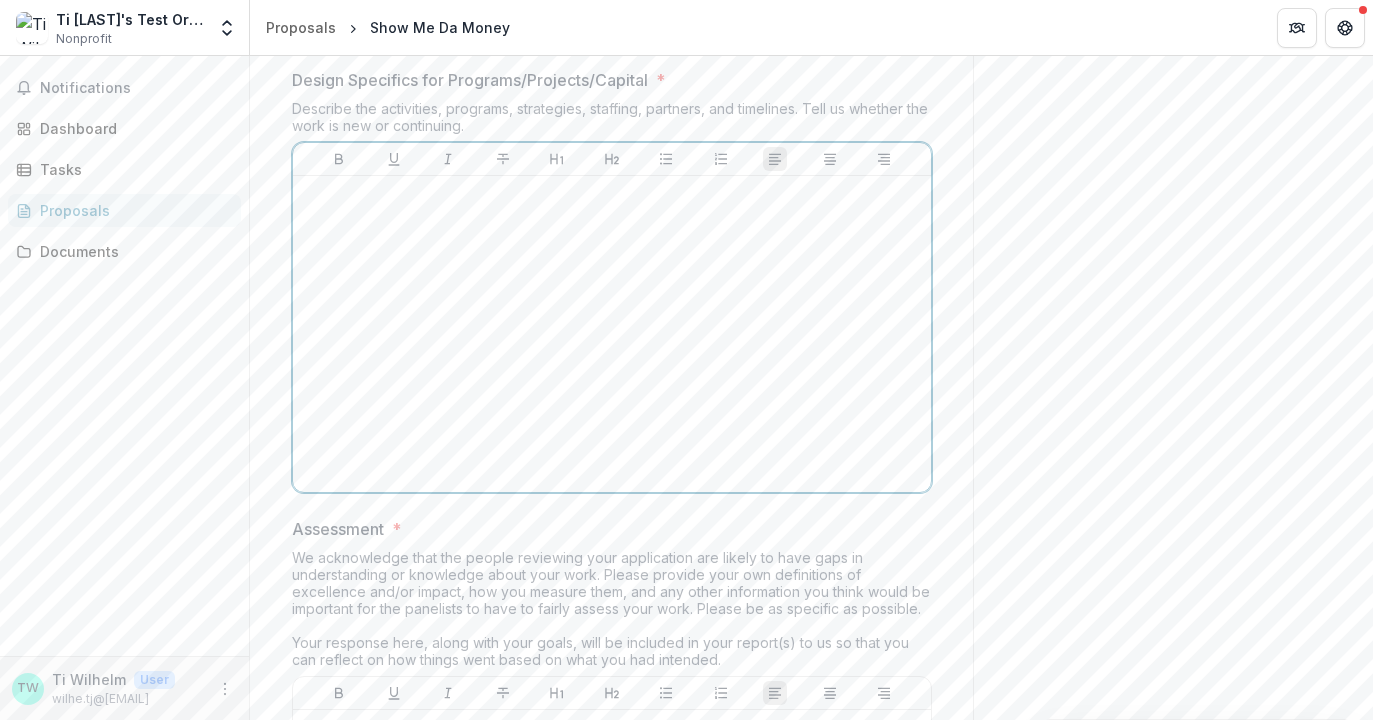 click at bounding box center (612, 334) 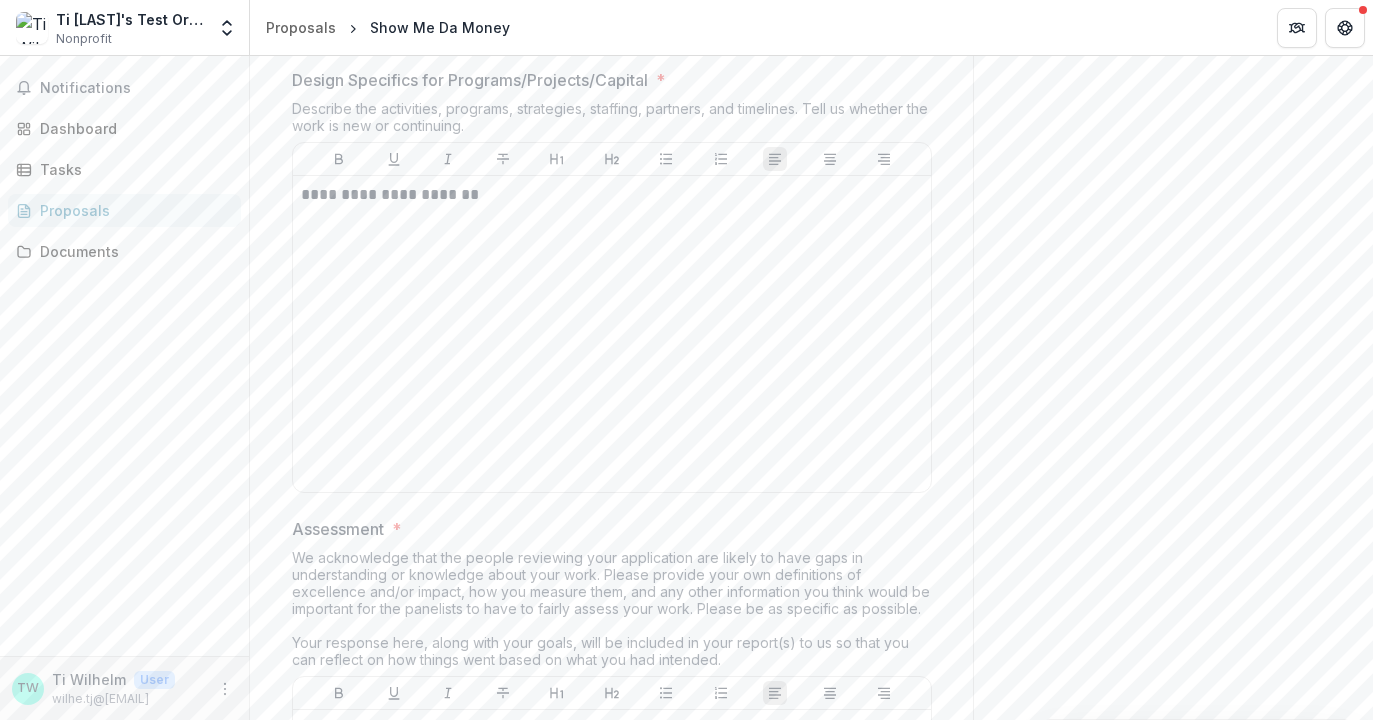 click at bounding box center (612, 159) 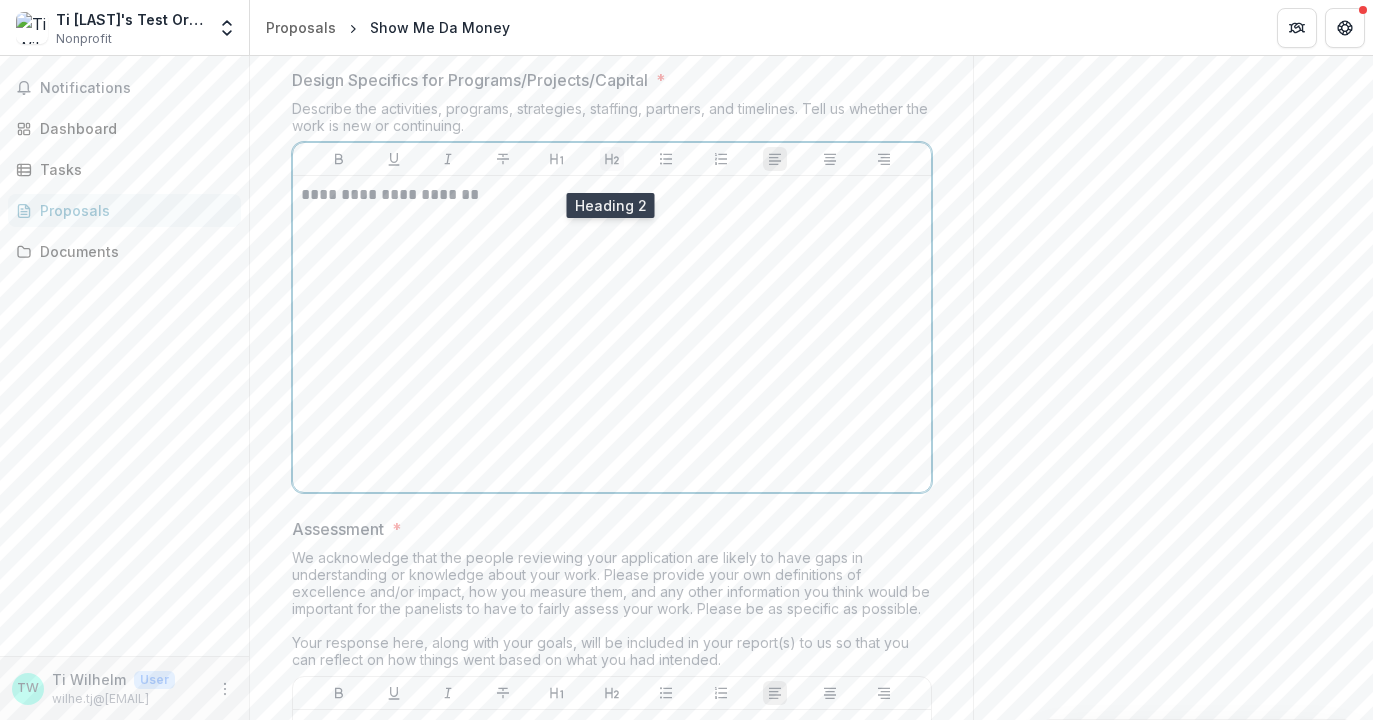 click 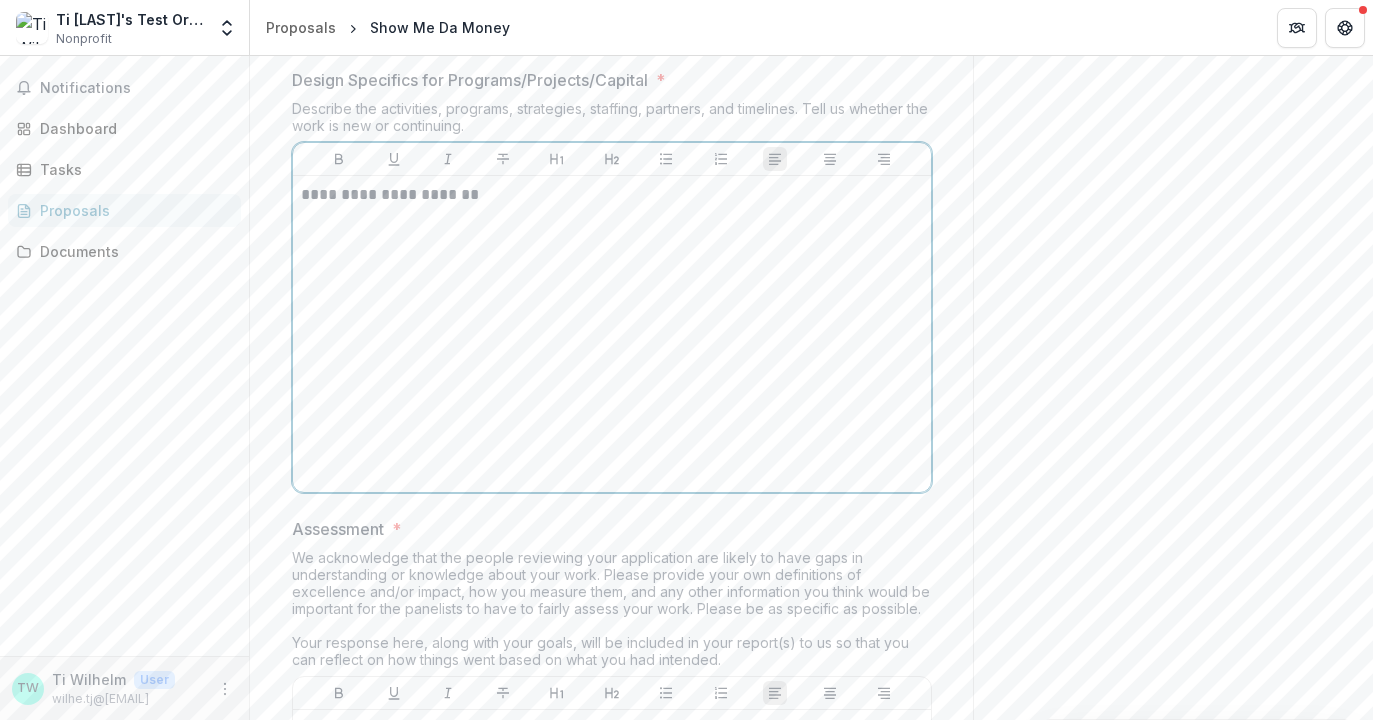 click on "**********" at bounding box center [612, 195] 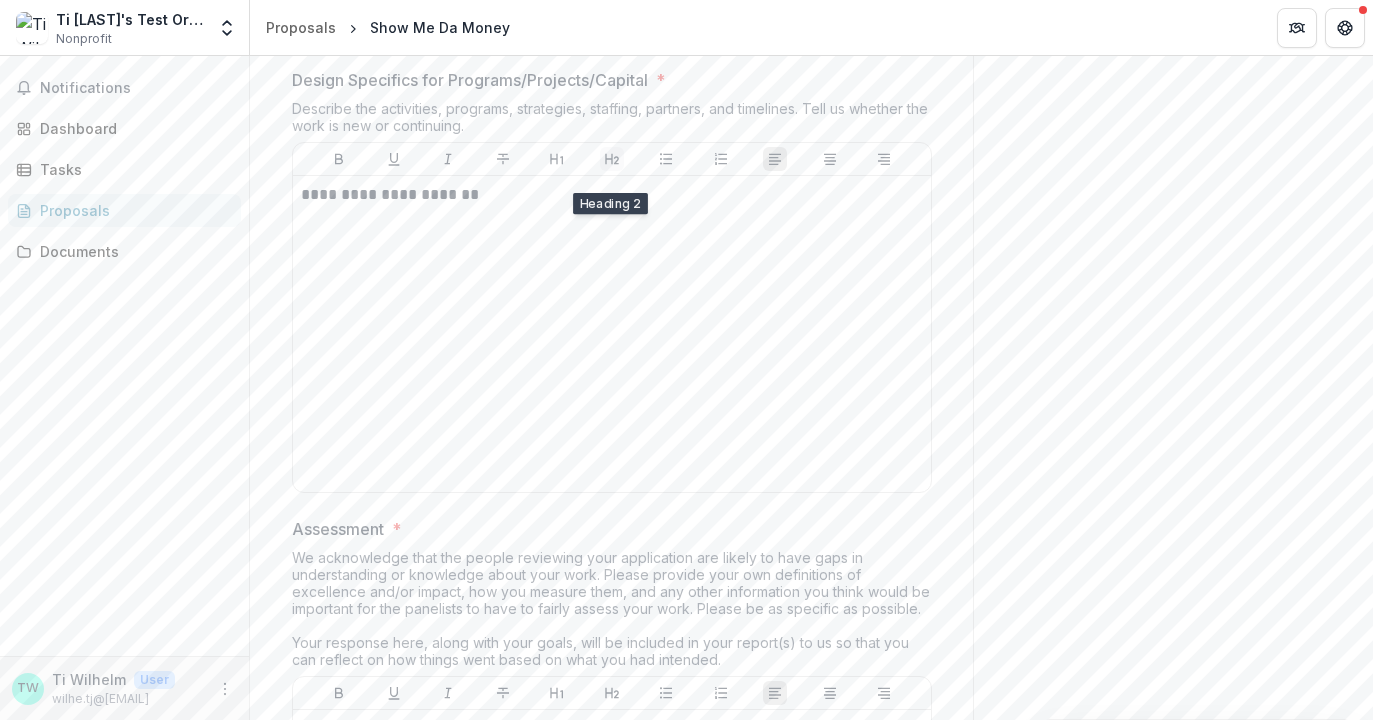click 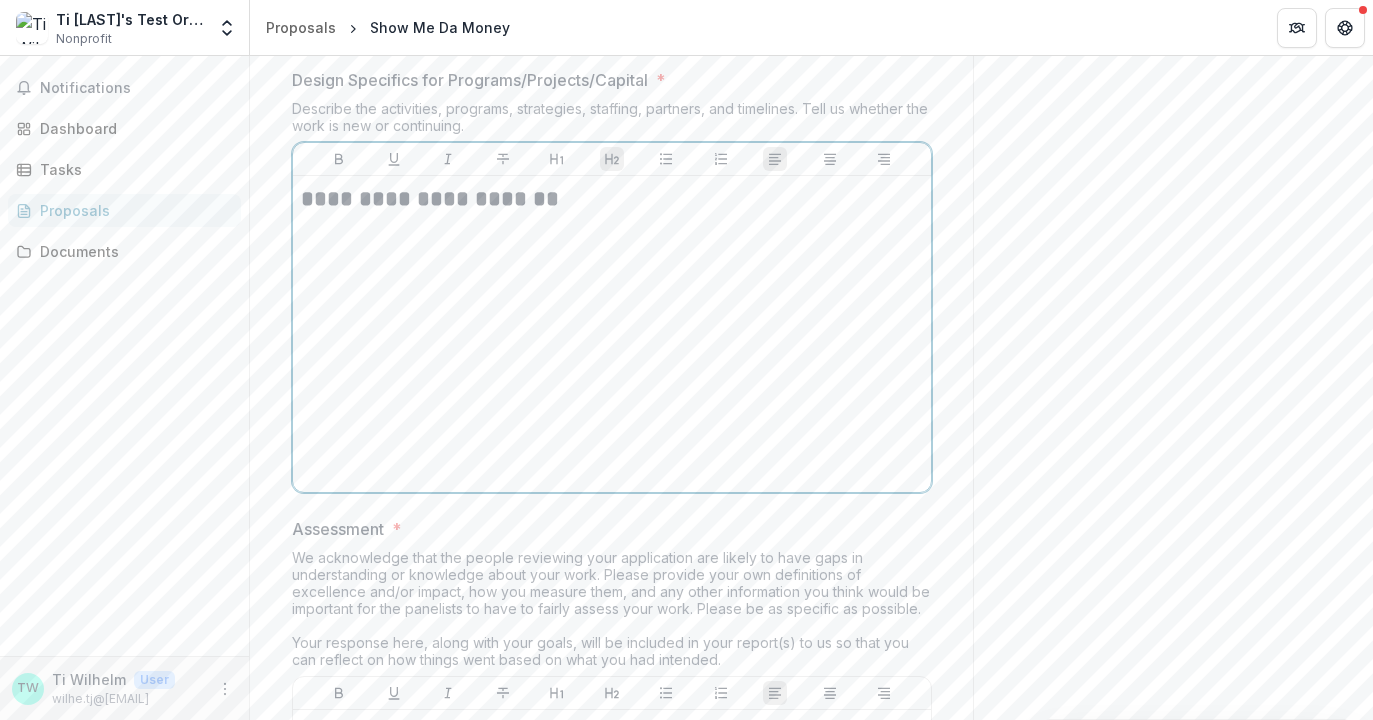 click at bounding box center (612, 229) 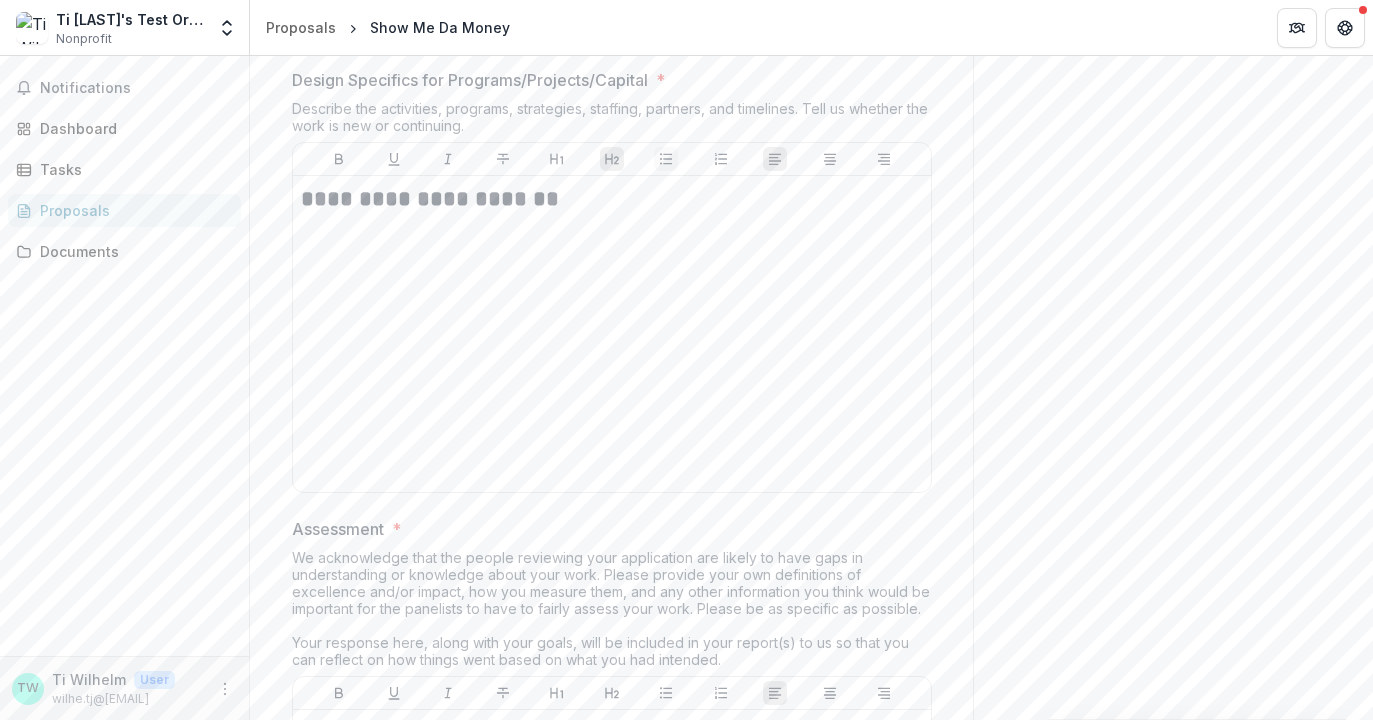 click 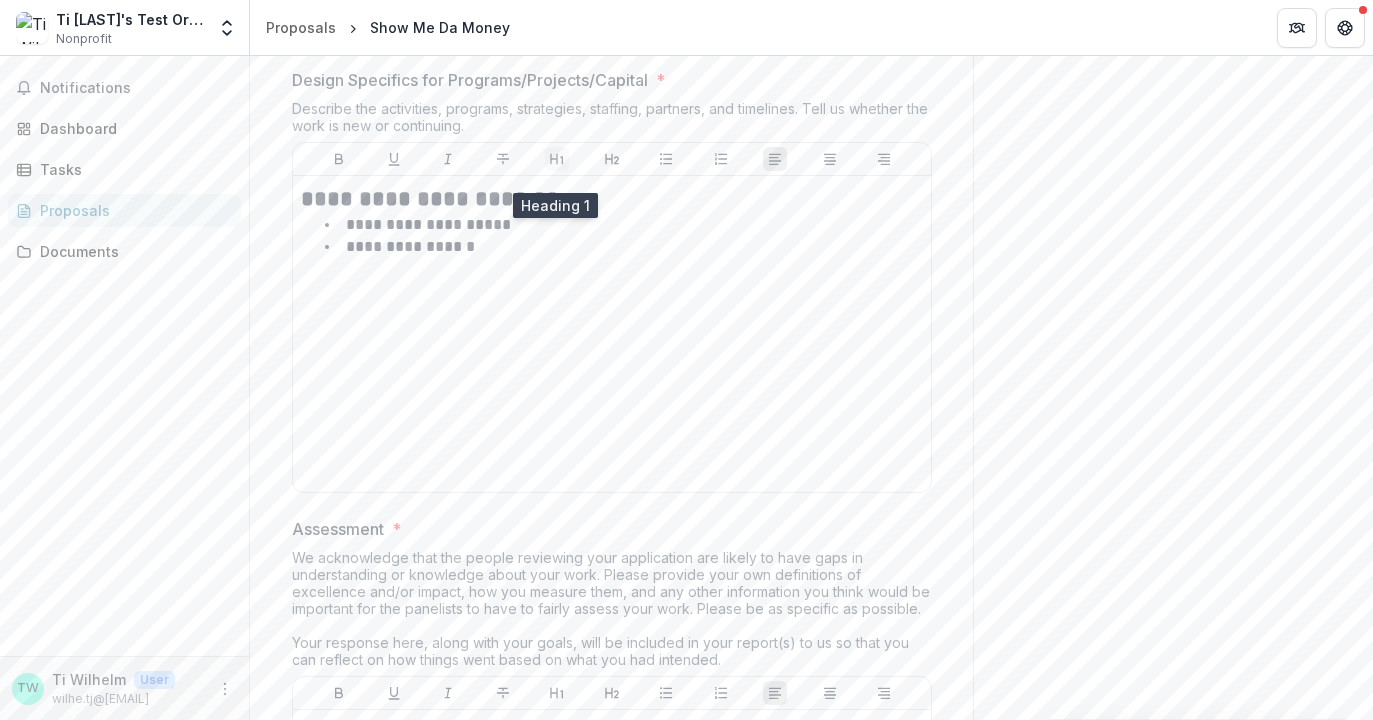 click 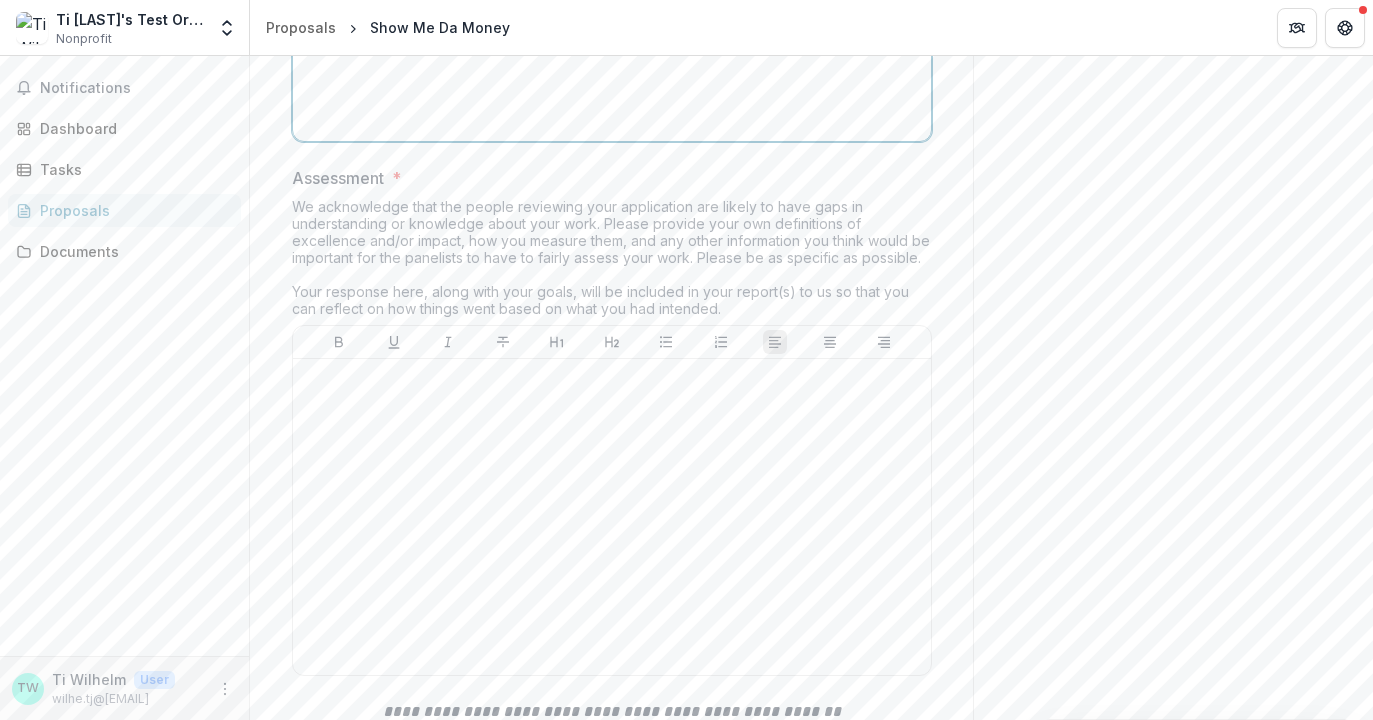 scroll, scrollTop: 4102, scrollLeft: 0, axis: vertical 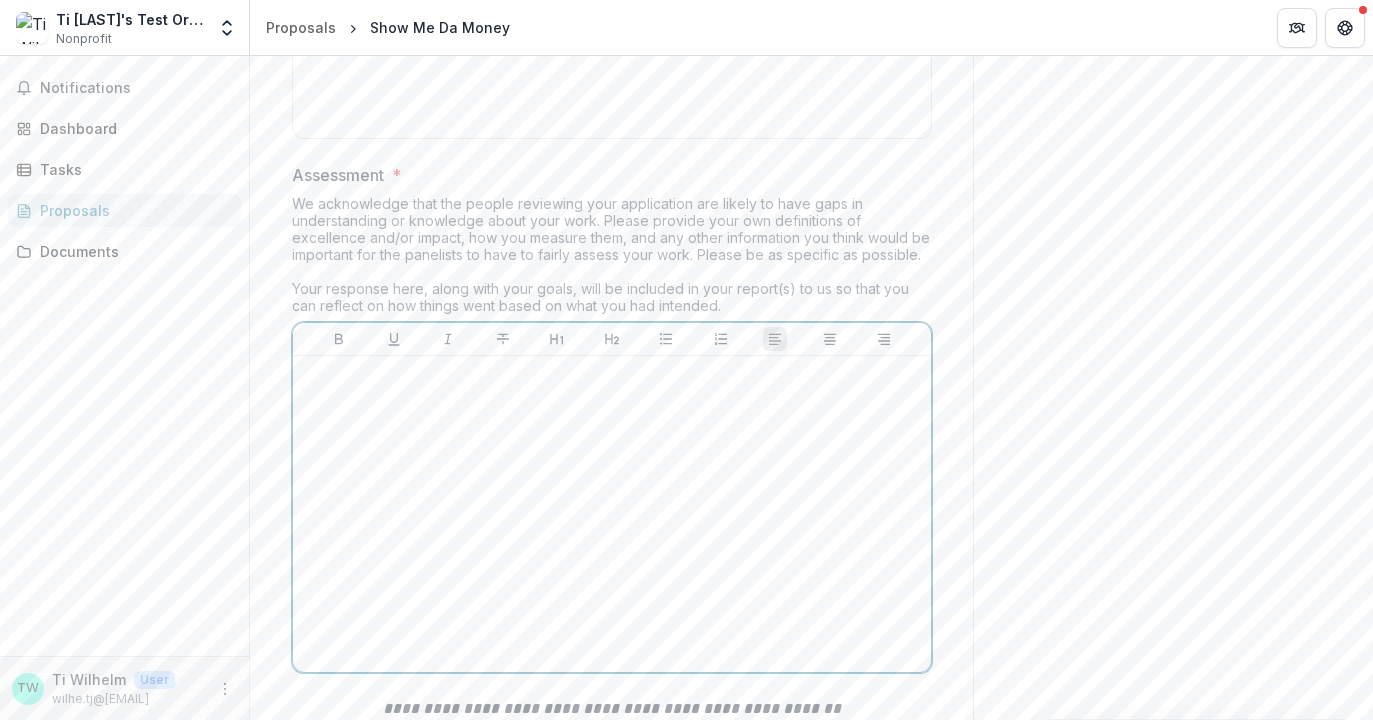 click at bounding box center (612, 514) 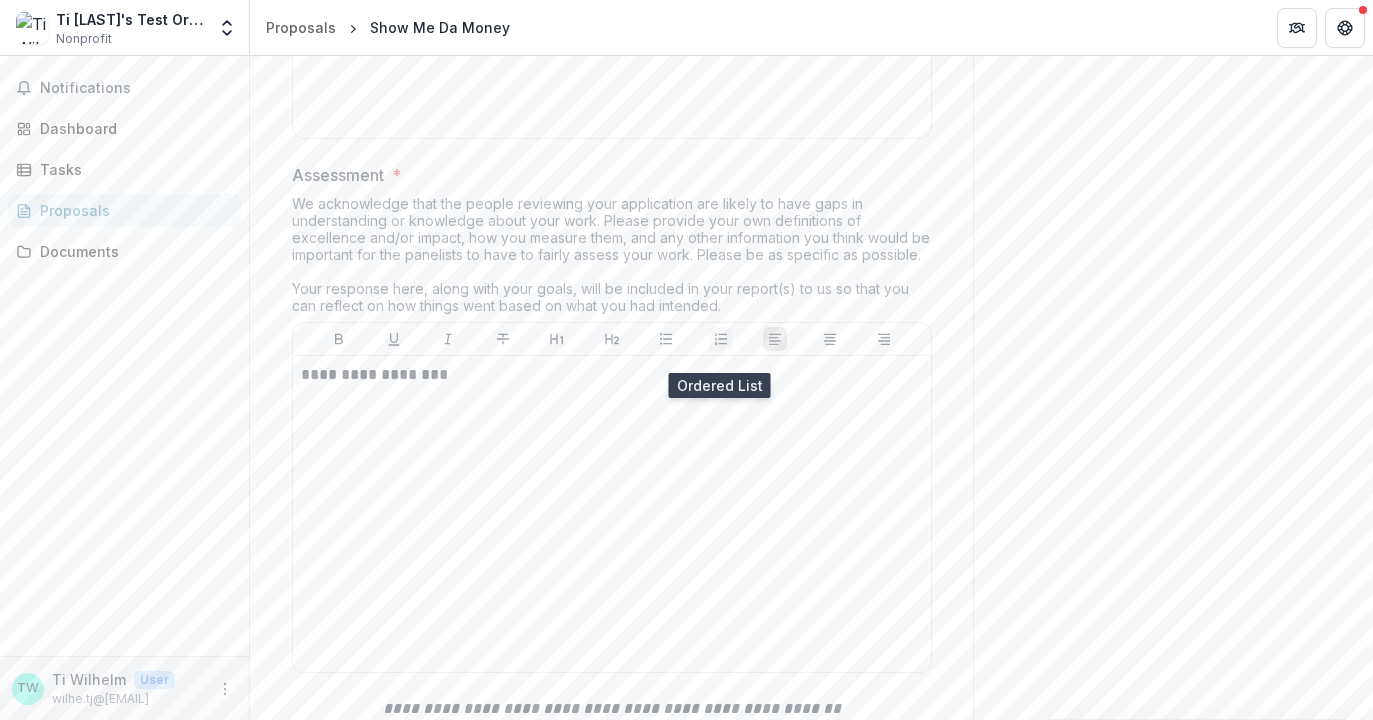 click 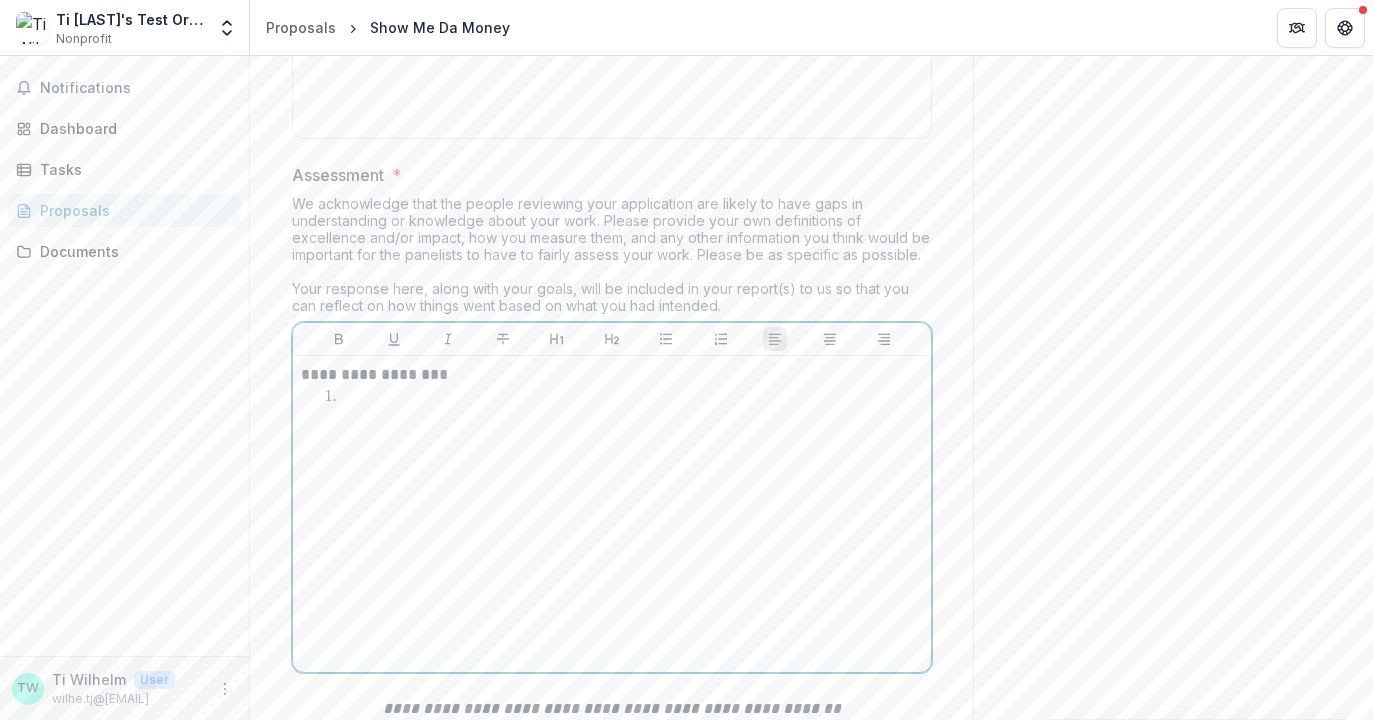 click on "**********" at bounding box center [612, 375] 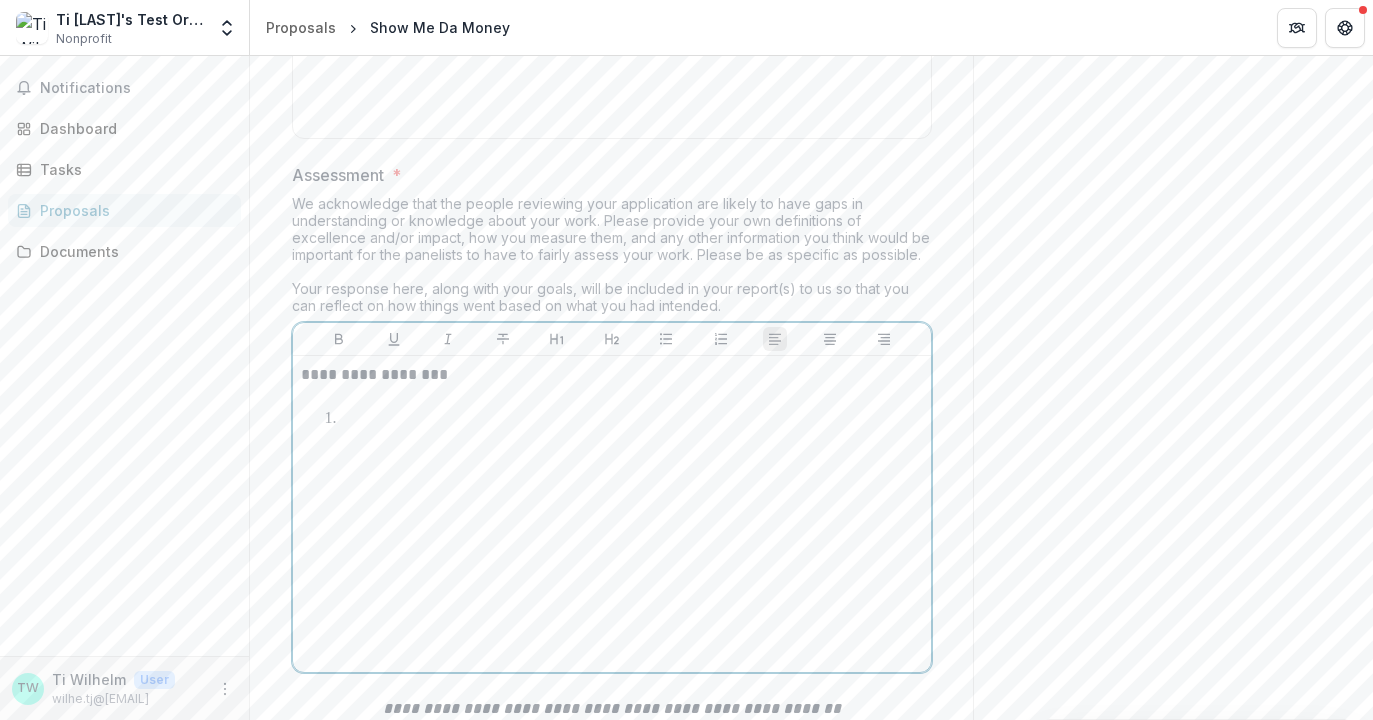 click at bounding box center [624, 419] 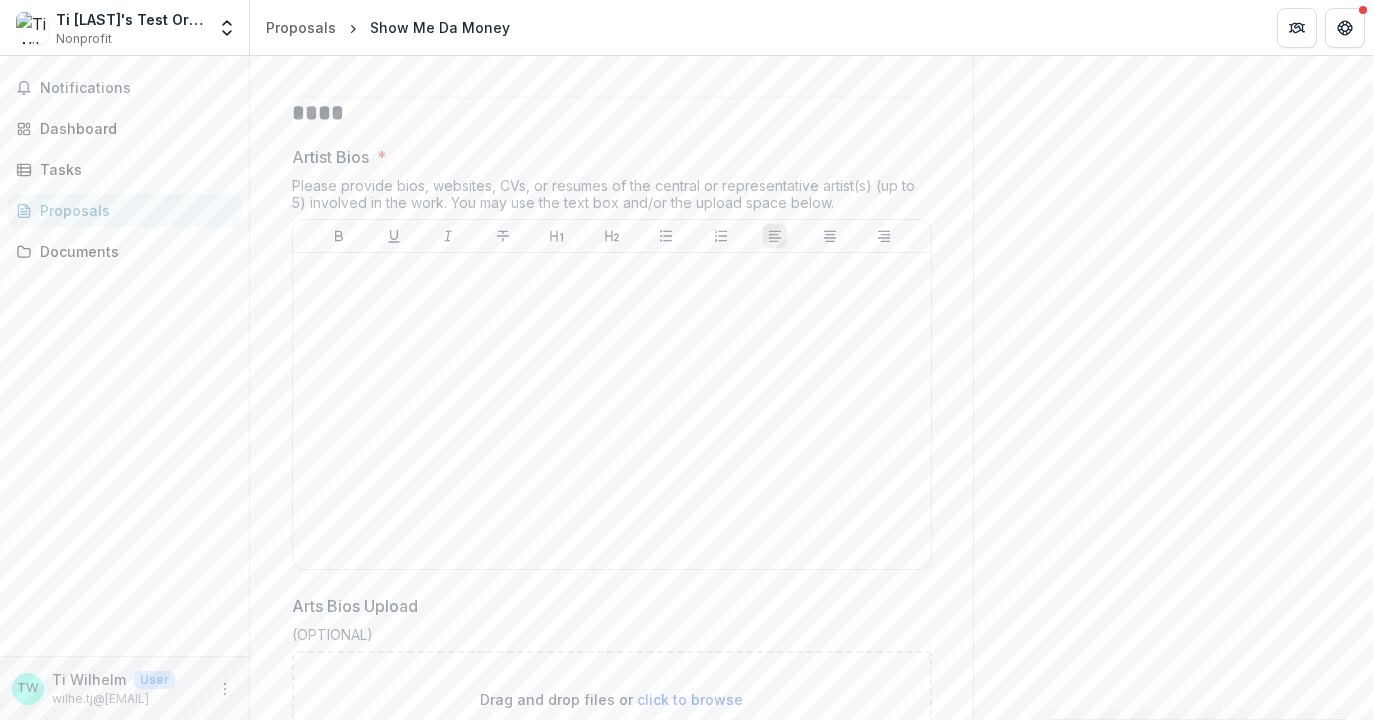 scroll, scrollTop: 4858, scrollLeft: 0, axis: vertical 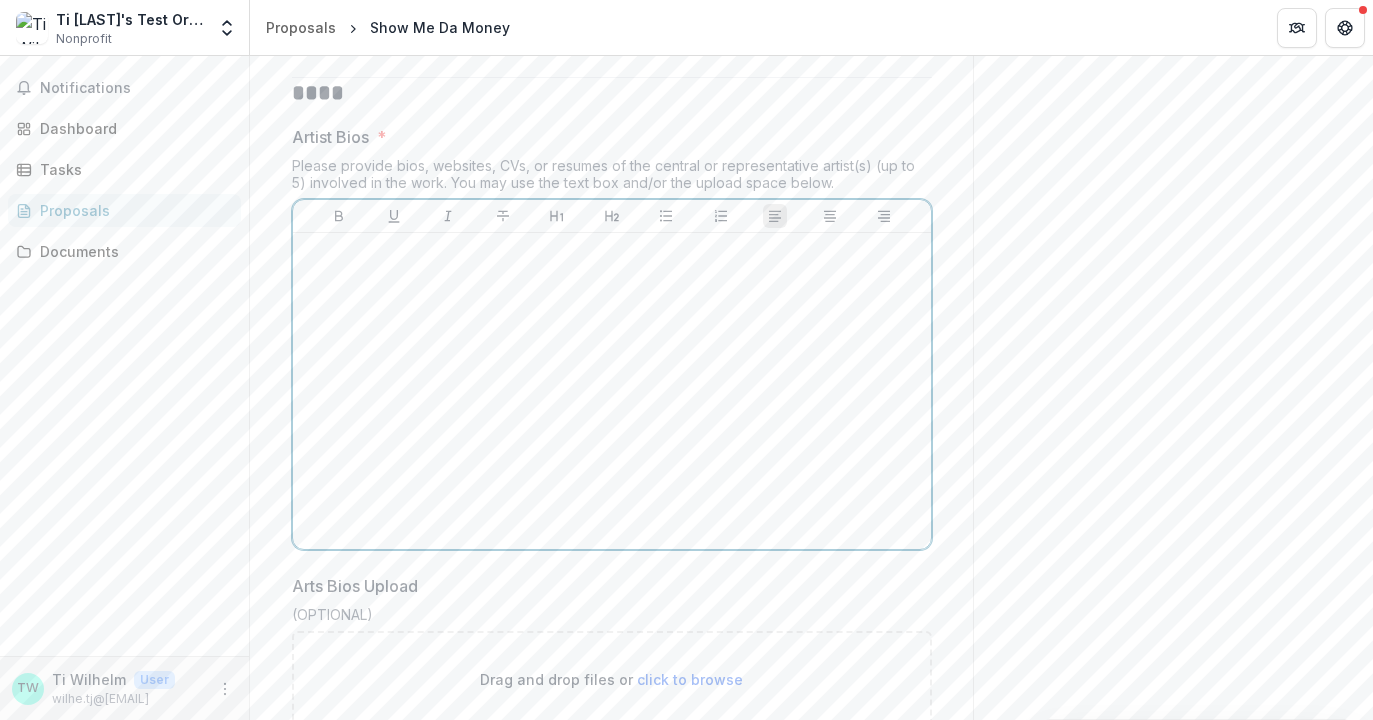 click at bounding box center (612, 391) 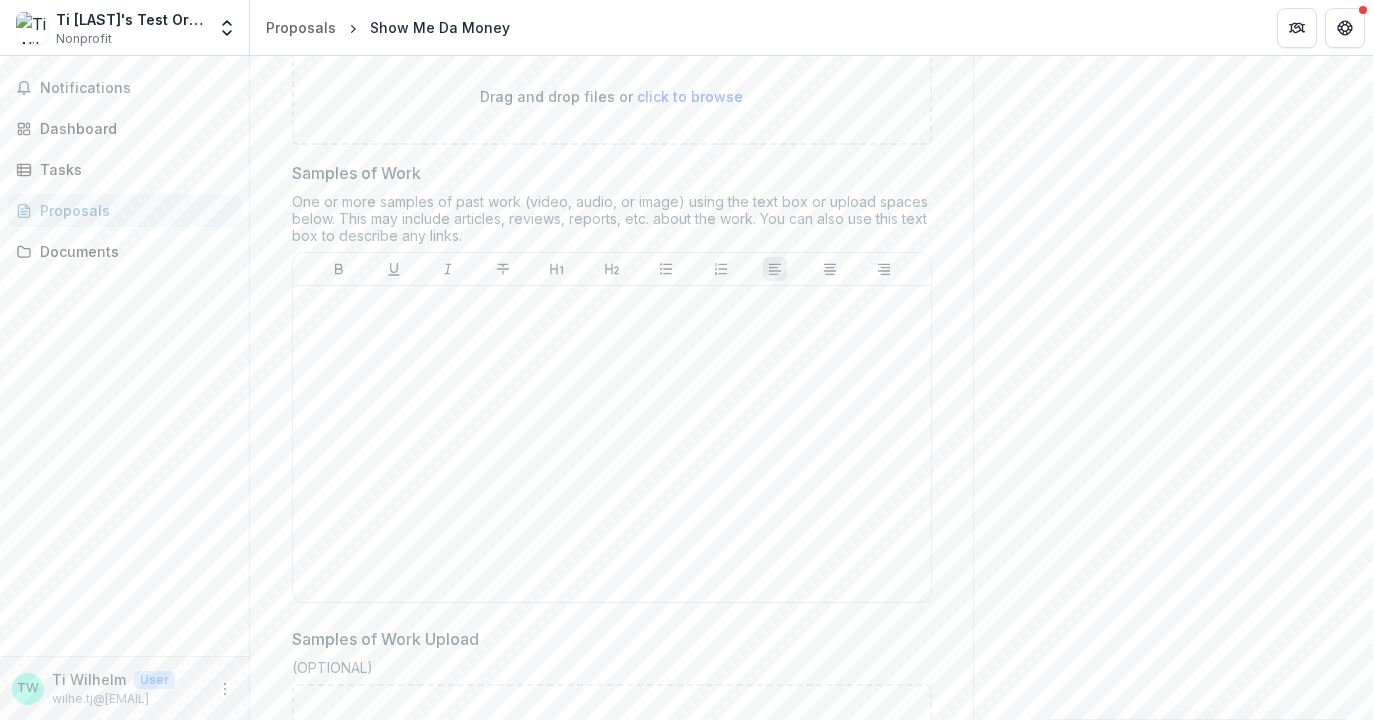 scroll, scrollTop: 5454, scrollLeft: 0, axis: vertical 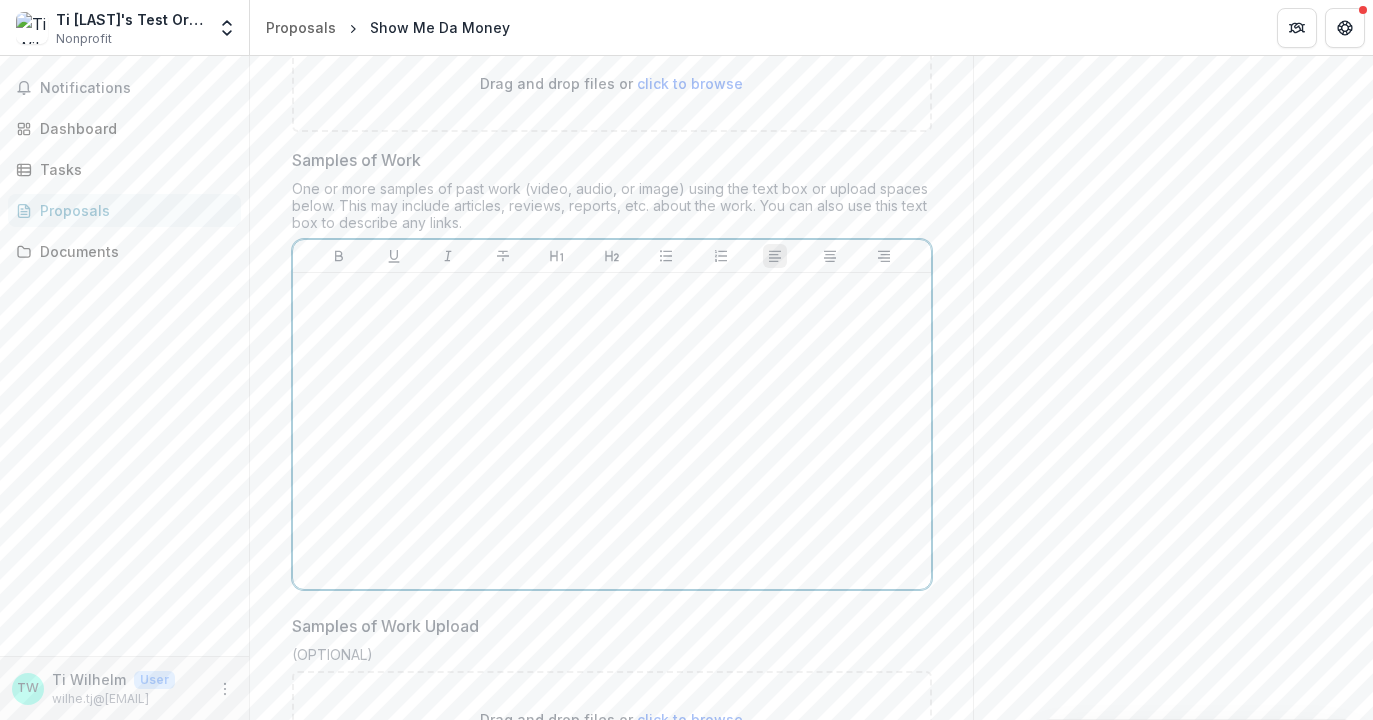 click at bounding box center (612, 431) 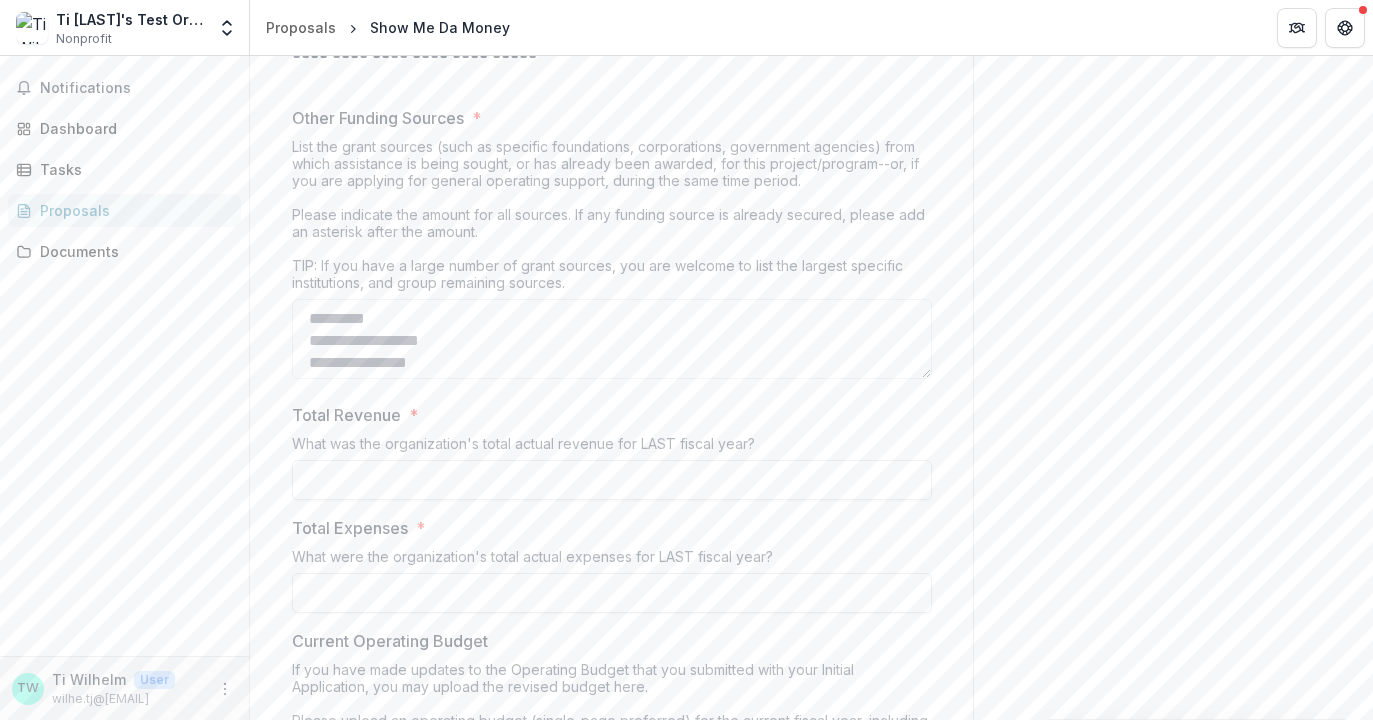 scroll, scrollTop: 6348, scrollLeft: 0, axis: vertical 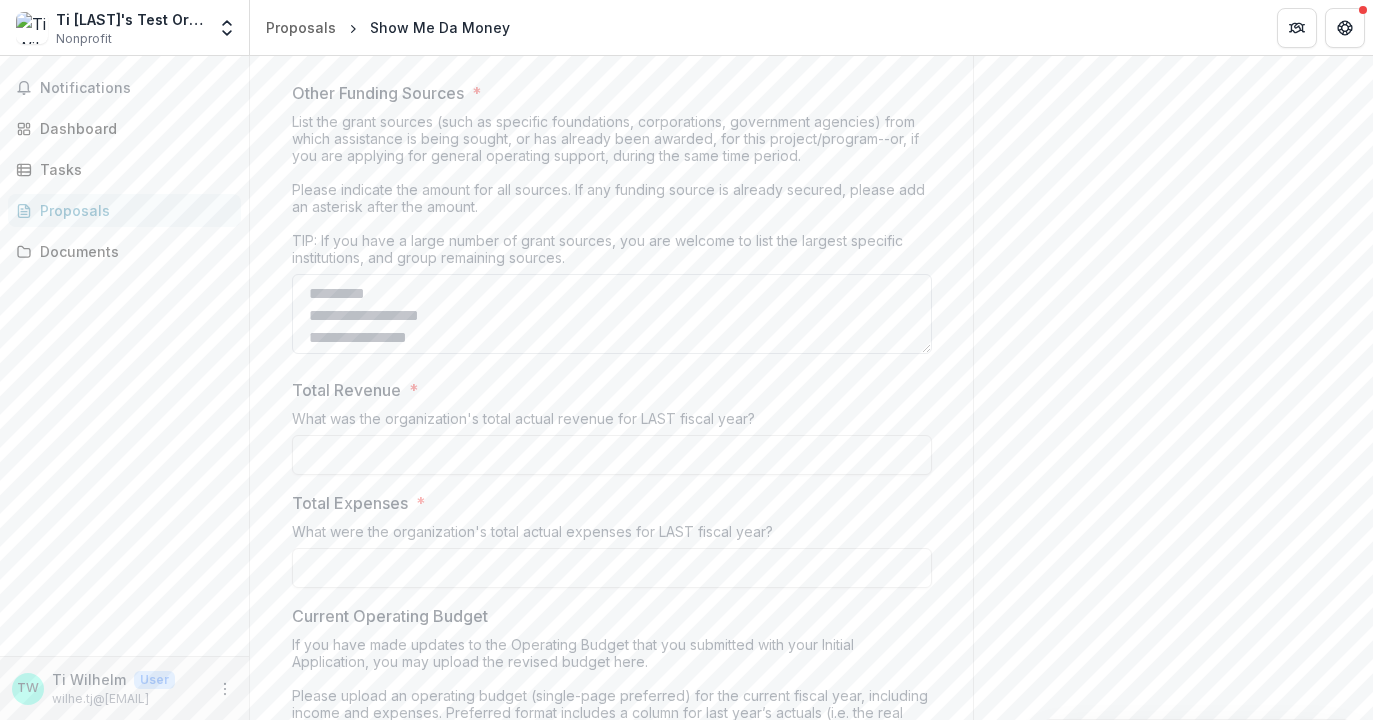 click on "Other Funding Sources *" at bounding box center [612, 314] 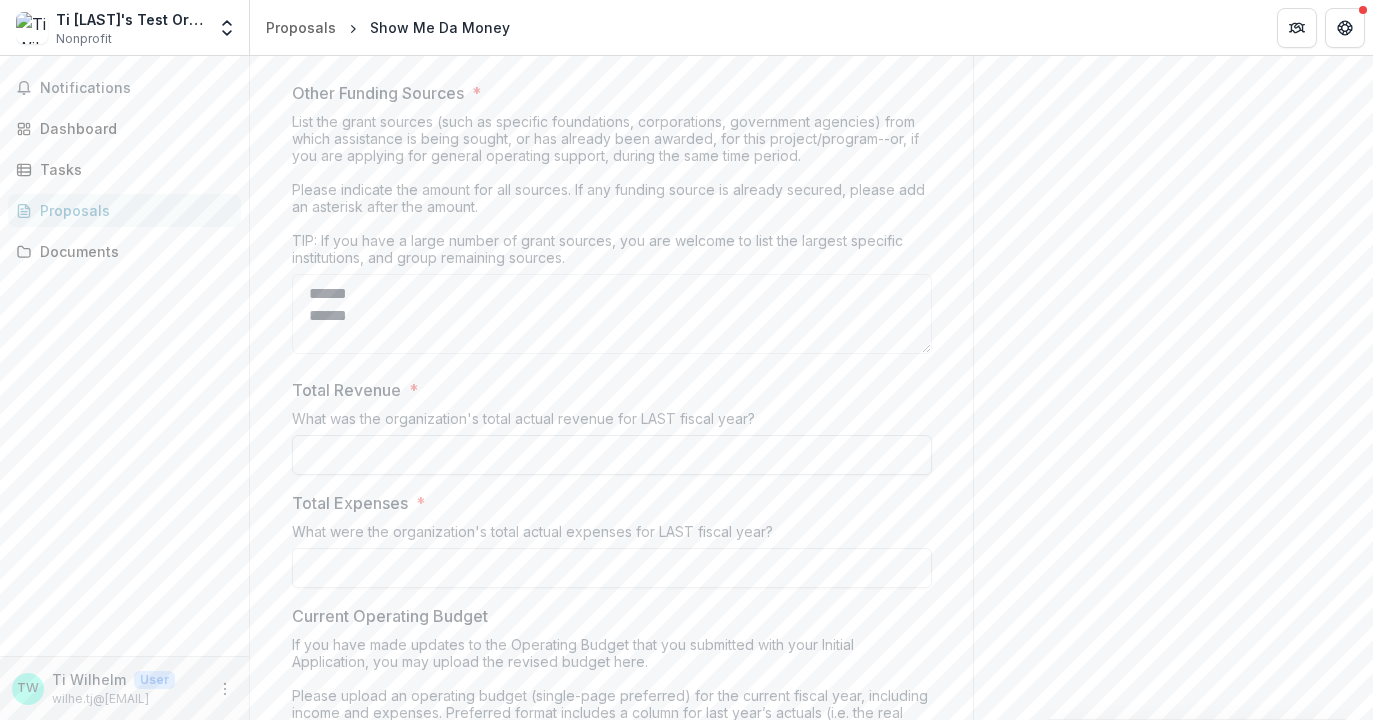 type on "******
******" 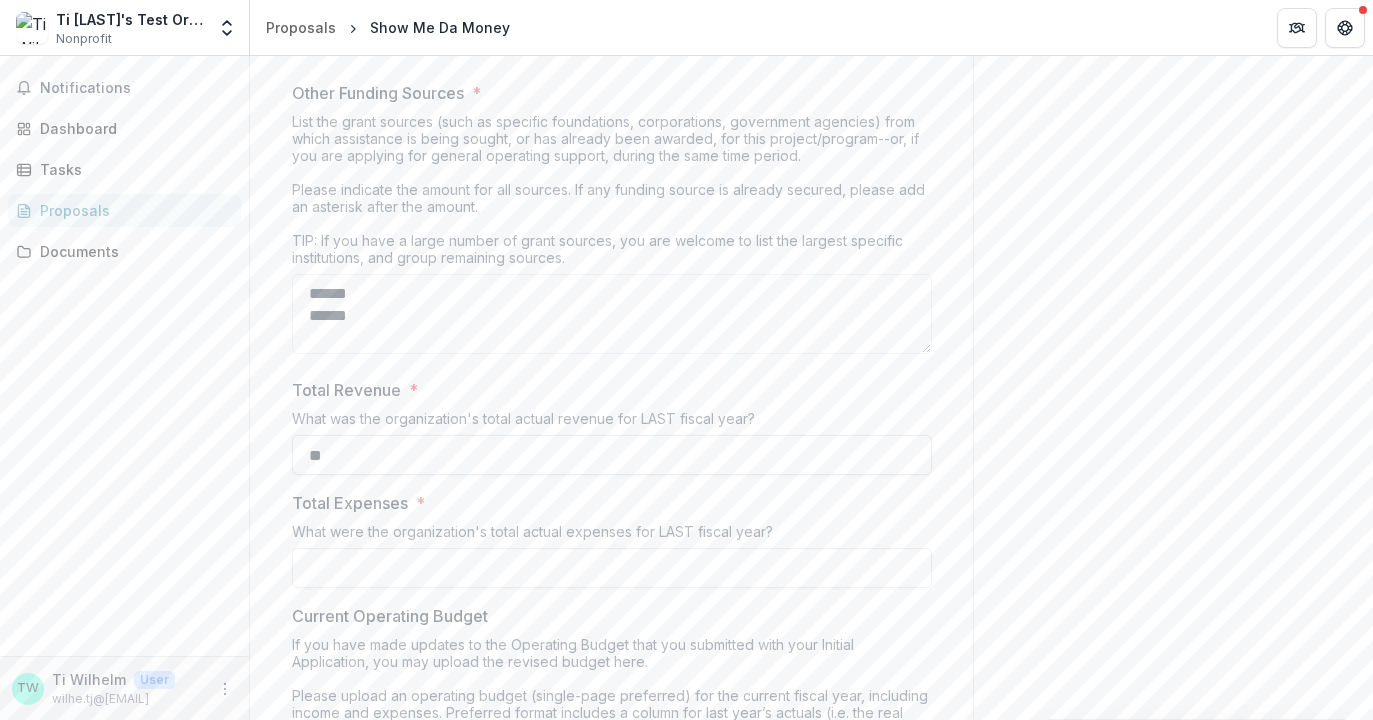 type on "**" 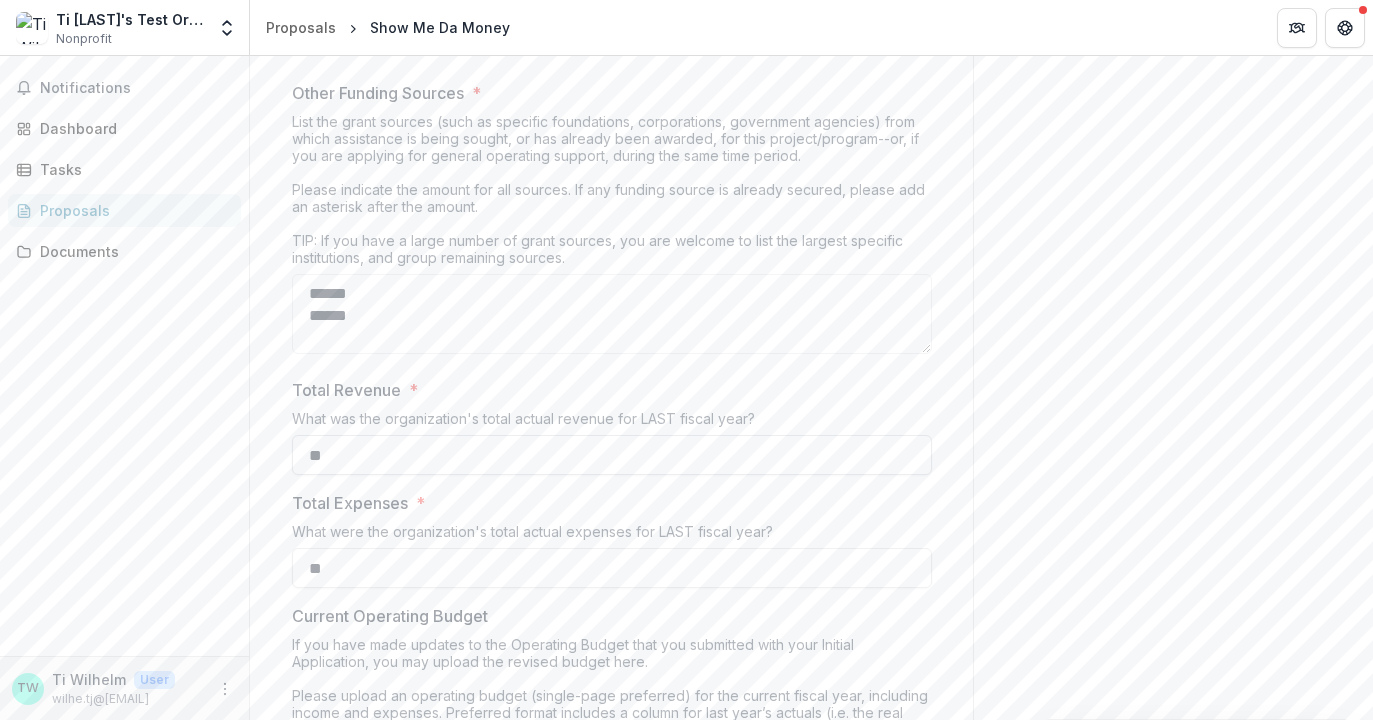 scroll, scrollTop: 7123, scrollLeft: 0, axis: vertical 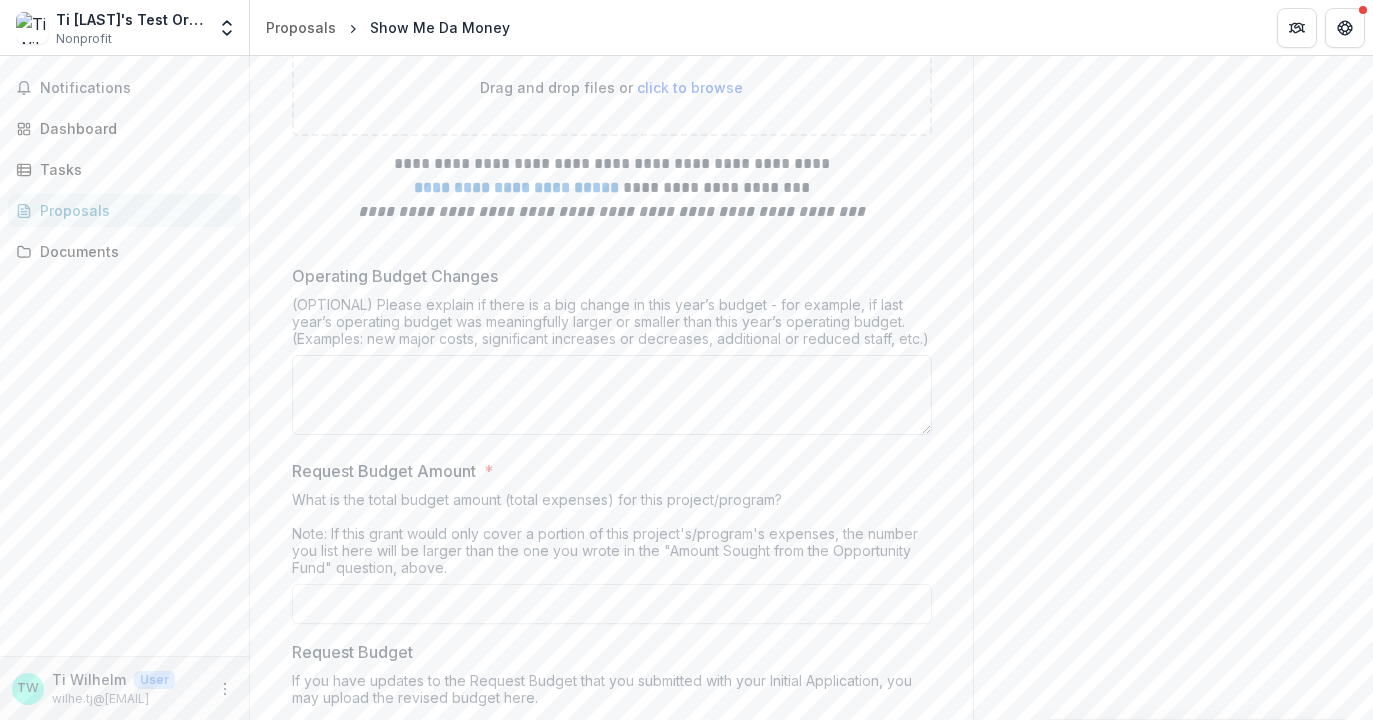 click on "Operating Budget Changes" at bounding box center [612, 395] 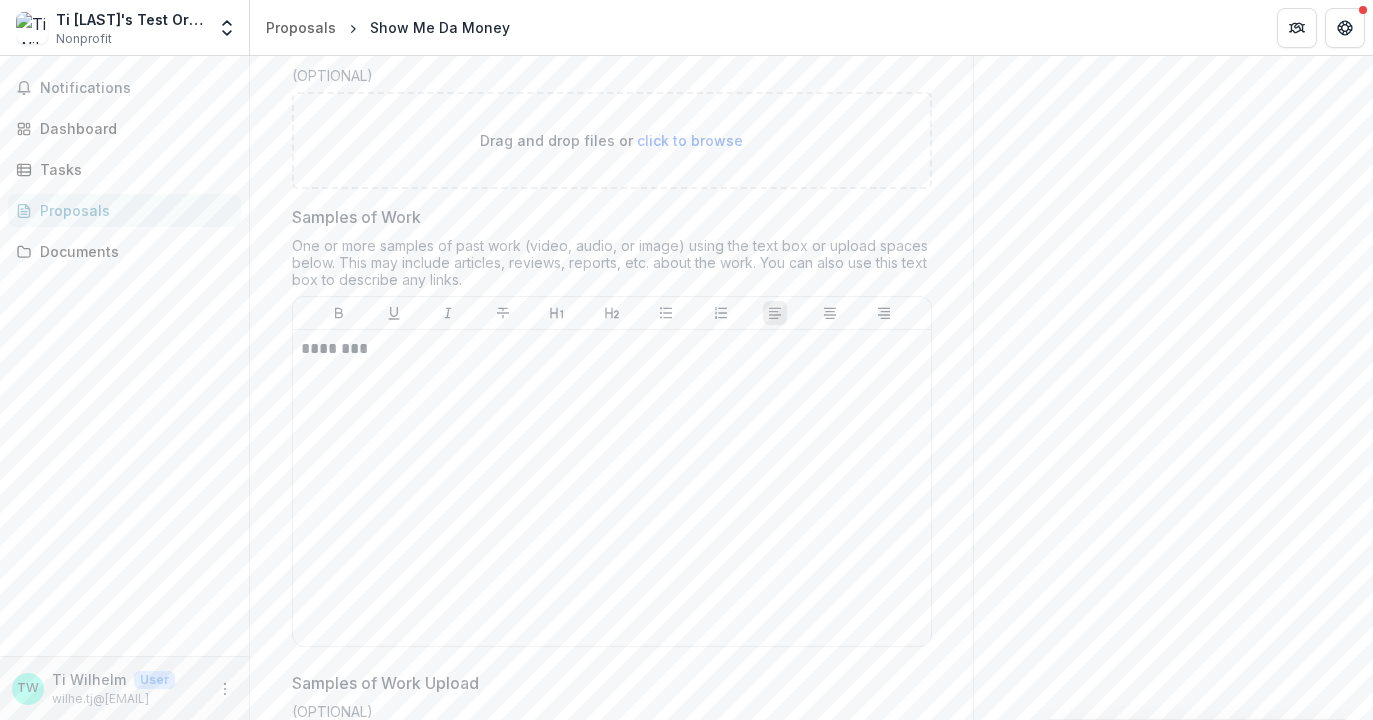 scroll, scrollTop: 5394, scrollLeft: 0, axis: vertical 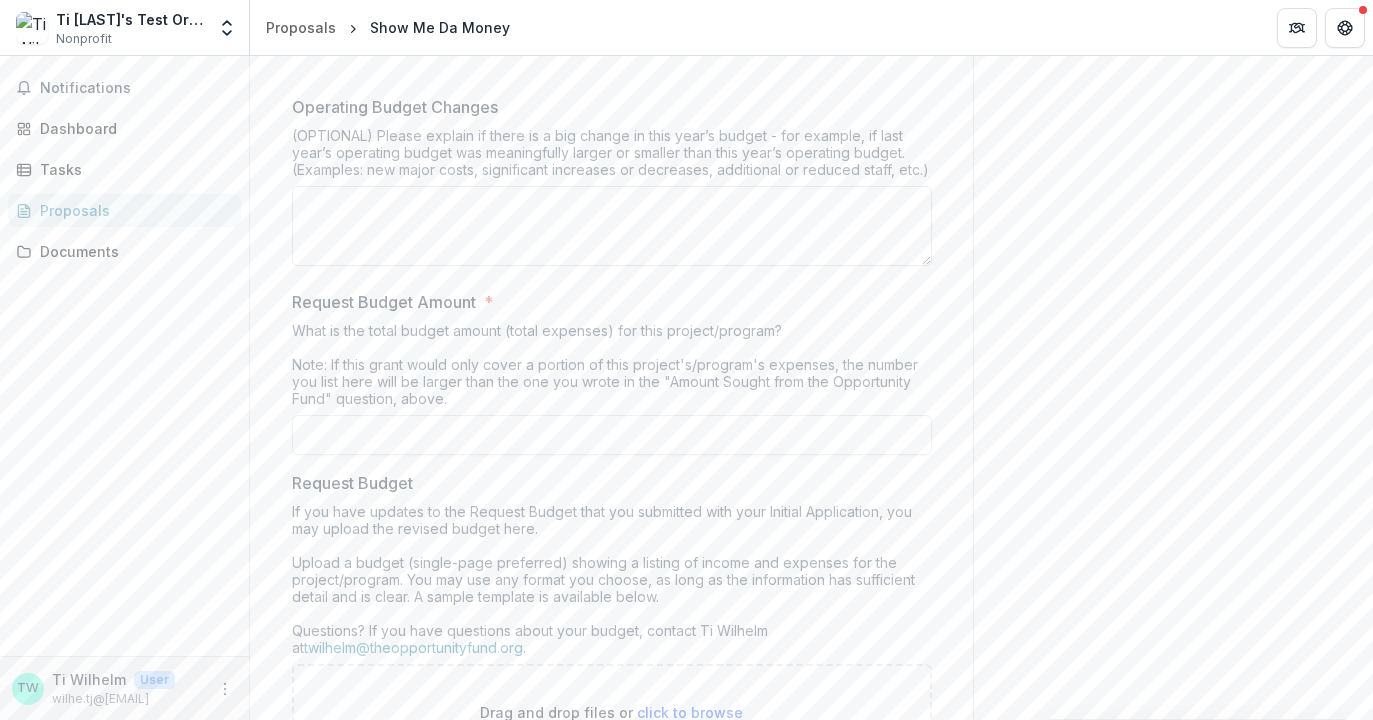 click on "Operating Budget Changes" at bounding box center (612, 226) 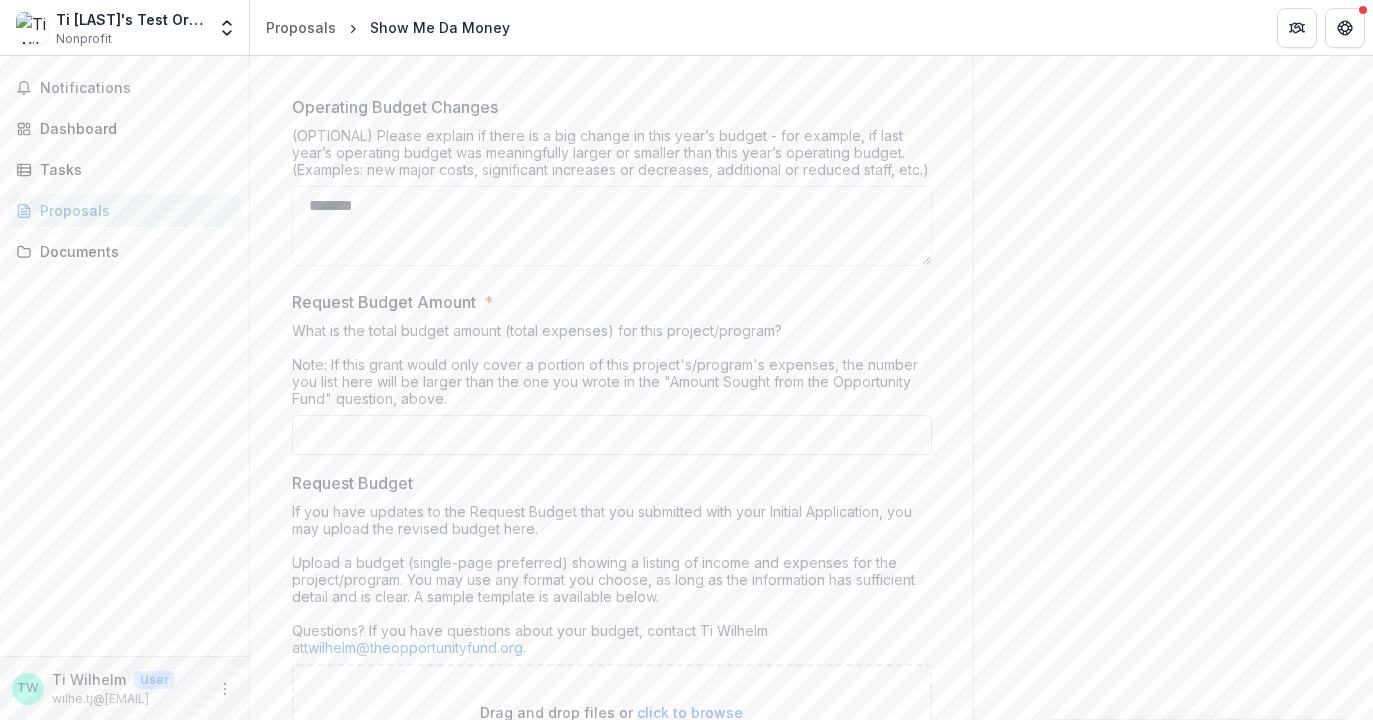type on "*******" 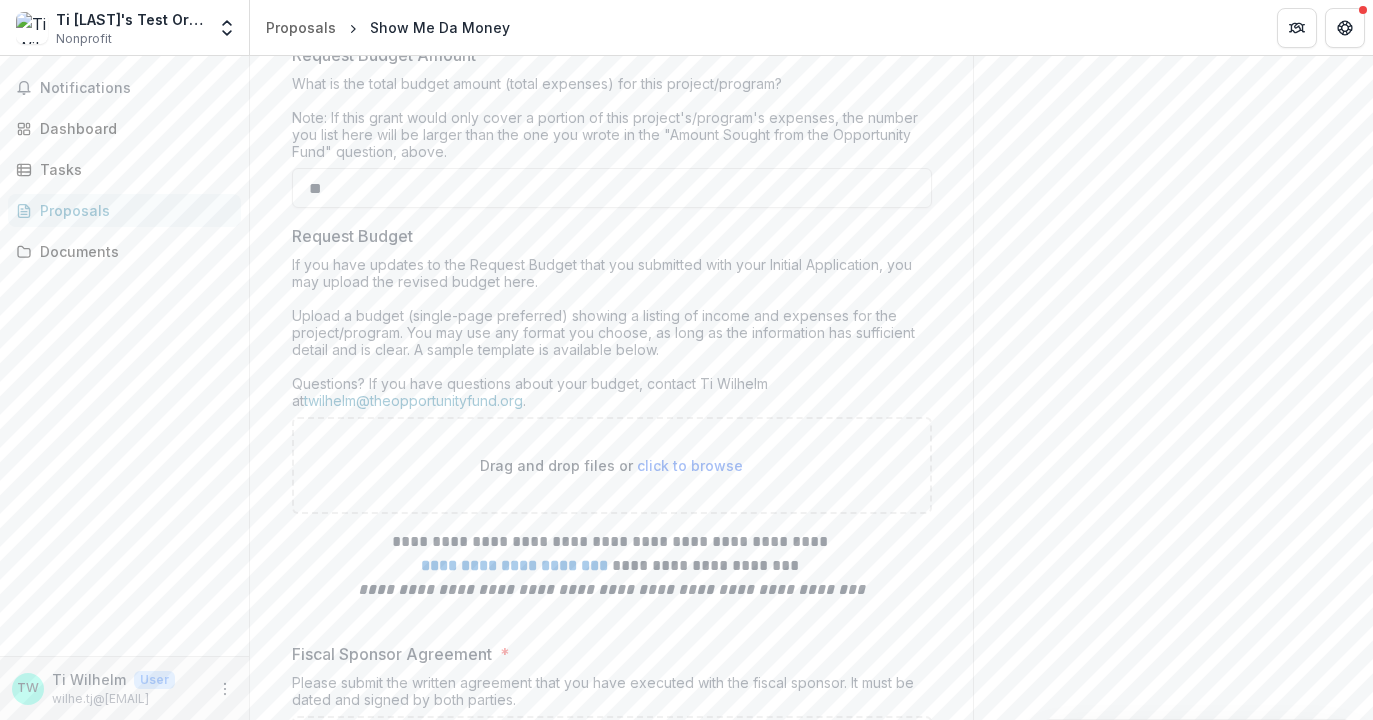 scroll, scrollTop: 7548, scrollLeft: 0, axis: vertical 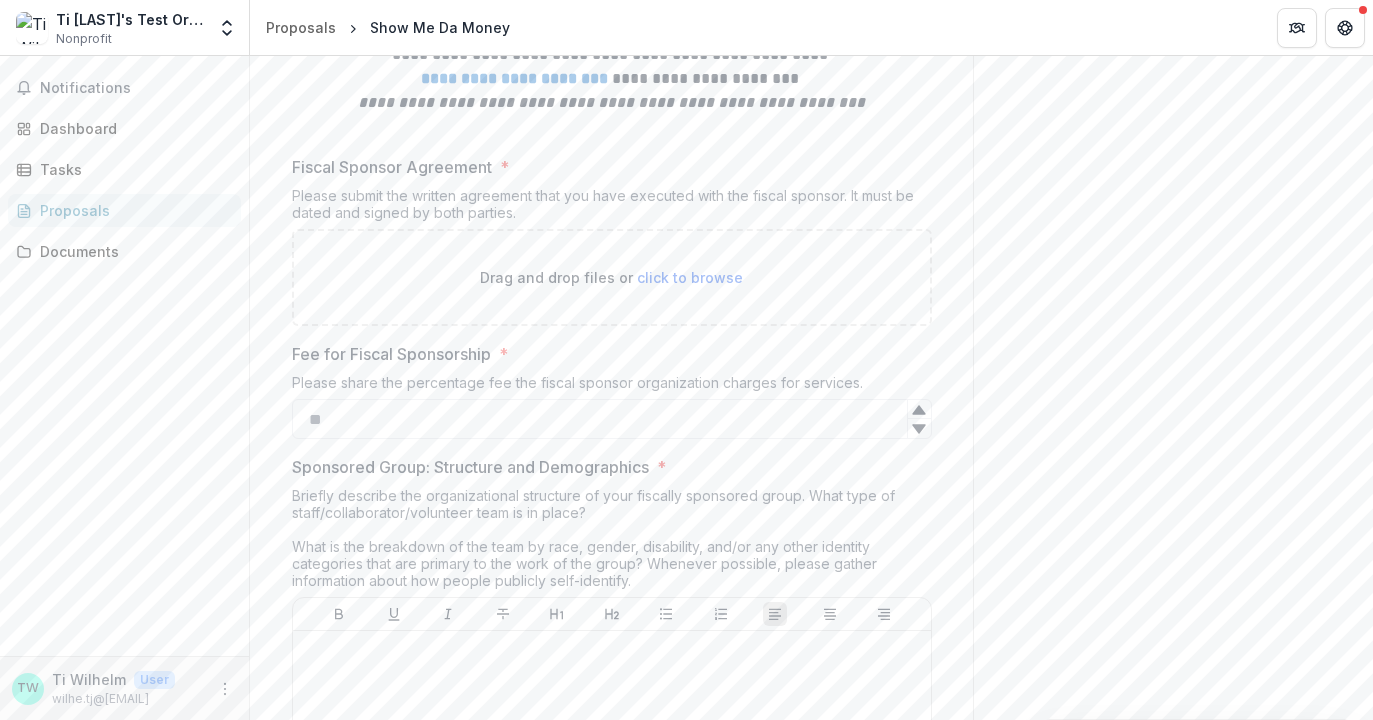 click on "click to browse" at bounding box center (690, 277) 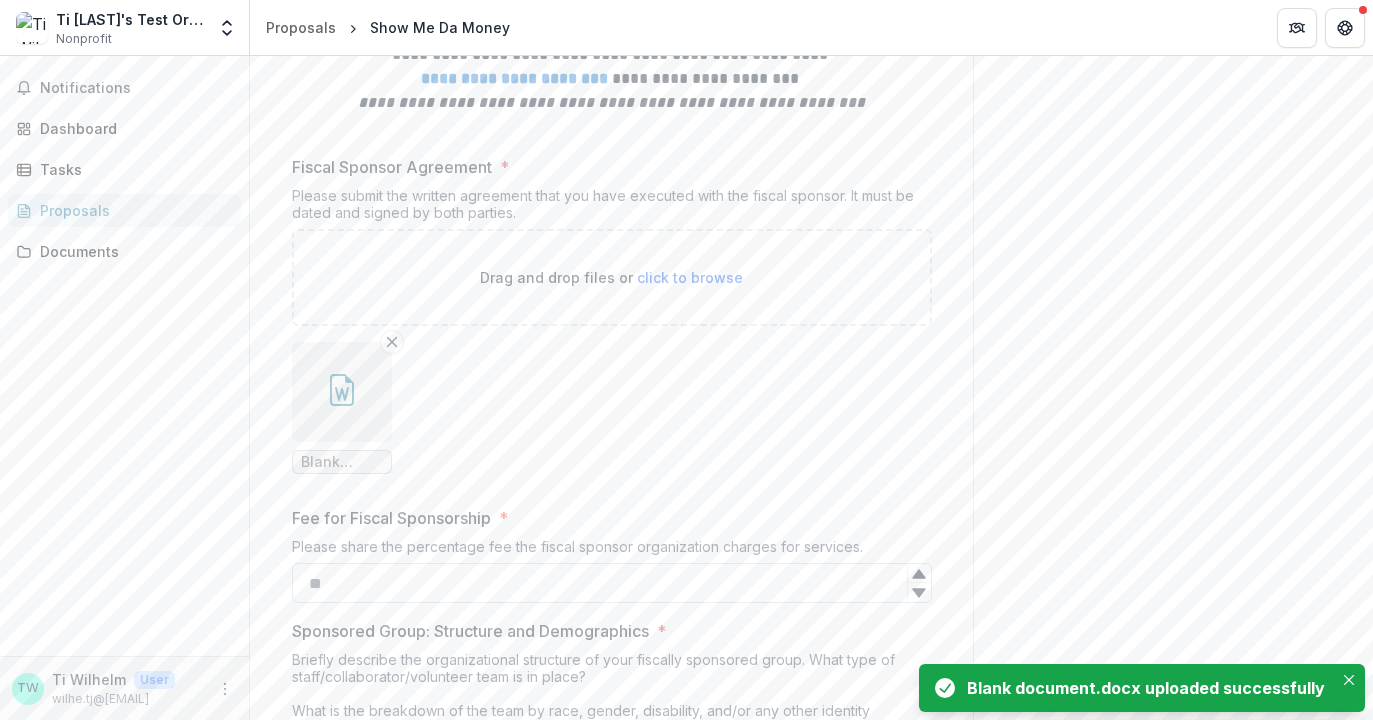 click on "Fee for Fiscal Sponsorship *" at bounding box center [612, 583] 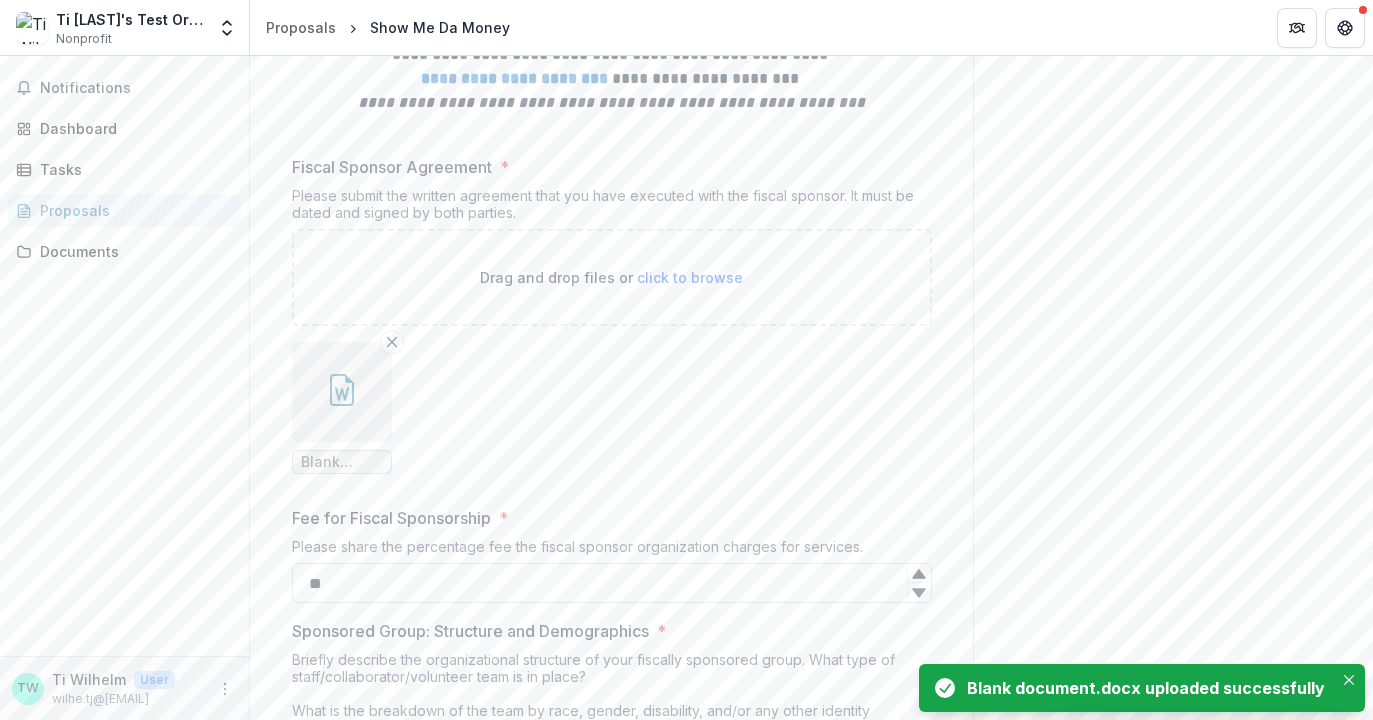 type on "**" 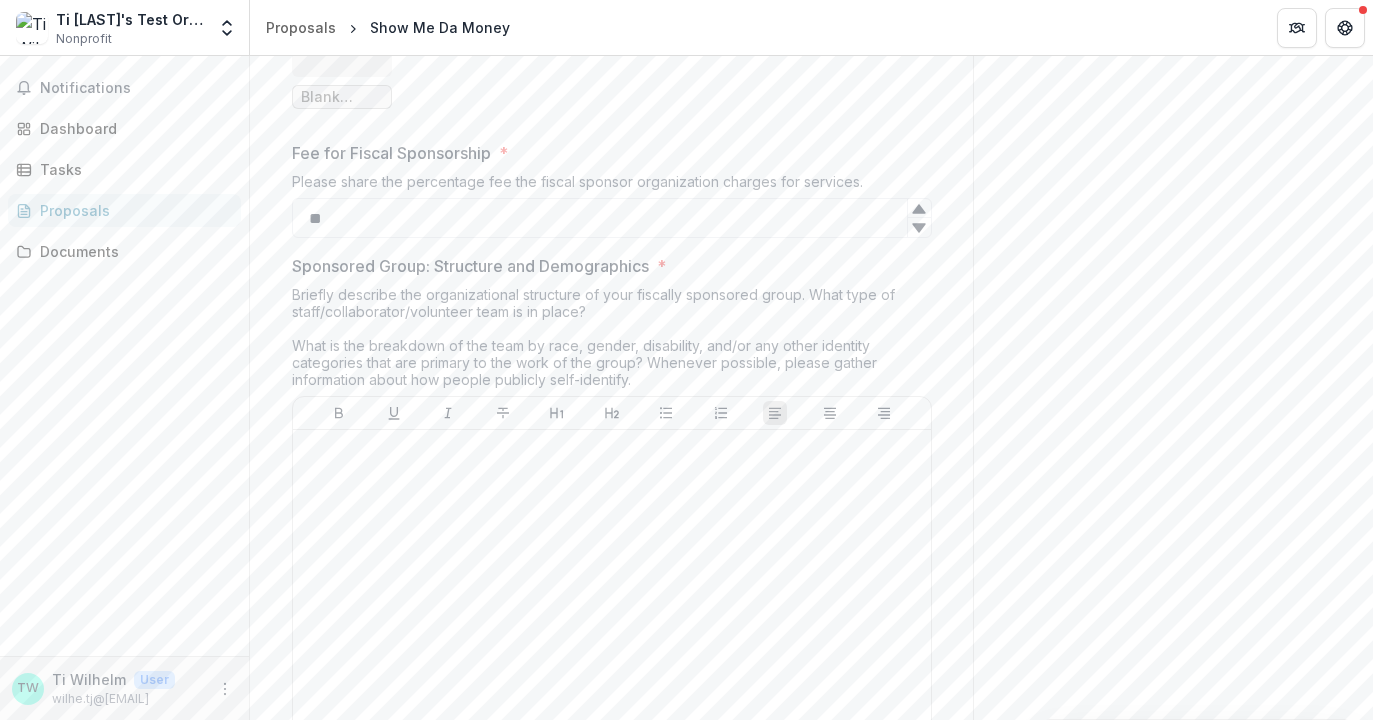 scroll, scrollTop: 8384, scrollLeft: 0, axis: vertical 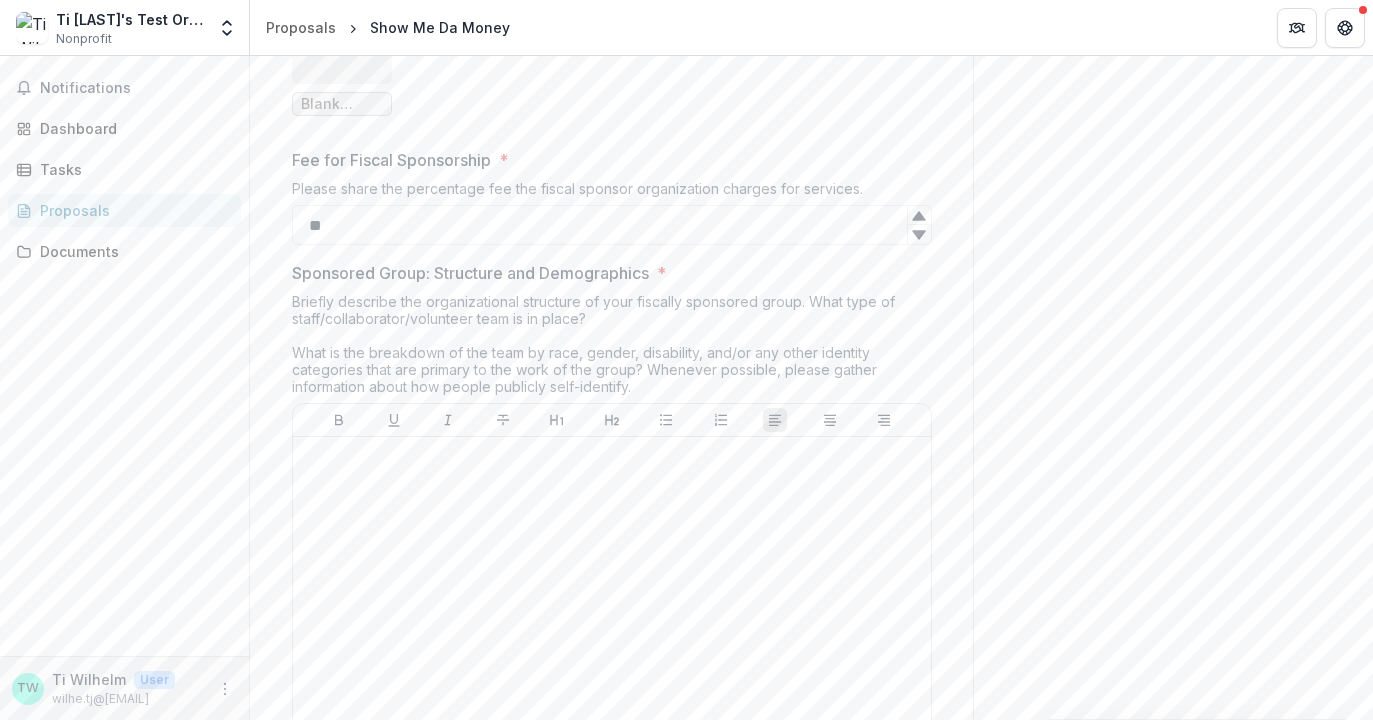click on "Send comments or questions to   Opportunity Fund   in the box below.   Opportunity Fund   will be notified via email of your comment. TW Ti W Add Comment Comments 0 No comments yet No comments for this proposal" at bounding box center [1173, -2408] 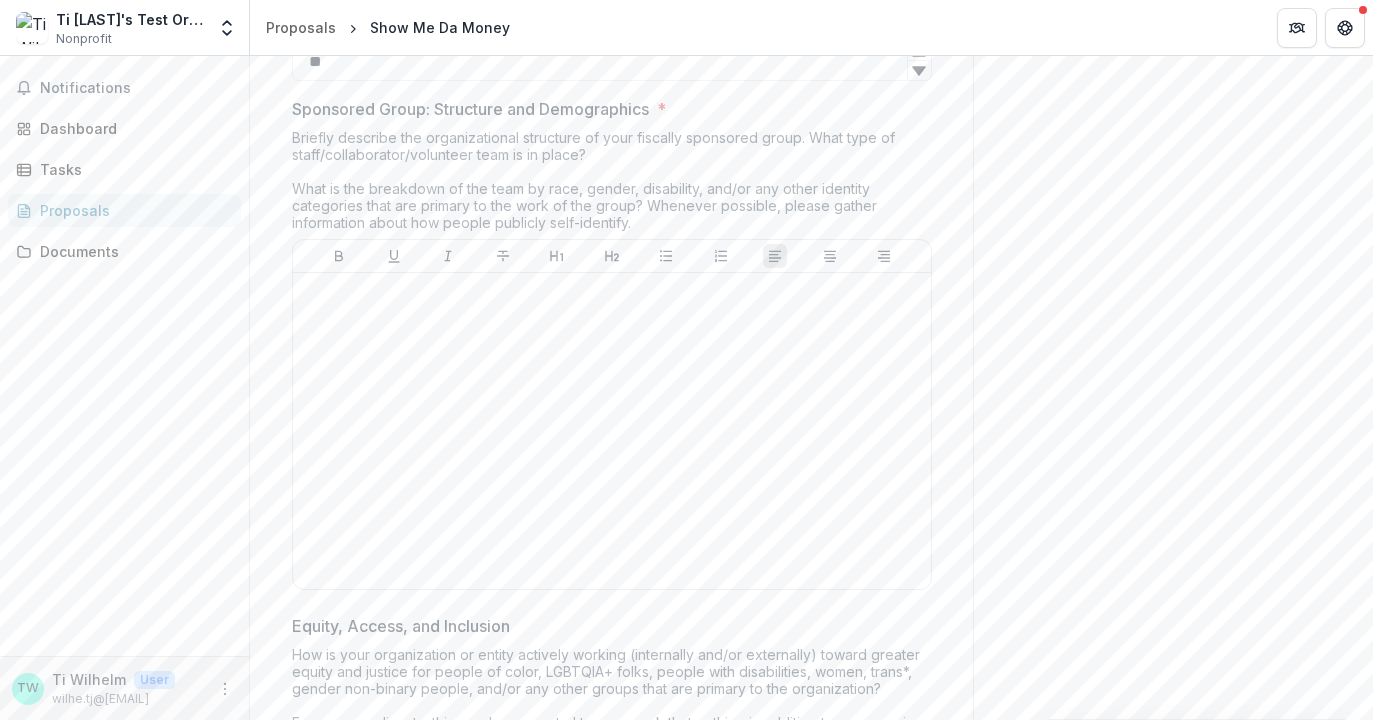 scroll, scrollTop: 8549, scrollLeft: 0, axis: vertical 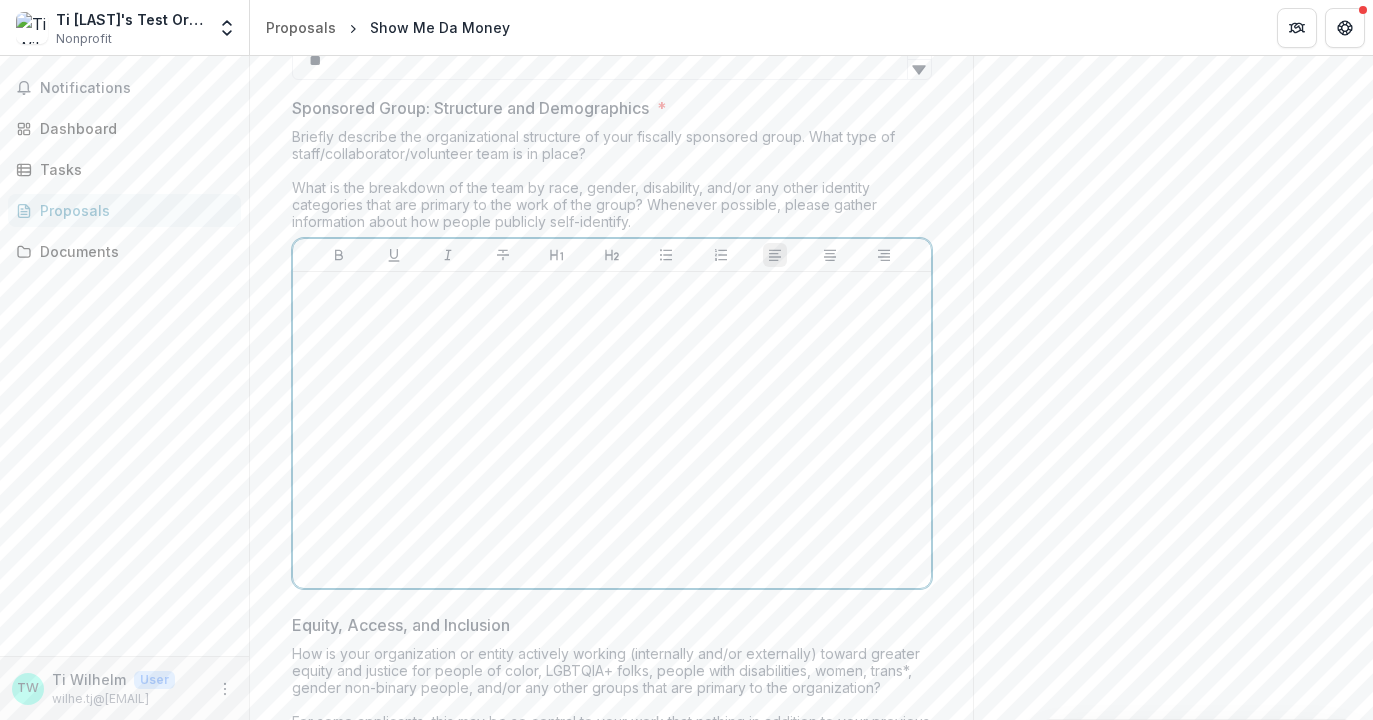 click at bounding box center [612, 430] 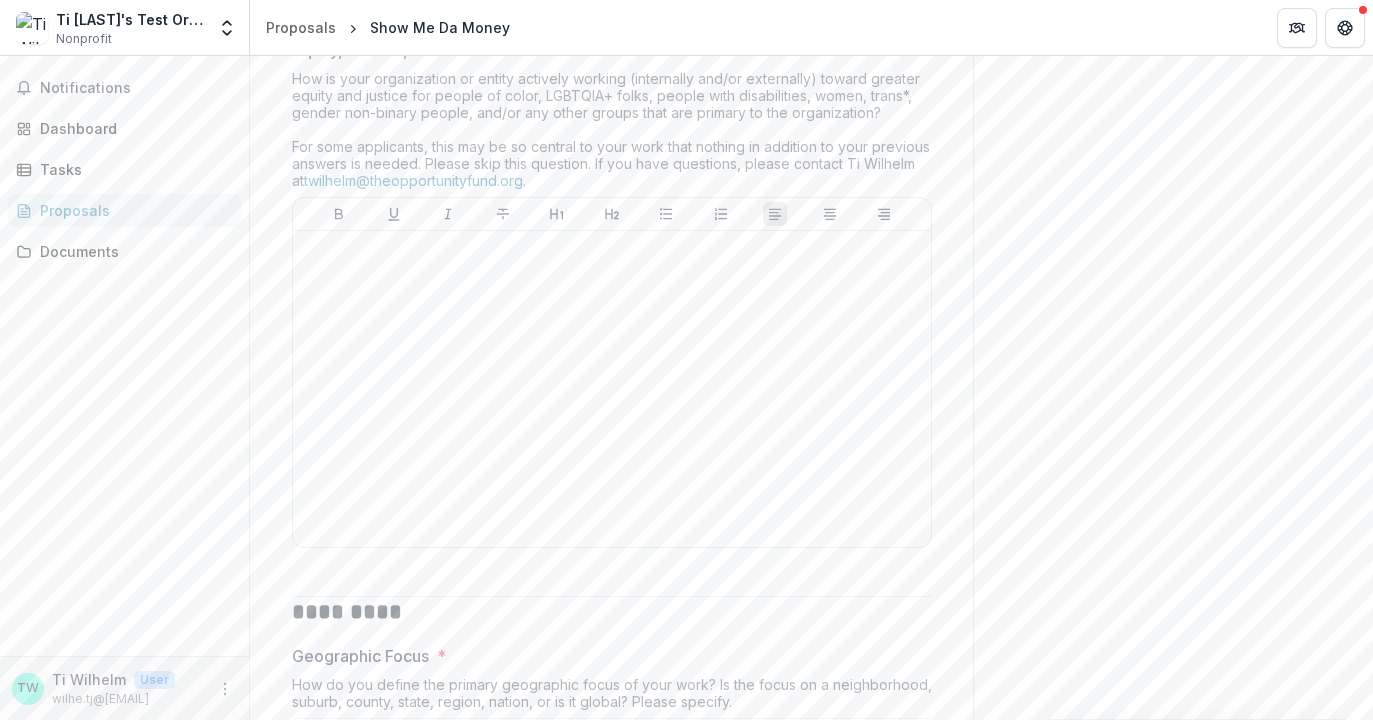 scroll, scrollTop: 9132, scrollLeft: 0, axis: vertical 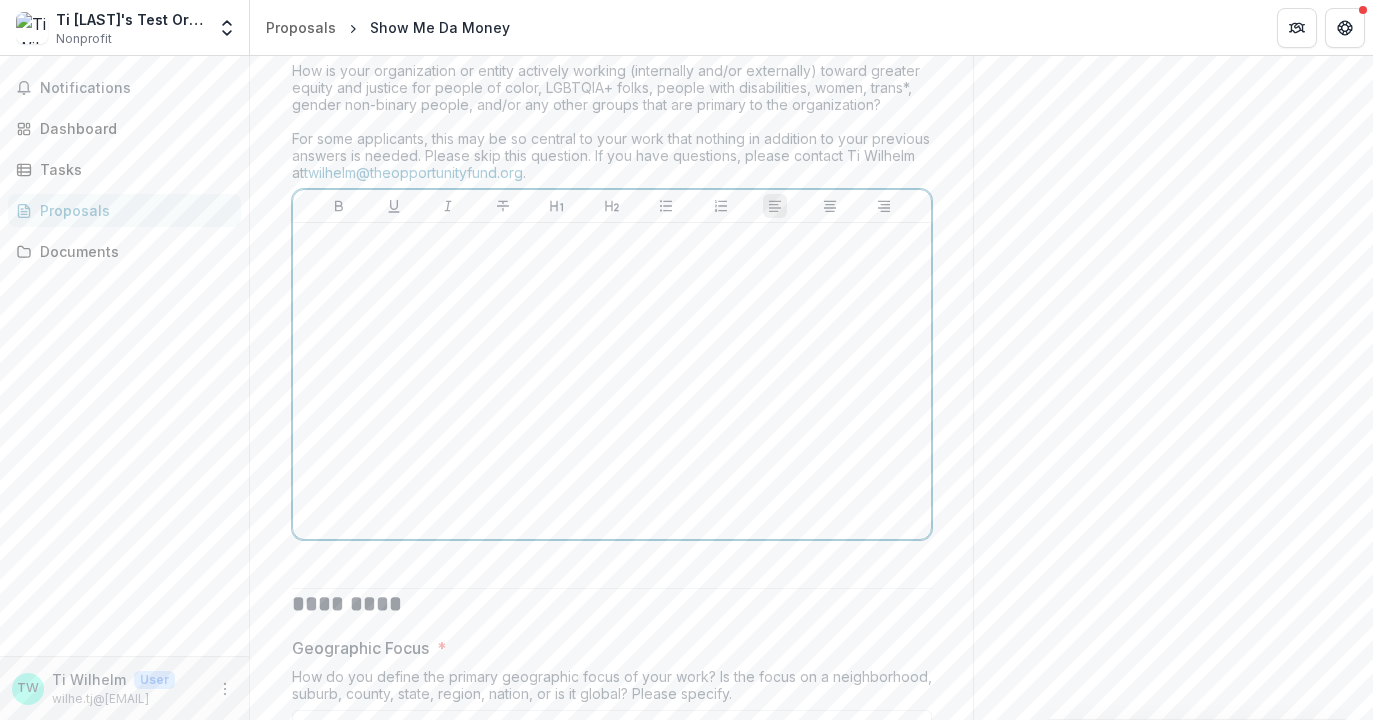 click at bounding box center [612, 381] 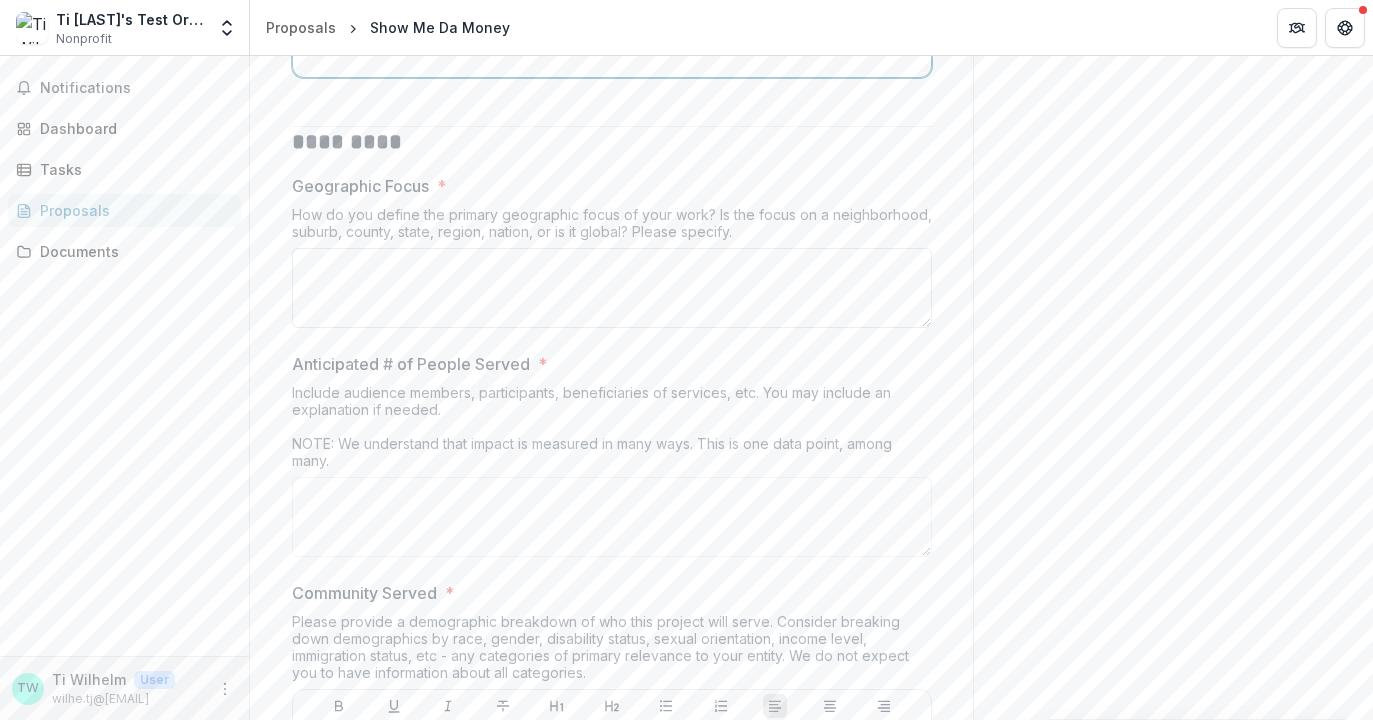 scroll, scrollTop: 9593, scrollLeft: 0, axis: vertical 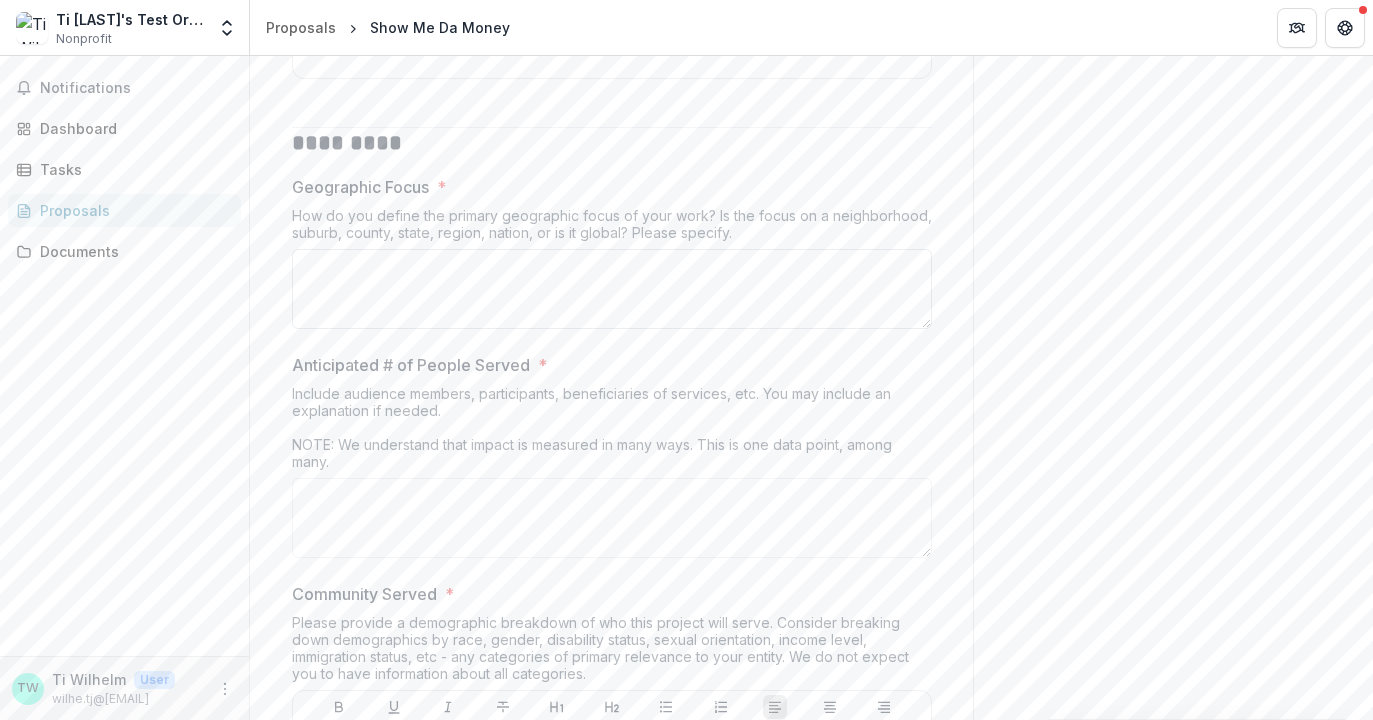 click on "Geographic Focus *" at bounding box center [612, 289] 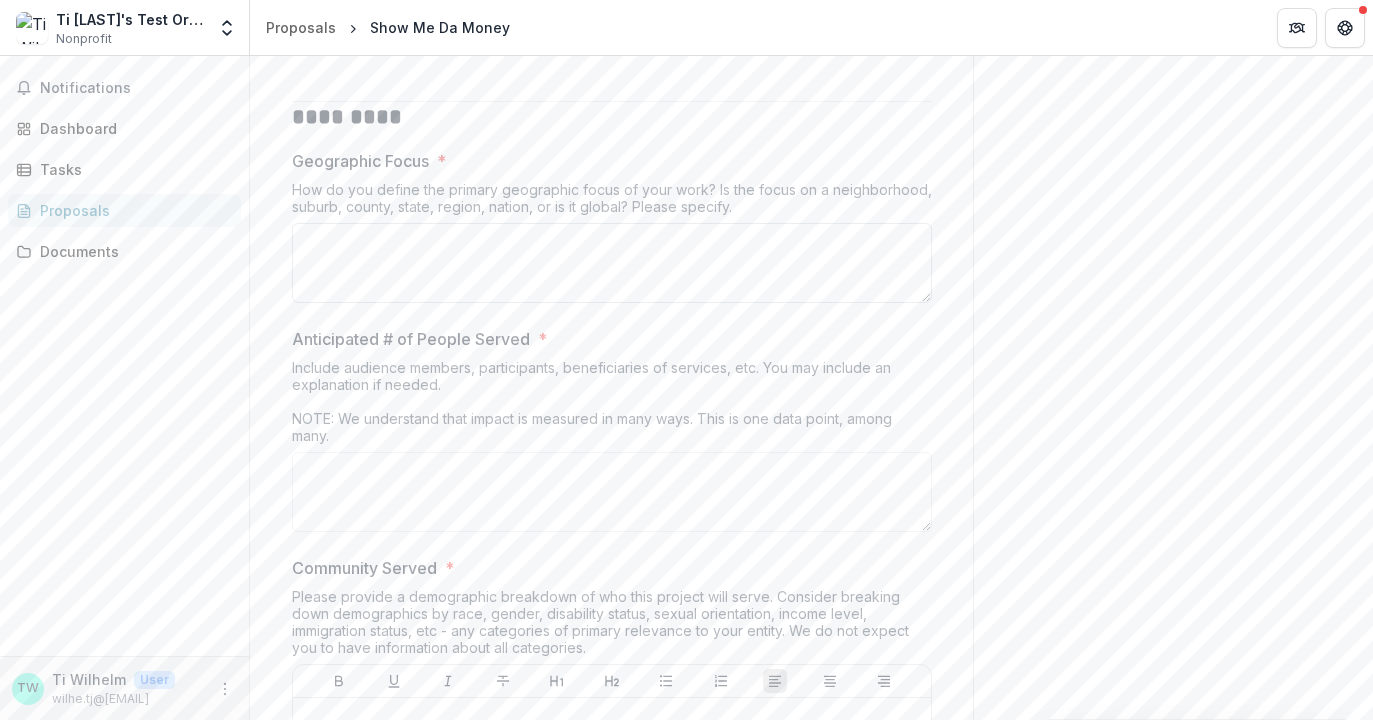 scroll, scrollTop: 9613, scrollLeft: 0, axis: vertical 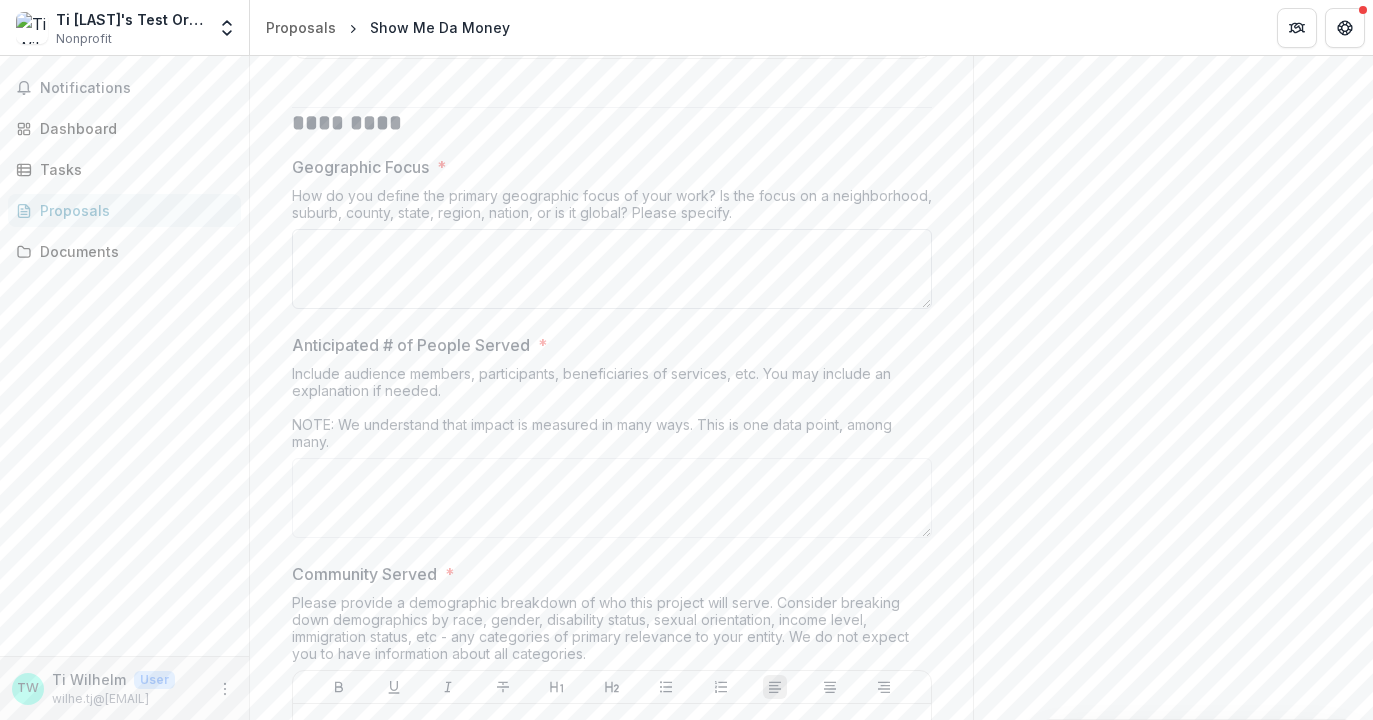 click on "Geographic Focus *" at bounding box center (612, 269) 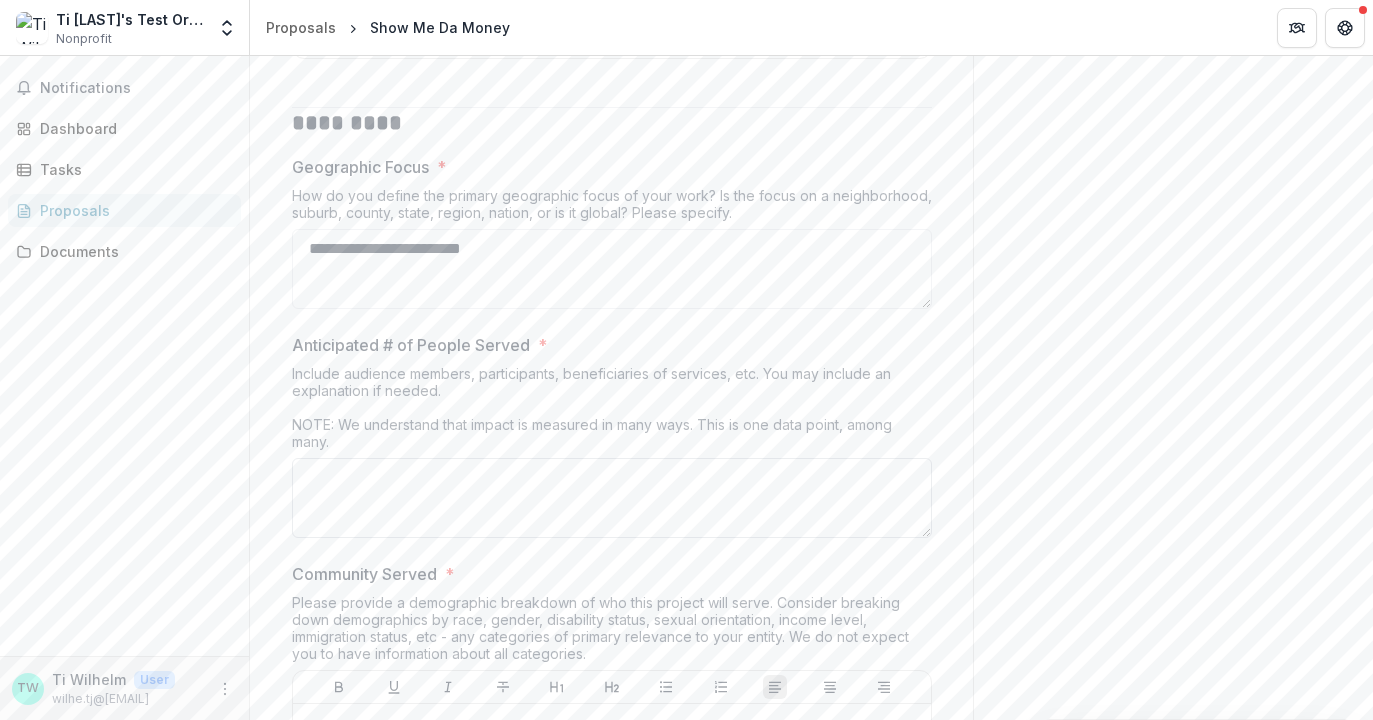 type on "**********" 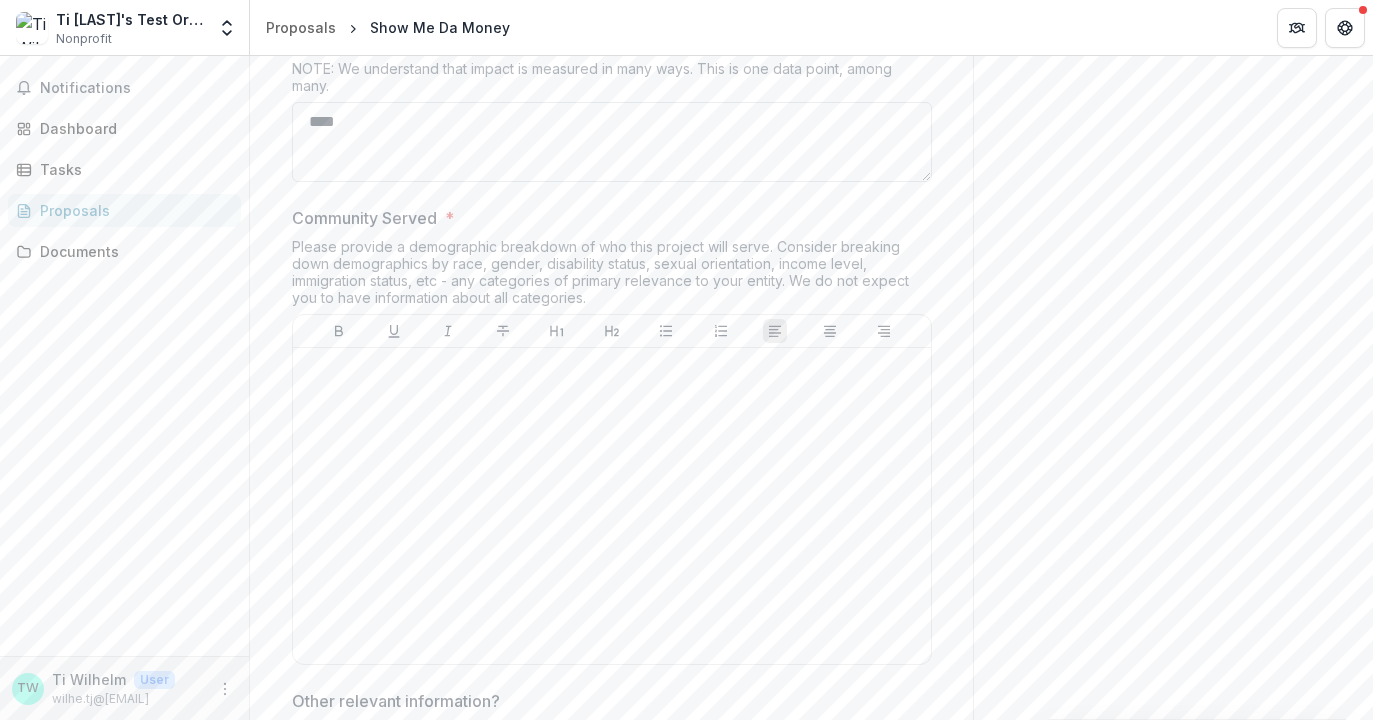 scroll, scrollTop: 9978, scrollLeft: 0, axis: vertical 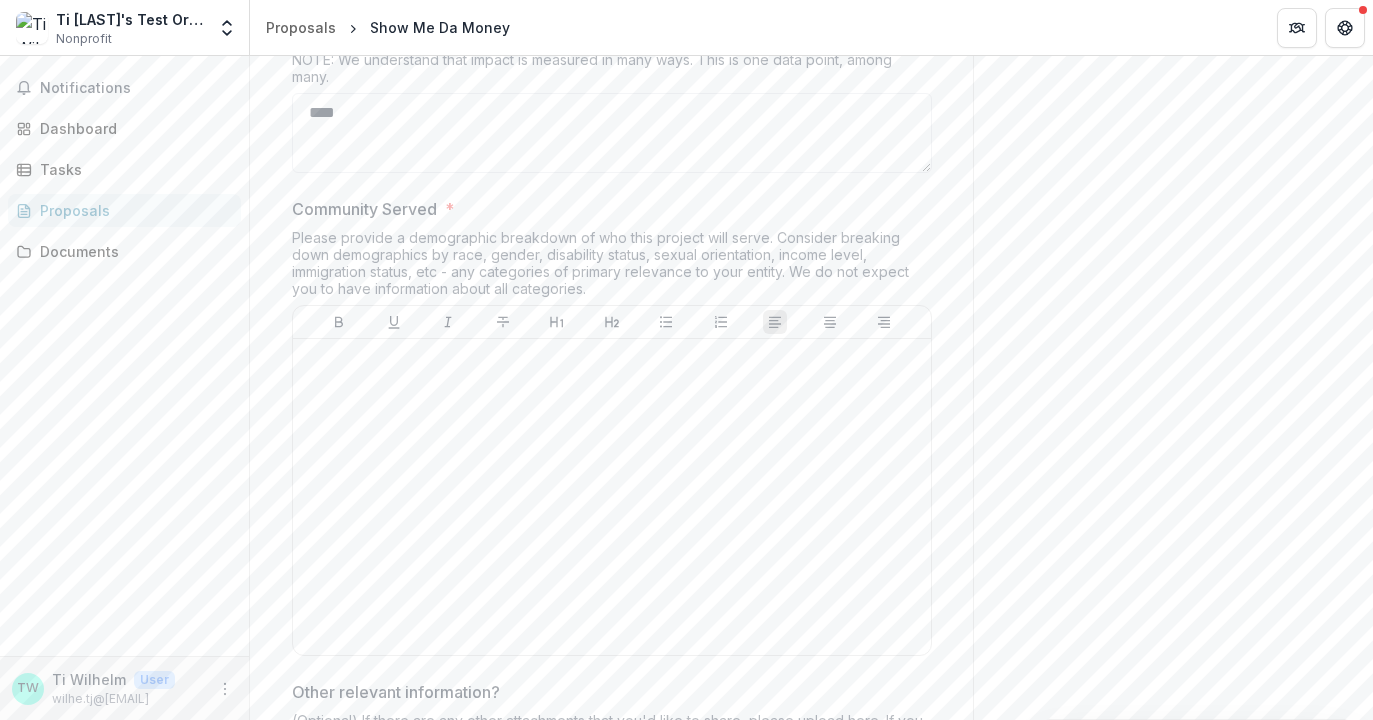 type on "****" 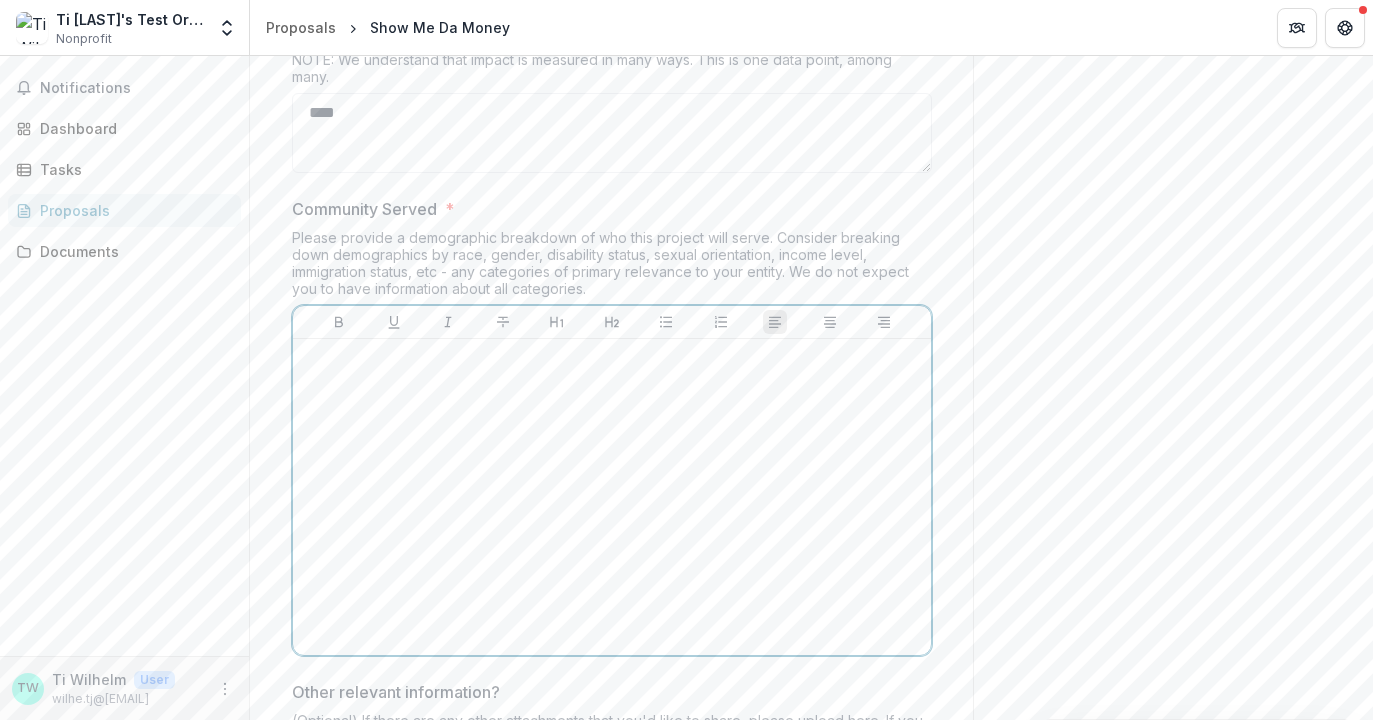 click at bounding box center [612, 497] 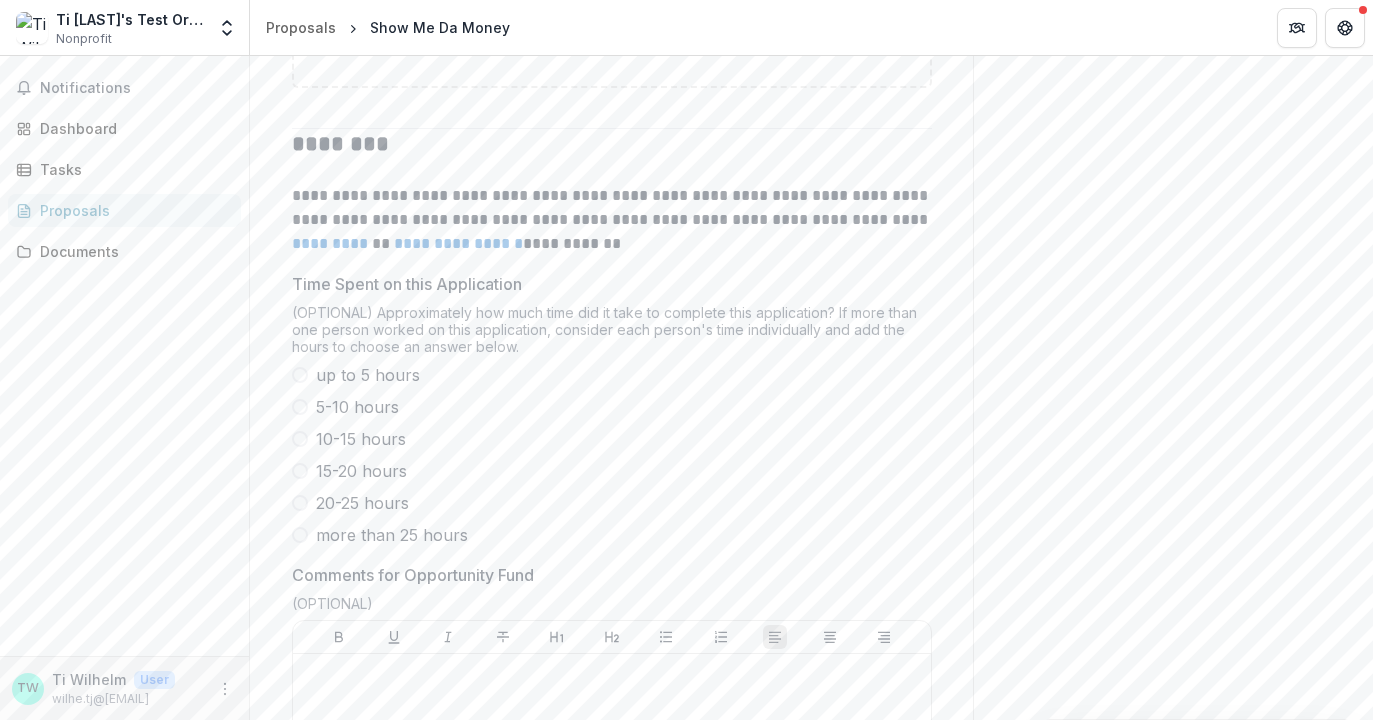 scroll, scrollTop: 10775, scrollLeft: 0, axis: vertical 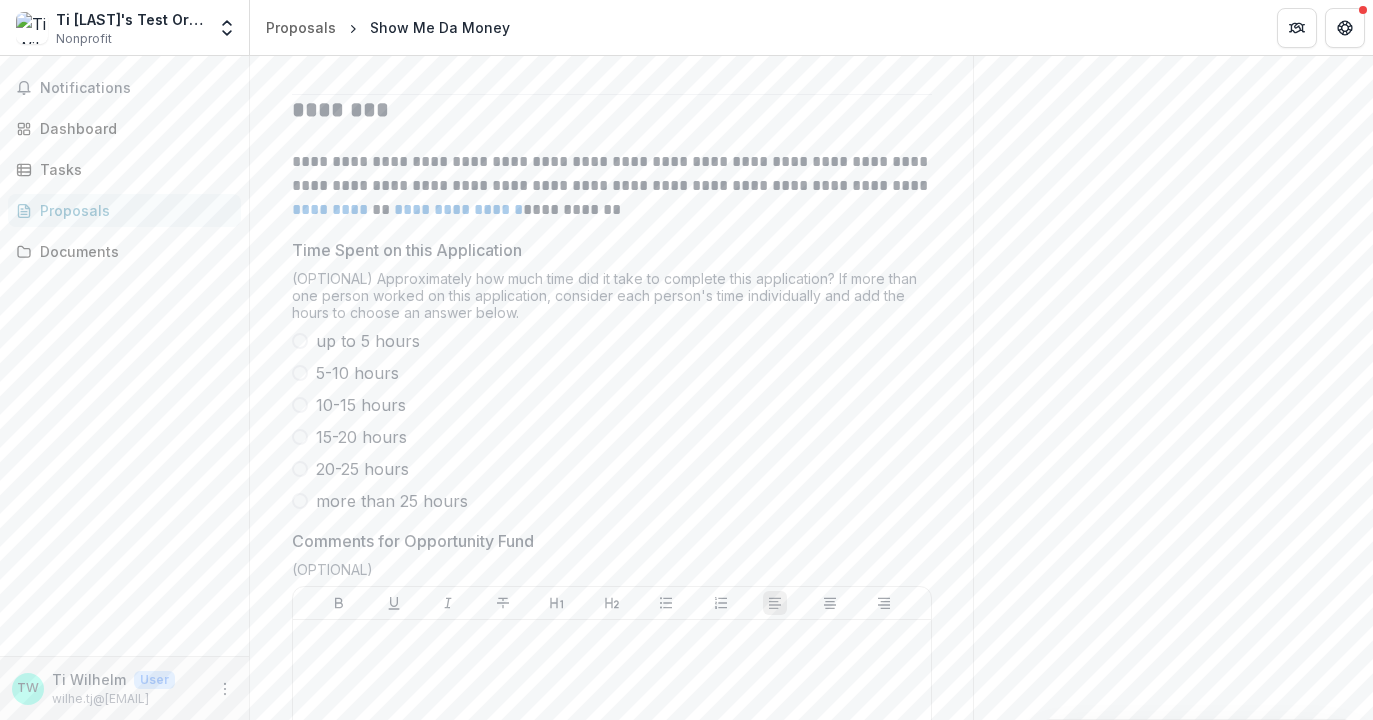 click at bounding box center (300, 341) 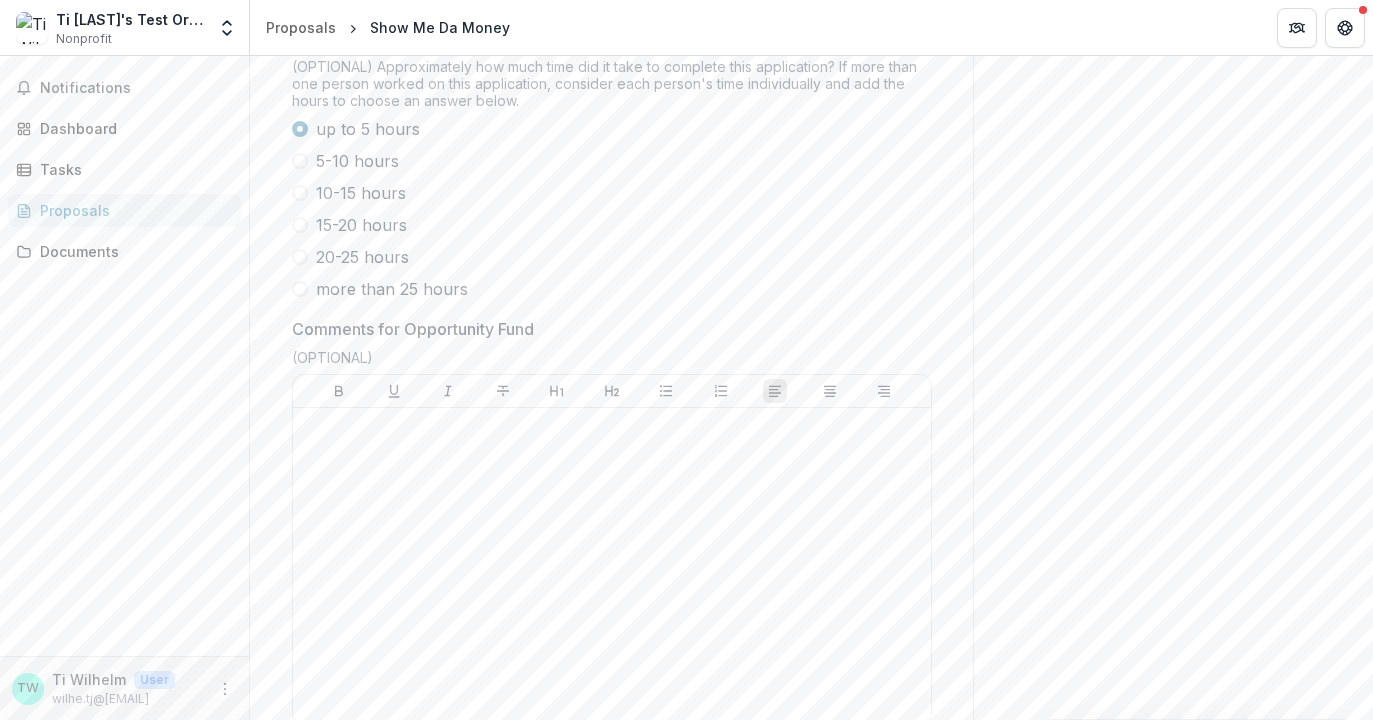 scroll, scrollTop: 11083, scrollLeft: 0, axis: vertical 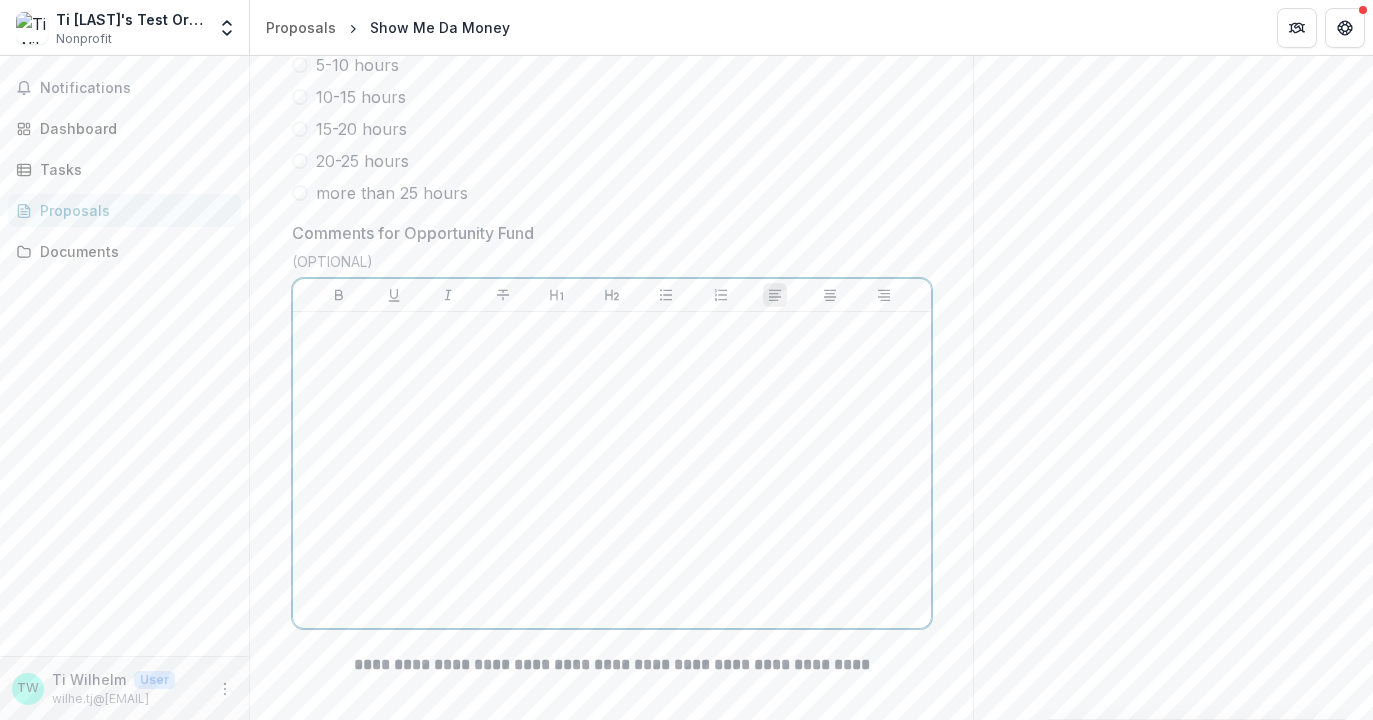 click at bounding box center [612, 470] 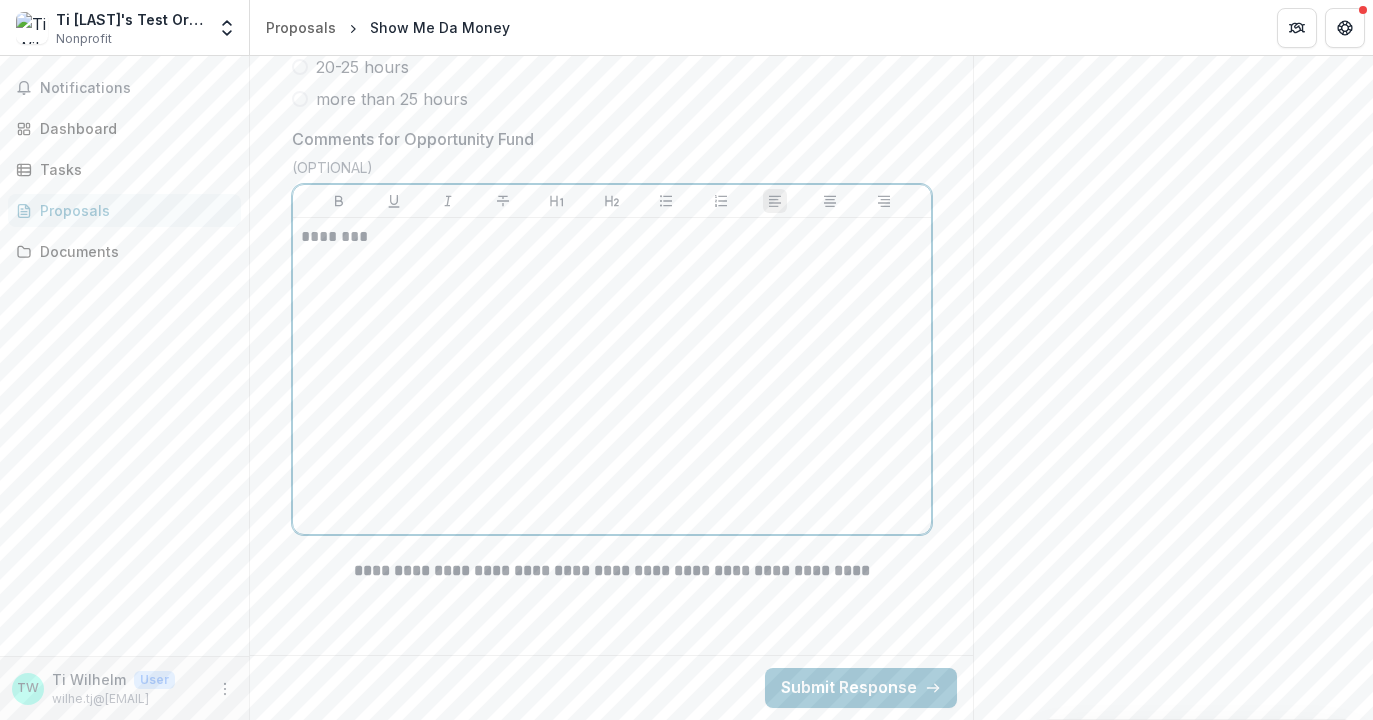 scroll, scrollTop: 11188, scrollLeft: 0, axis: vertical 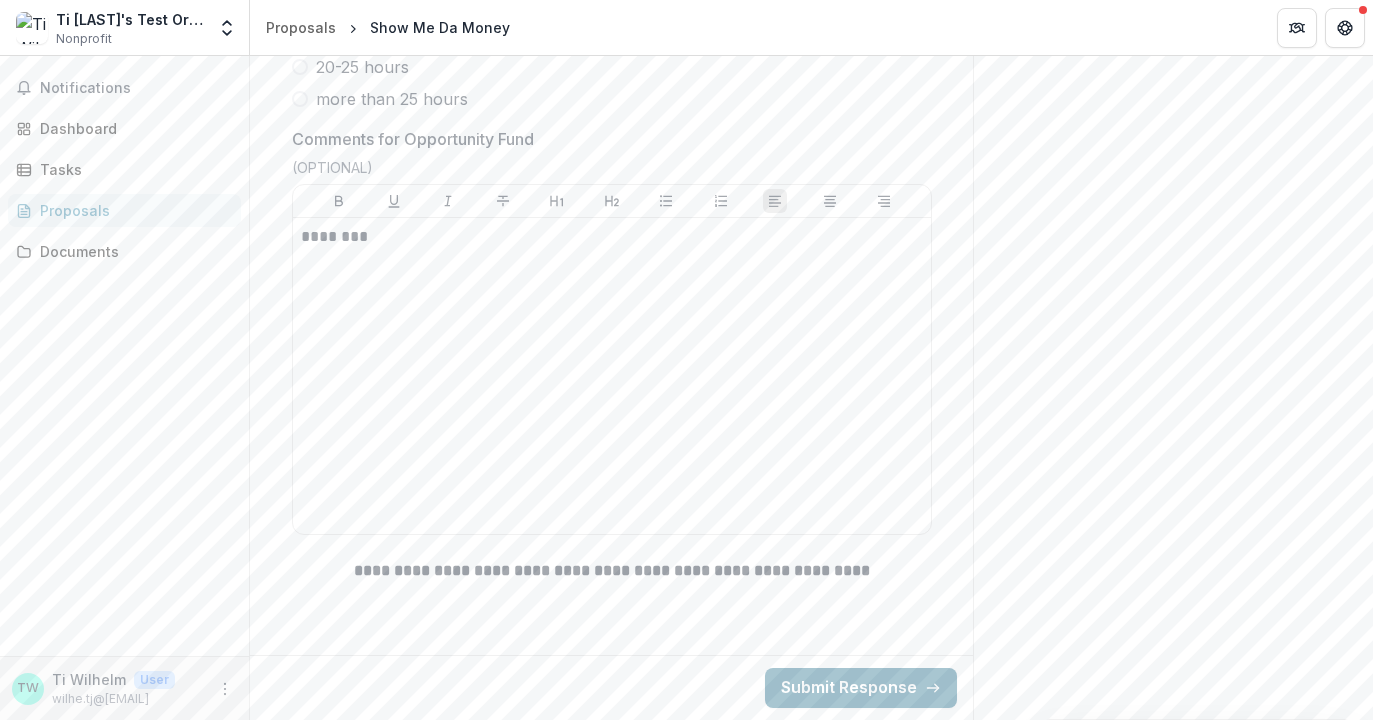 click on "Submit Response" at bounding box center [861, 688] 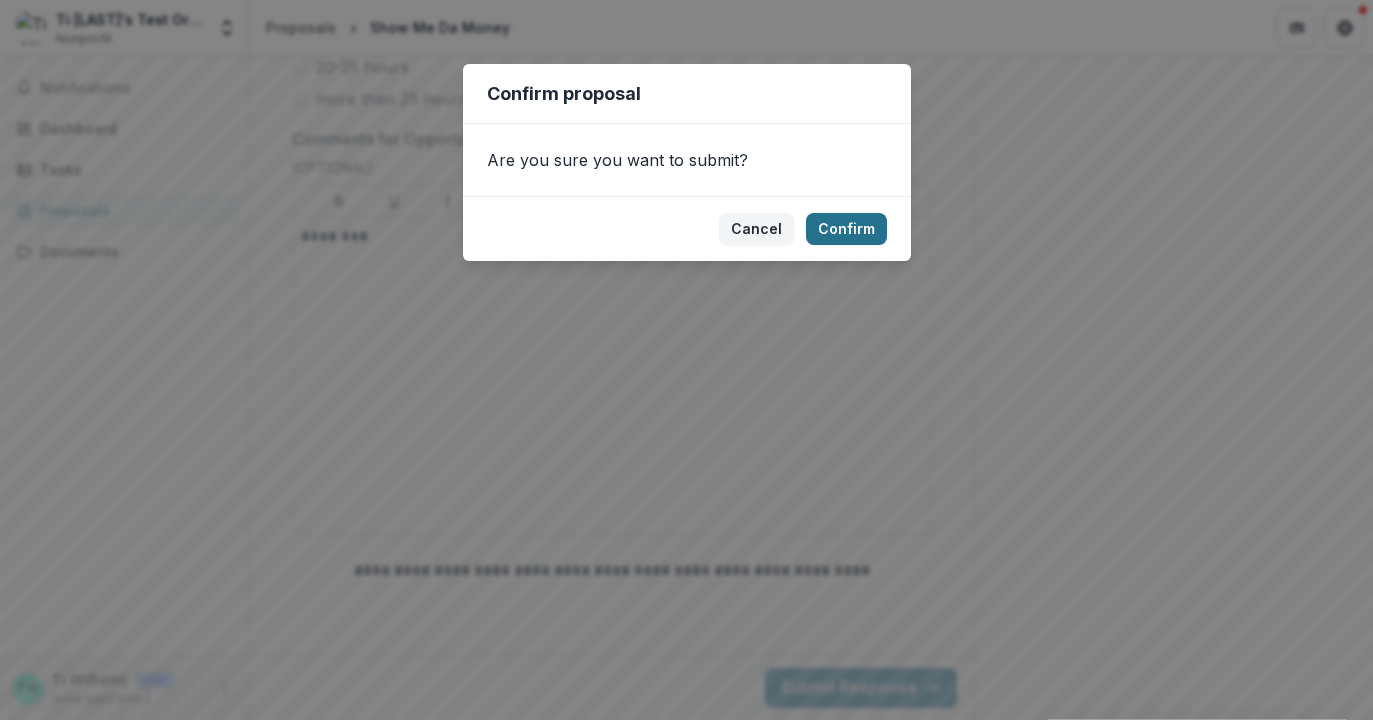 click on "Confirm" at bounding box center (846, 229) 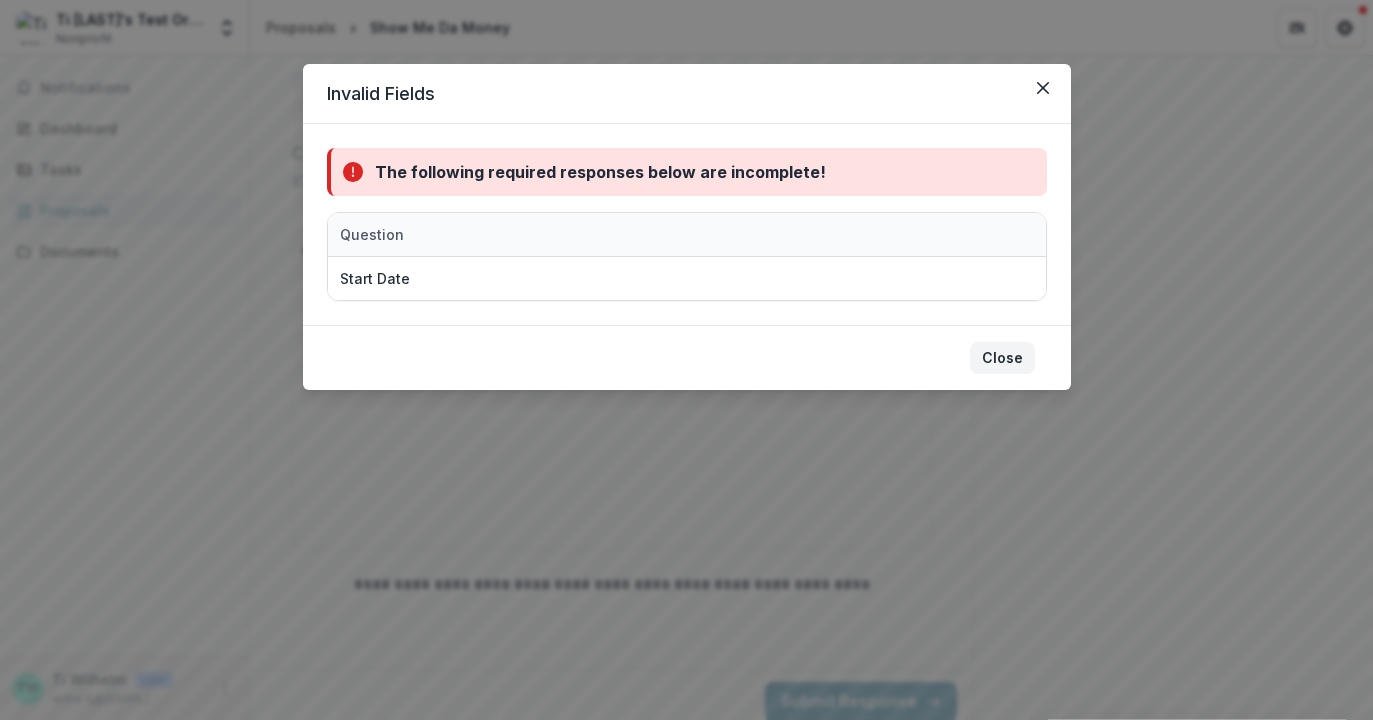 click on "Close" at bounding box center [1002, 358] 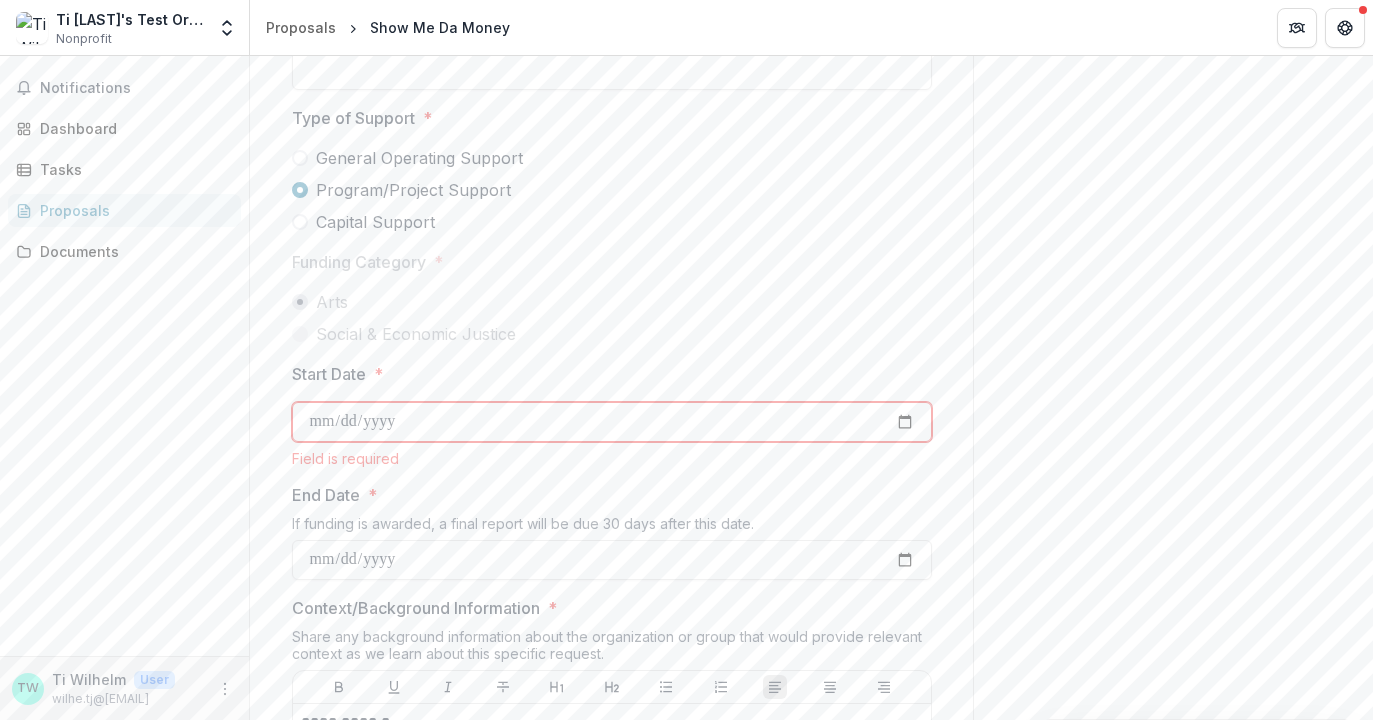 scroll, scrollTop: 1396, scrollLeft: 0, axis: vertical 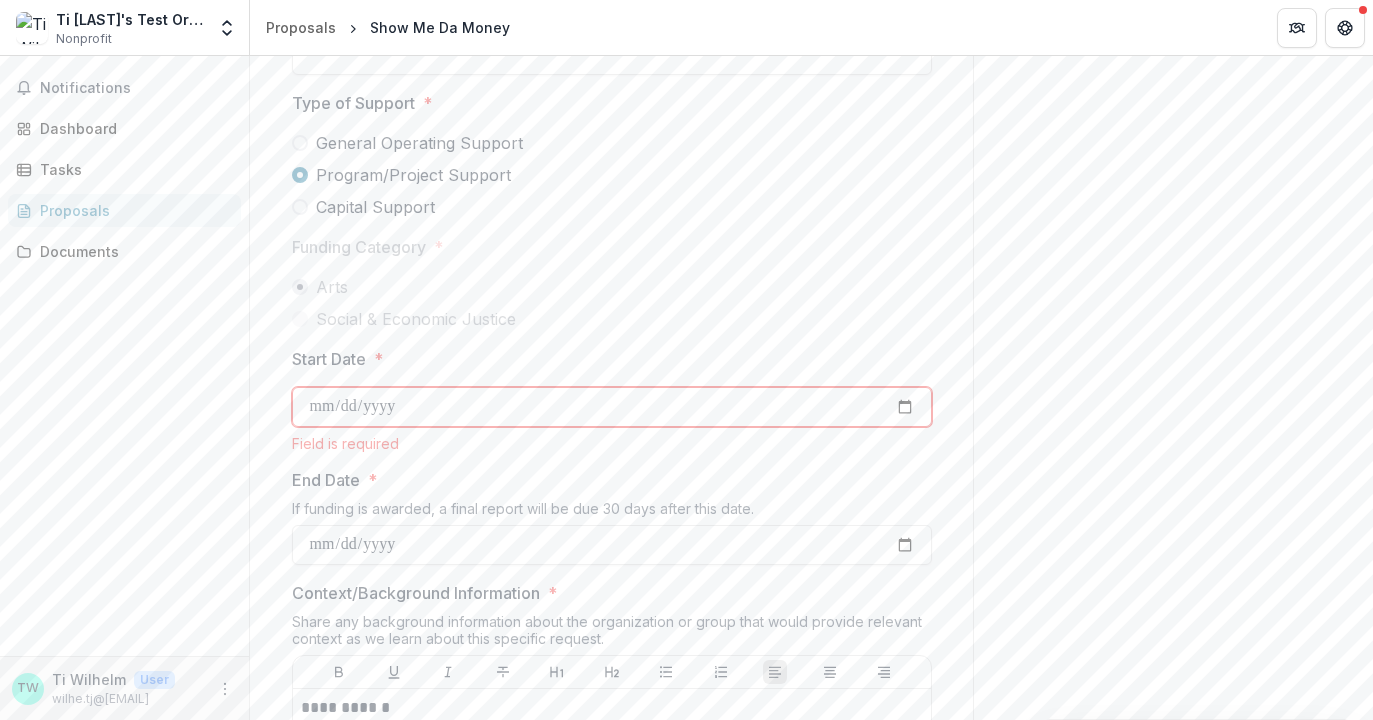 click on "Start Date *" at bounding box center [612, 407] 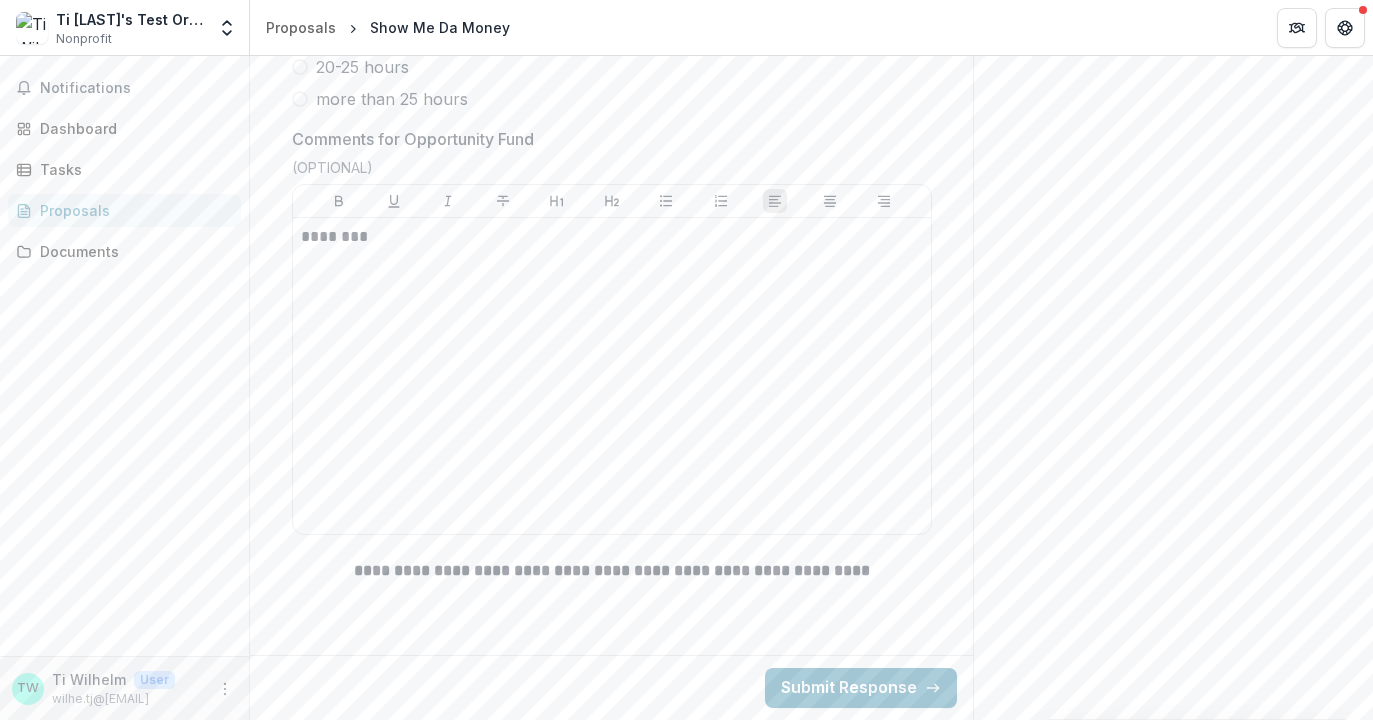 scroll, scrollTop: 11213, scrollLeft: 0, axis: vertical 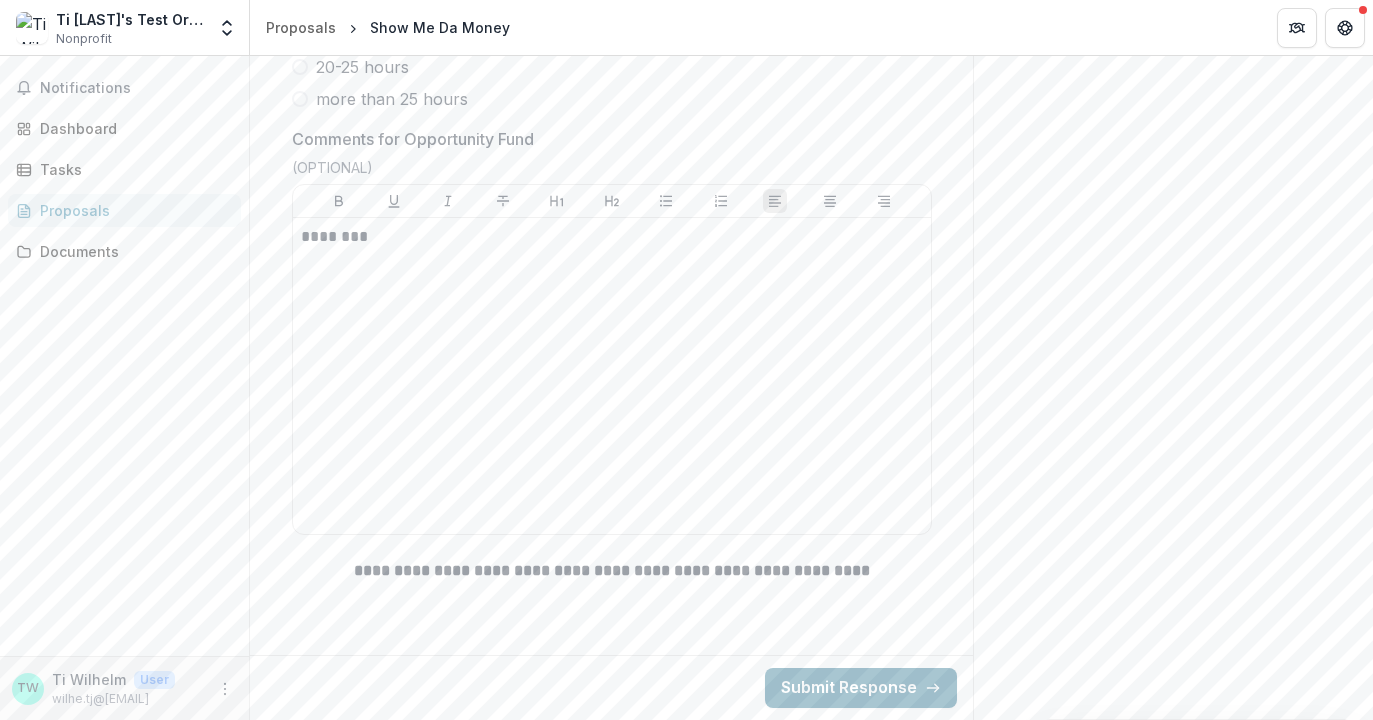 click on "Submit Response" at bounding box center [861, 688] 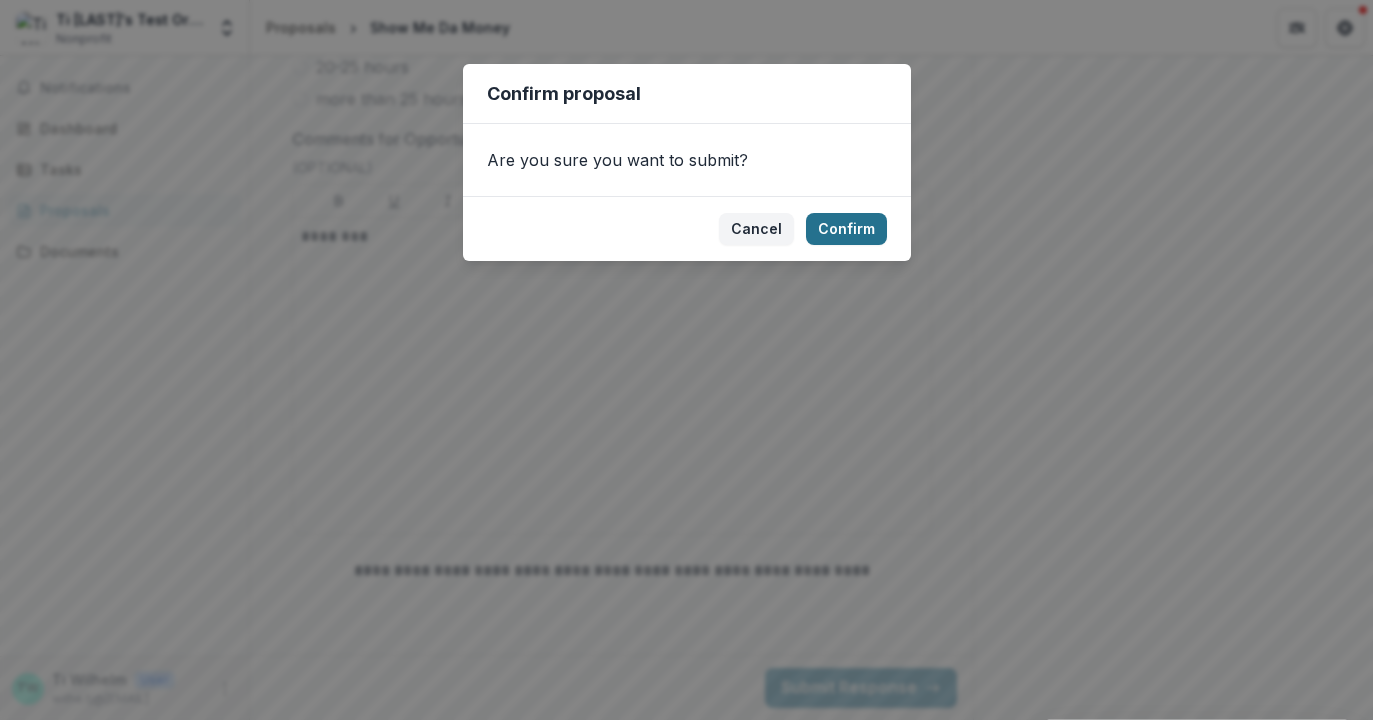 click on "Confirm" at bounding box center [846, 229] 